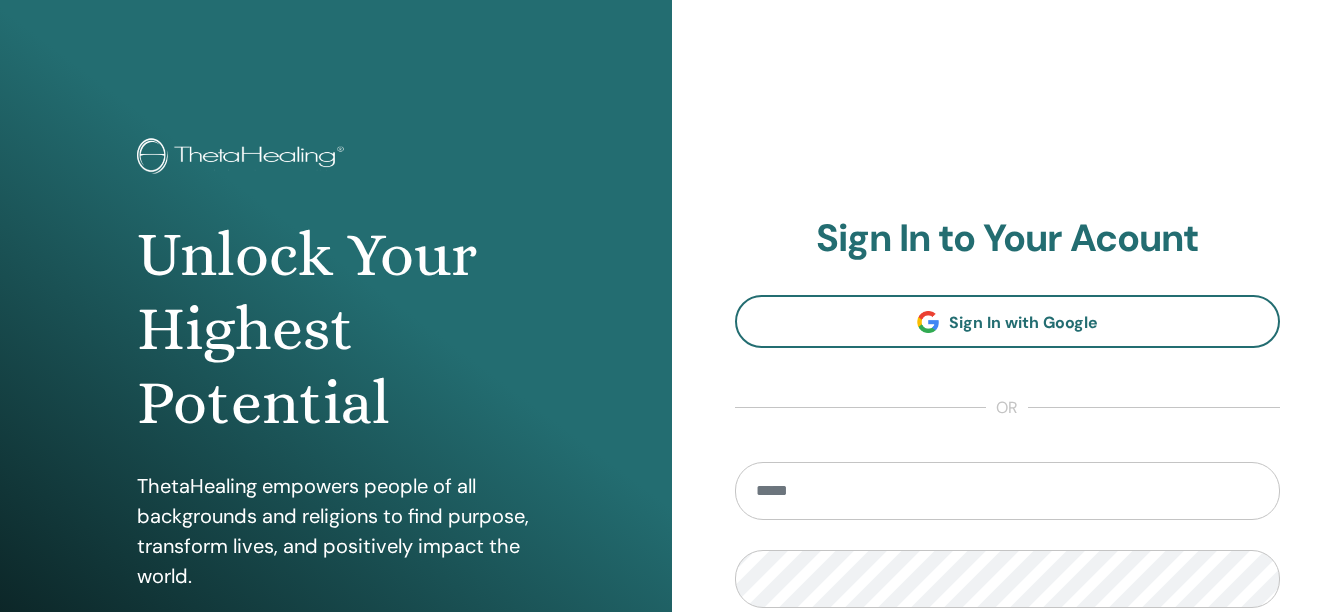 scroll, scrollTop: 0, scrollLeft: 0, axis: both 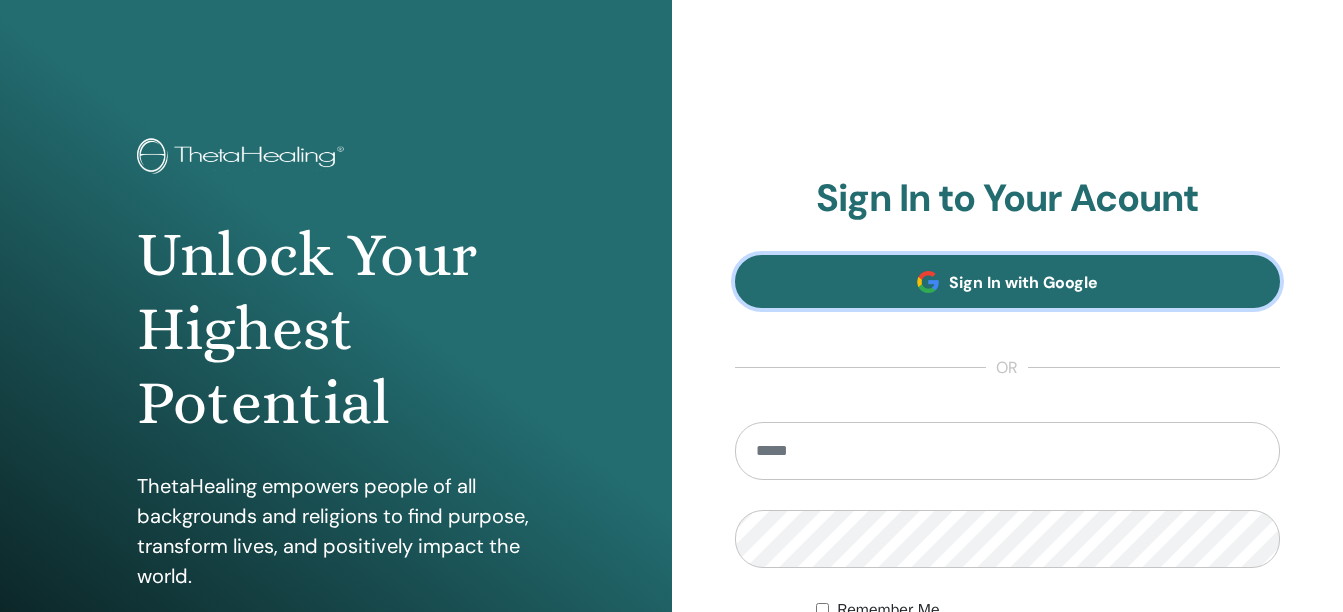 click on "Sign In with Google" at bounding box center [1023, 282] 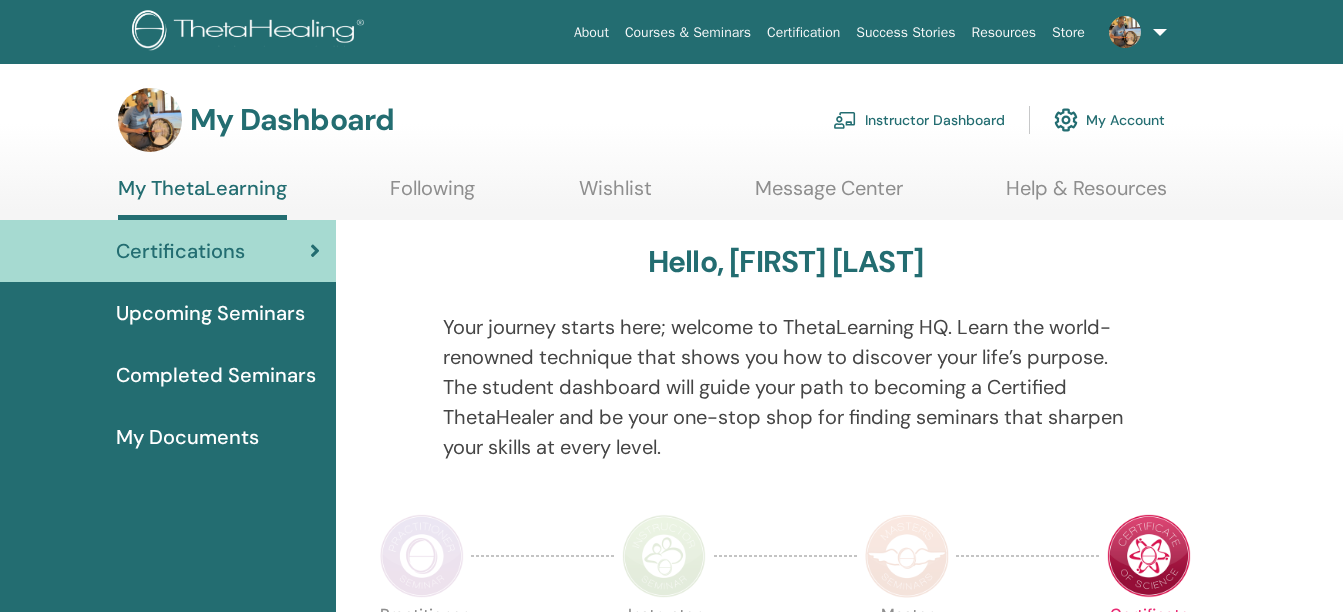 scroll, scrollTop: 0, scrollLeft: 0, axis: both 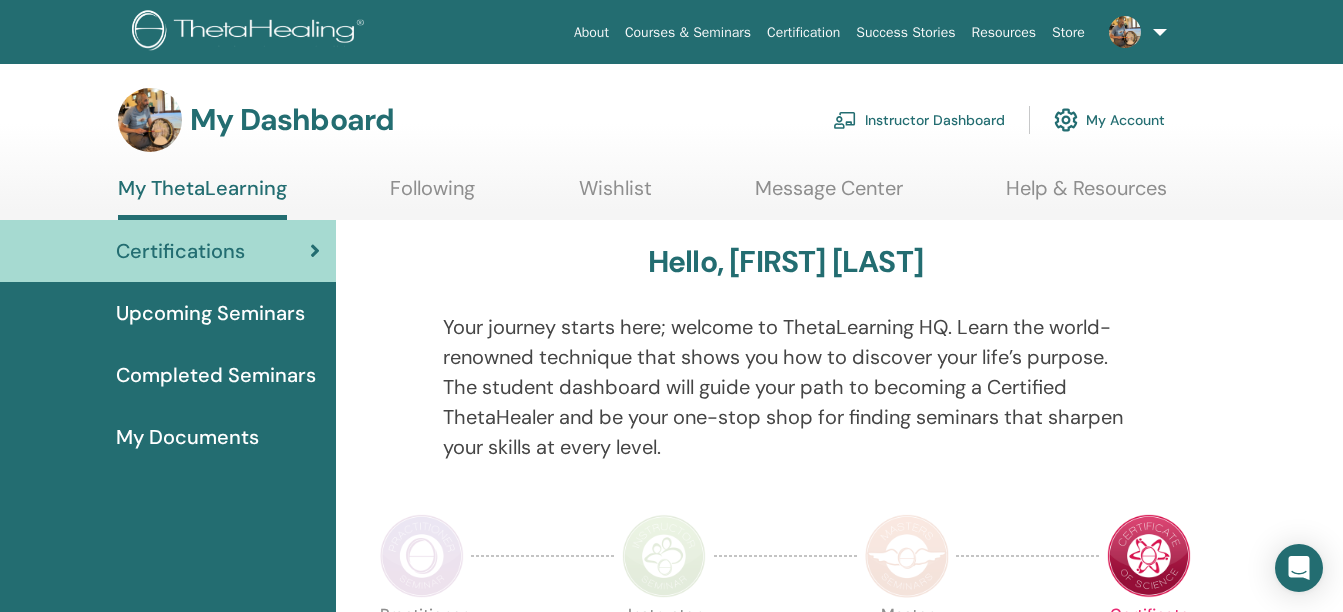 click on "Instructor Dashboard" at bounding box center (919, 120) 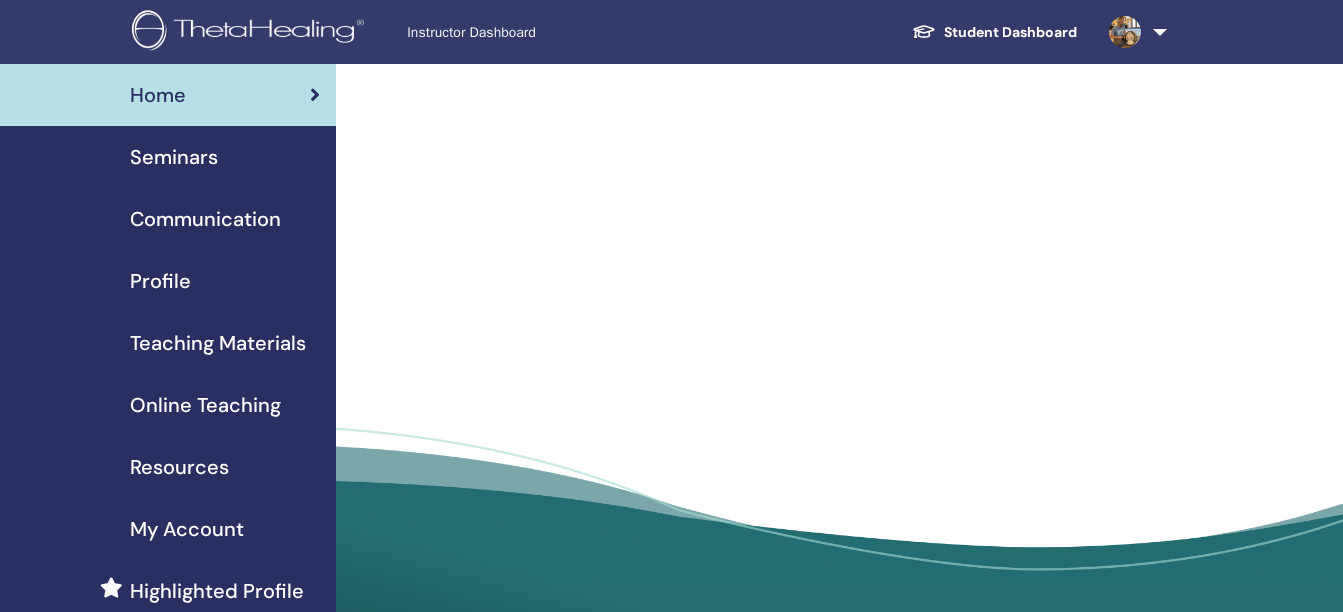 scroll, scrollTop: 0, scrollLeft: 0, axis: both 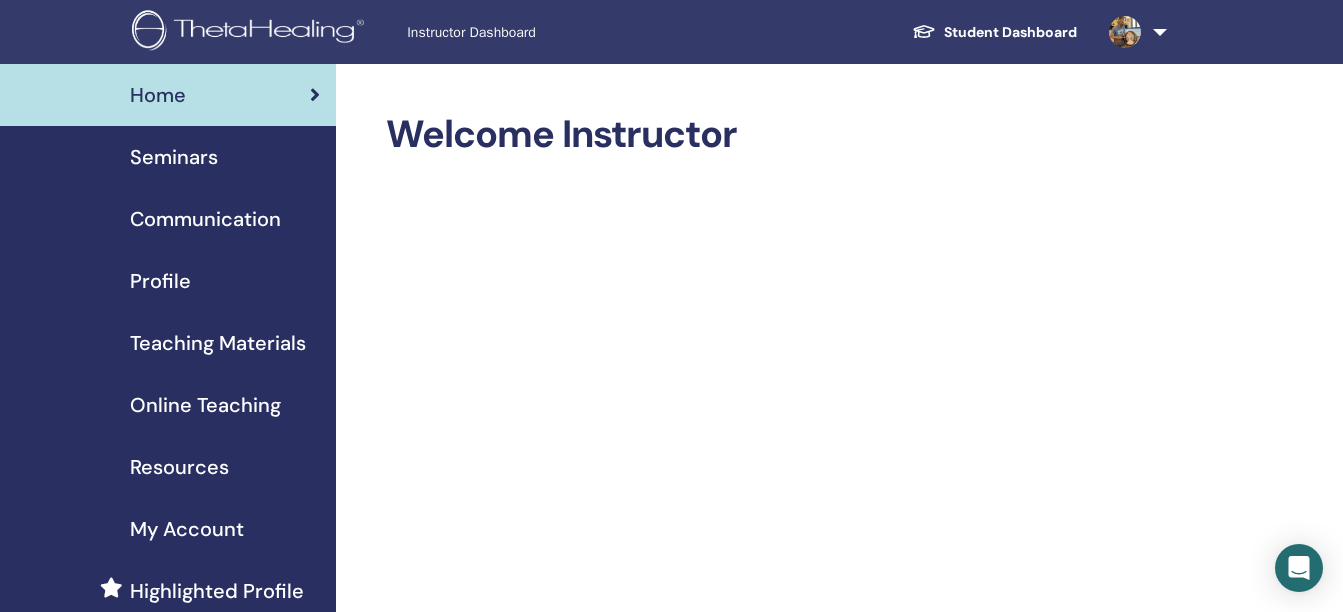 click on "Seminars" at bounding box center [174, 157] 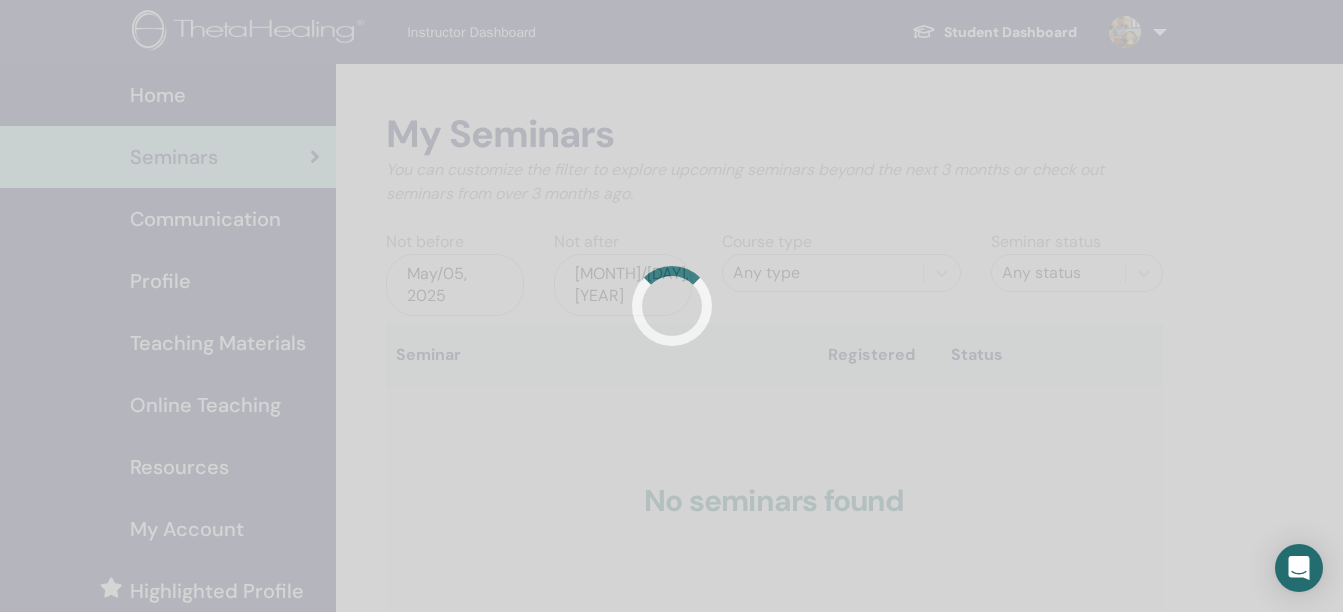 scroll, scrollTop: 0, scrollLeft: 0, axis: both 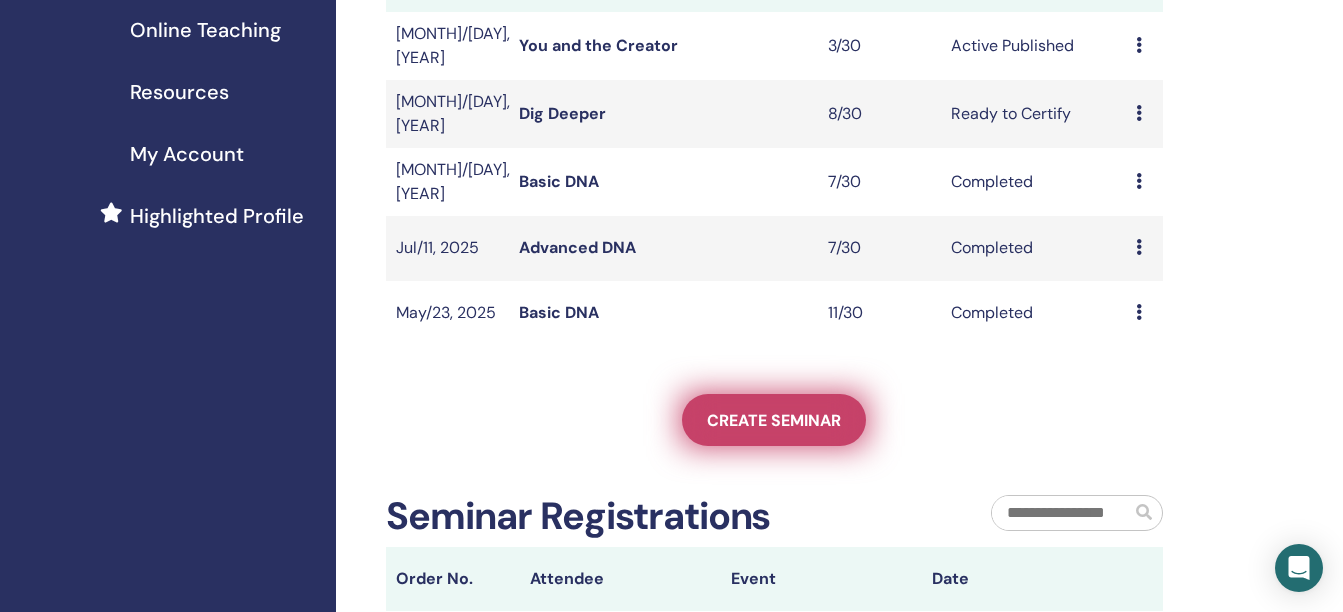 click on "Create seminar" at bounding box center [774, 420] 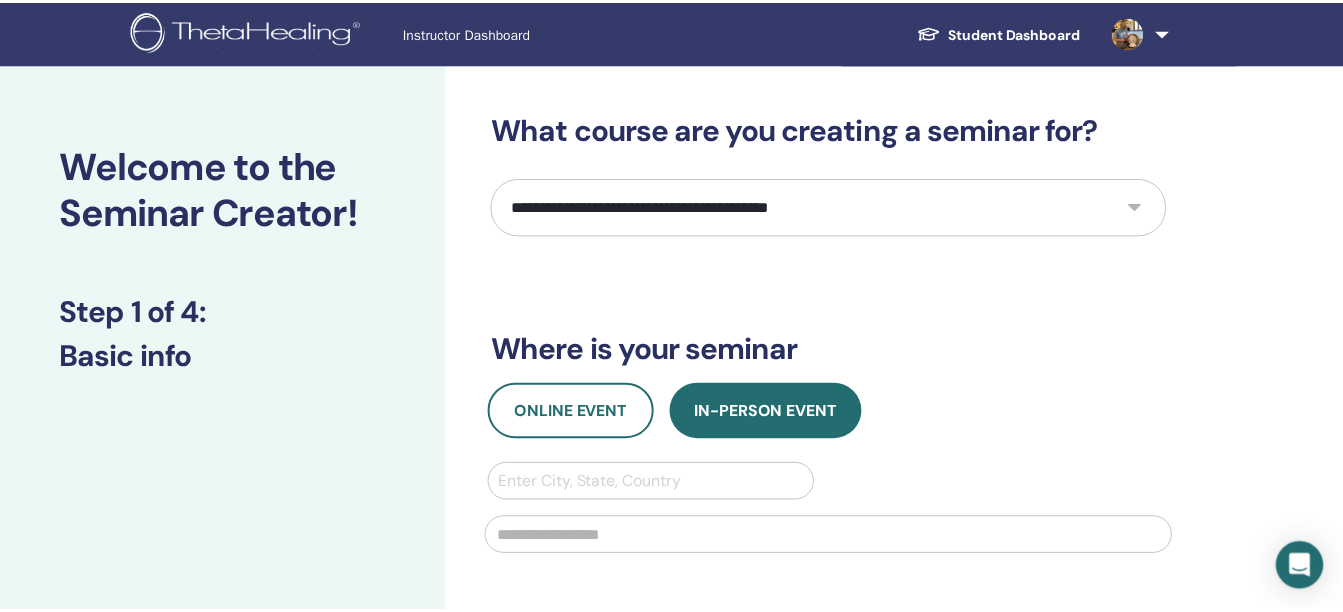 scroll, scrollTop: 0, scrollLeft: 0, axis: both 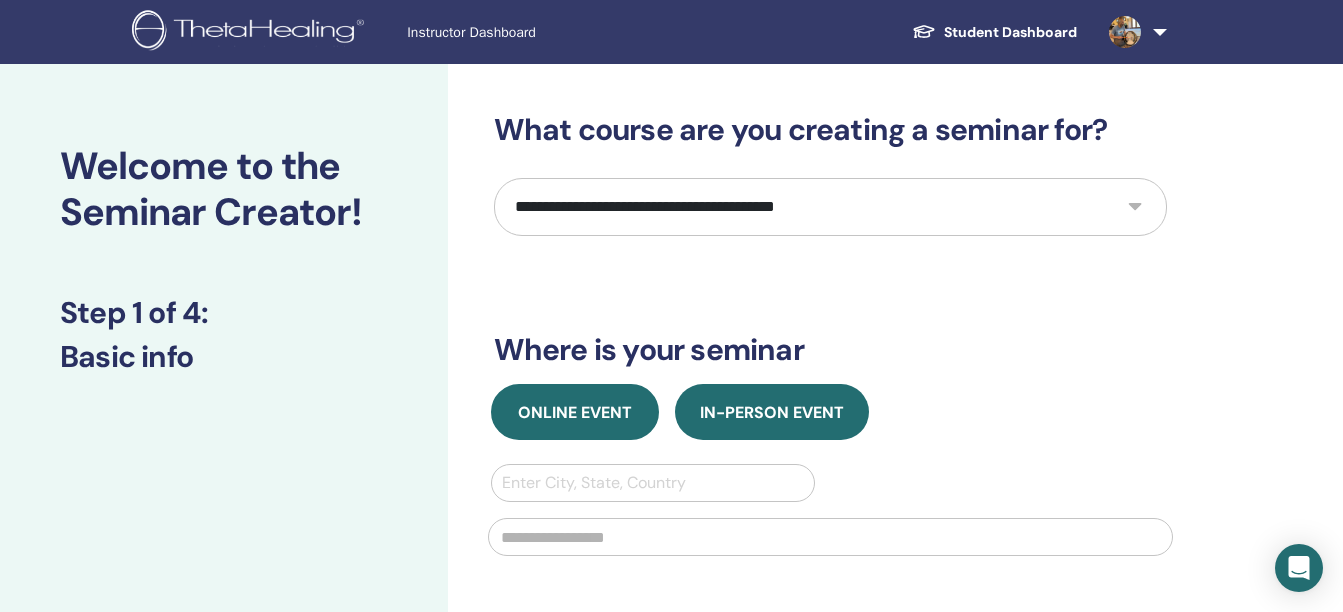 click on "Online Event" at bounding box center [575, 412] 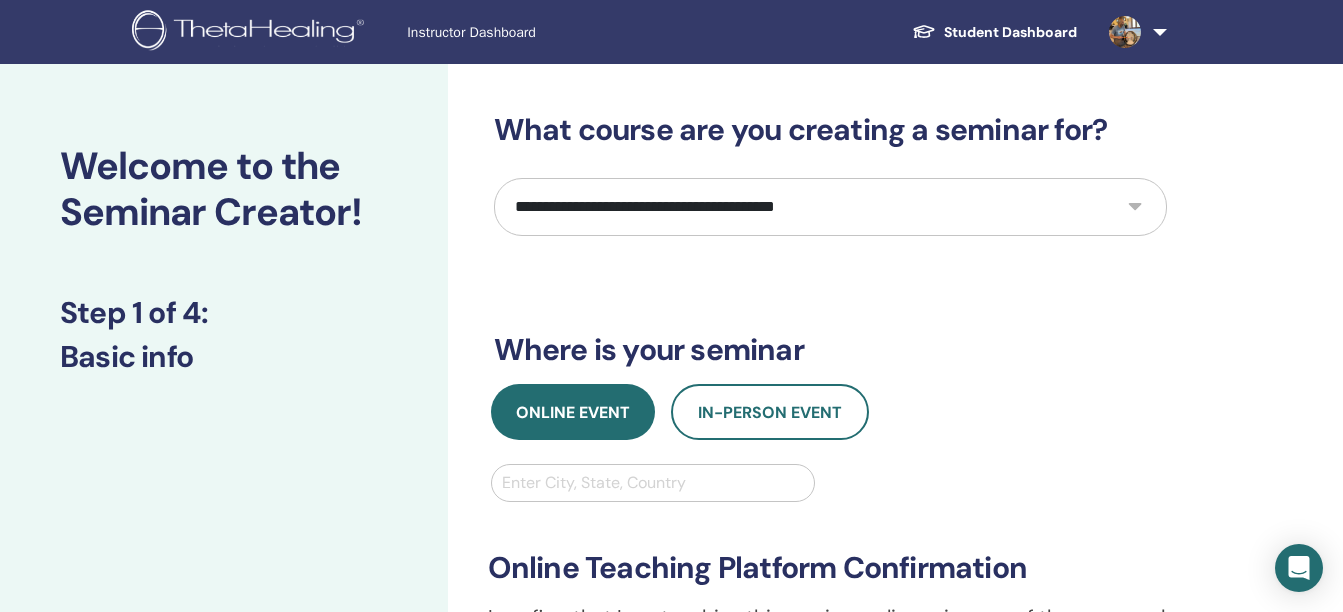 click on "**********" at bounding box center (830, 207) 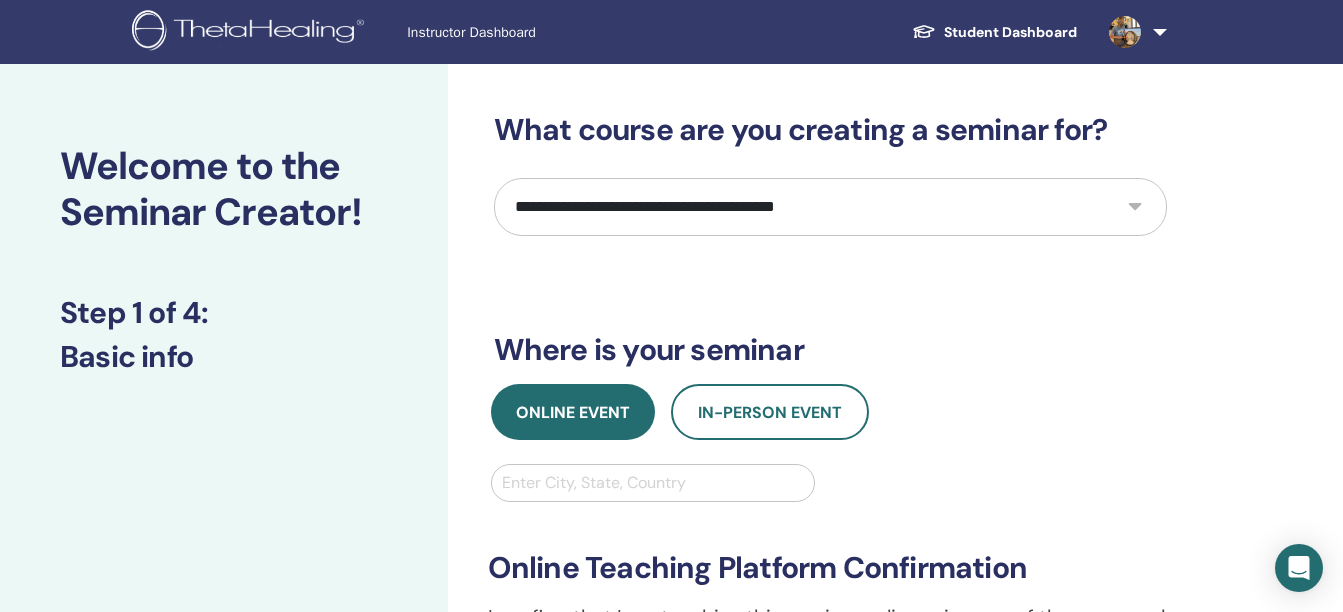 select on "****" 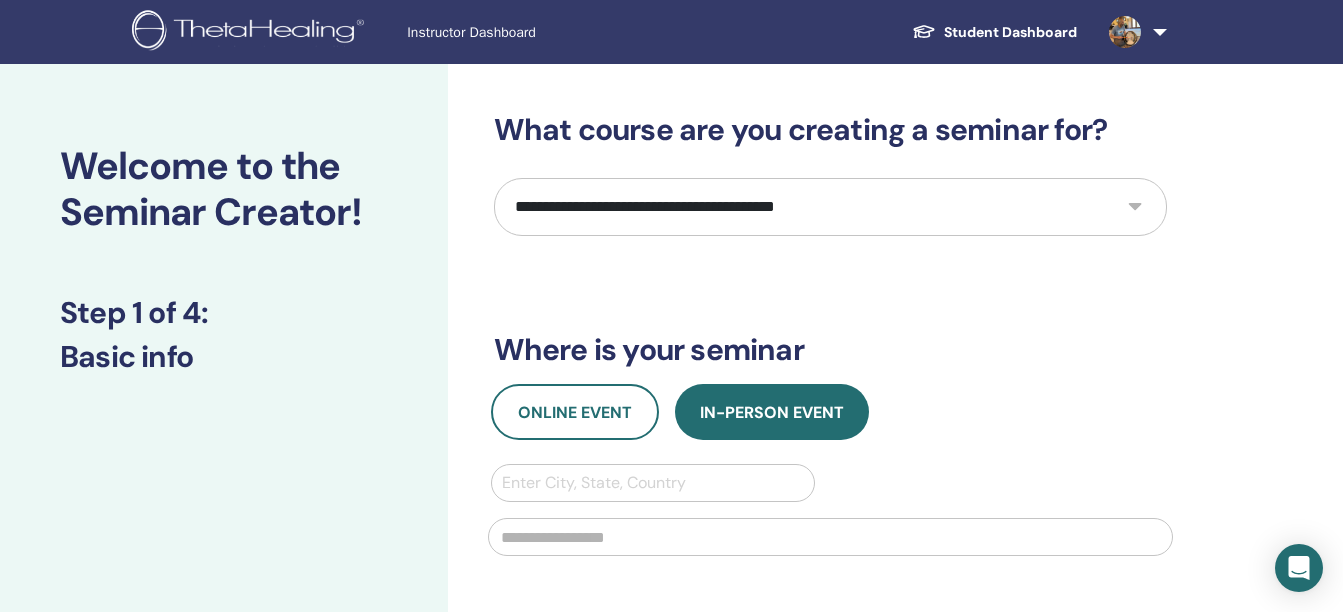 click at bounding box center (653, 483) 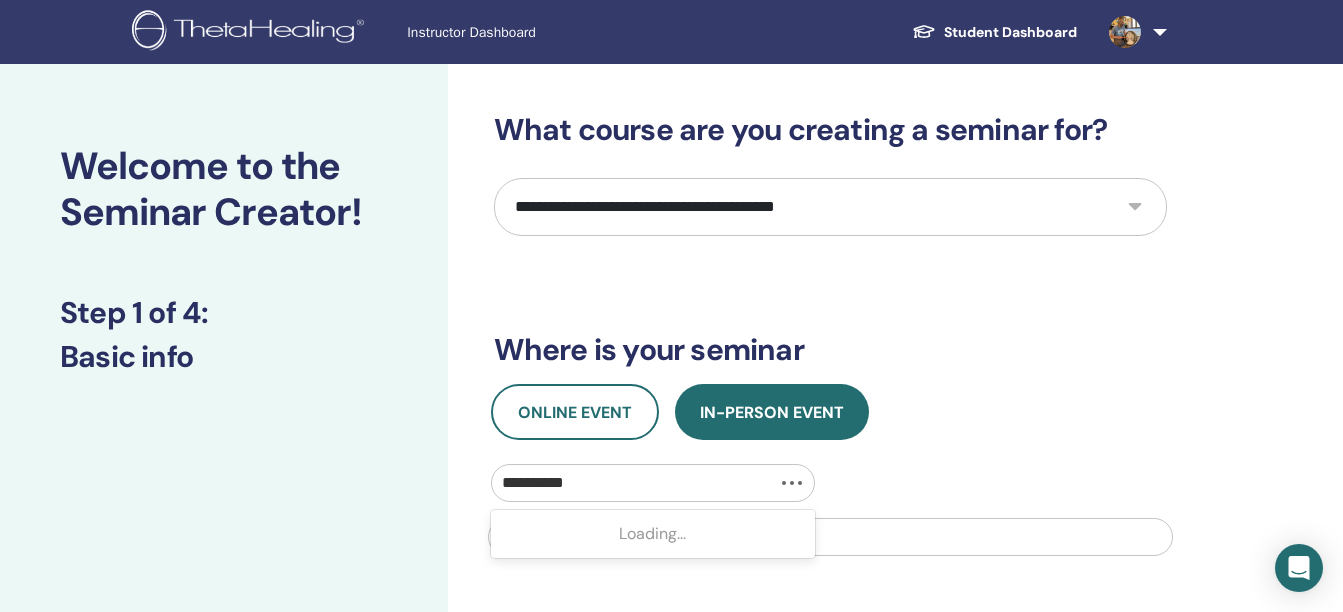 type on "**********" 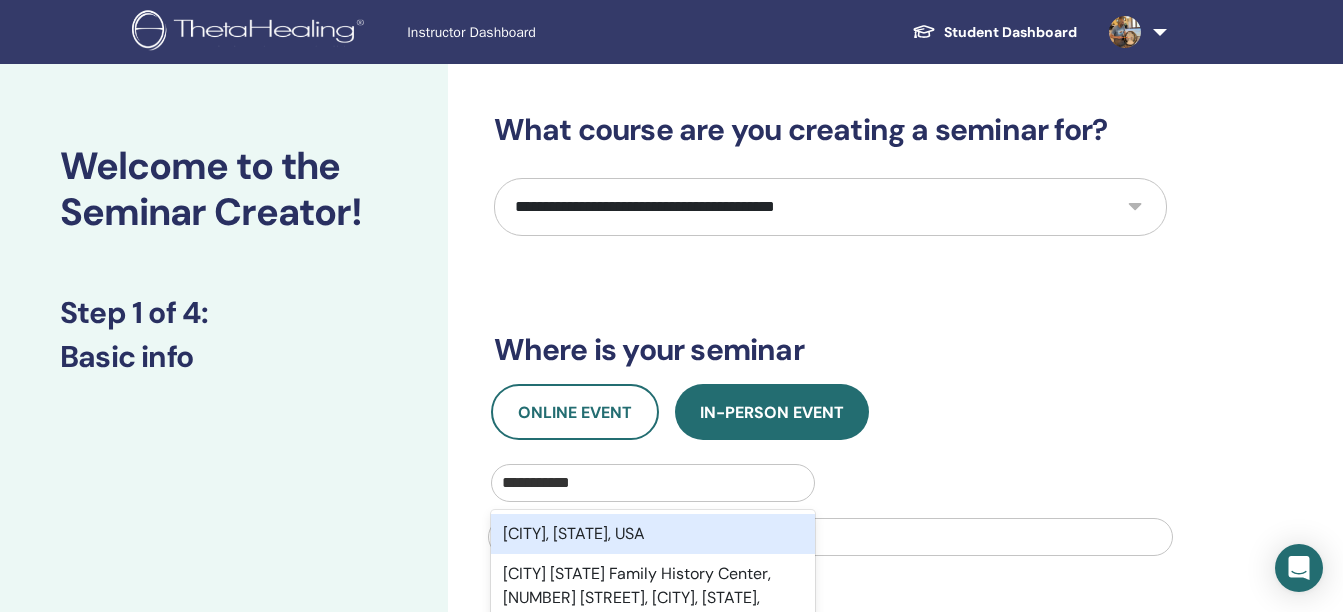 click on "Plano, TX, USA" at bounding box center [653, 534] 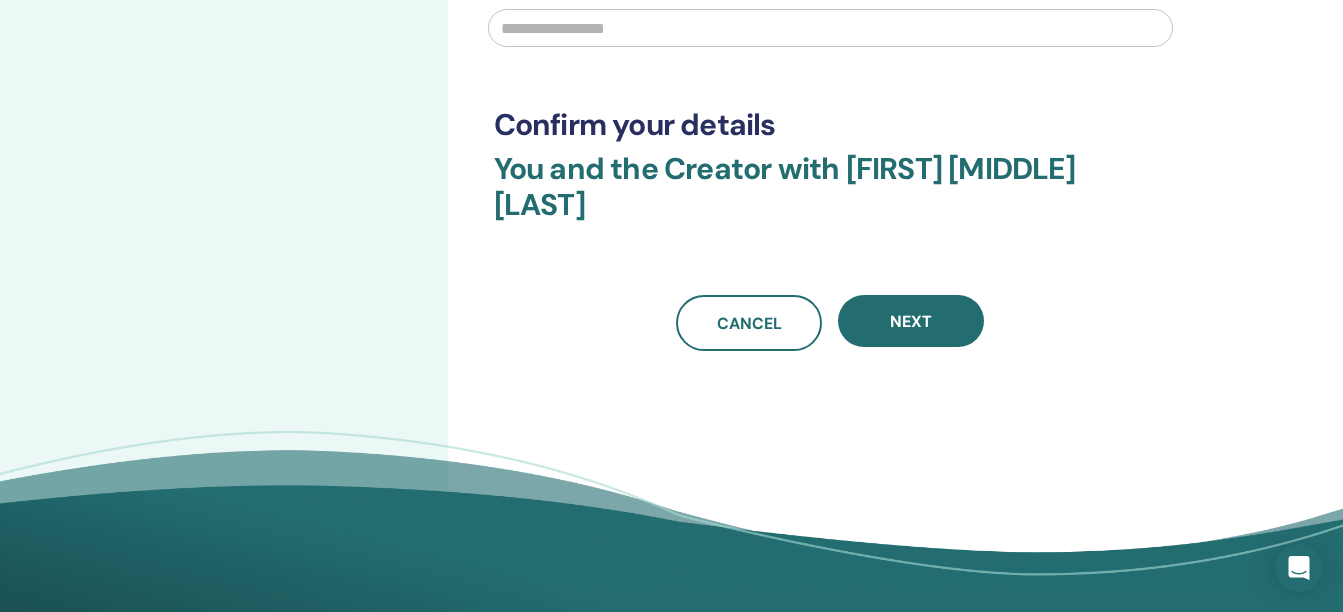 scroll, scrollTop: 520, scrollLeft: 0, axis: vertical 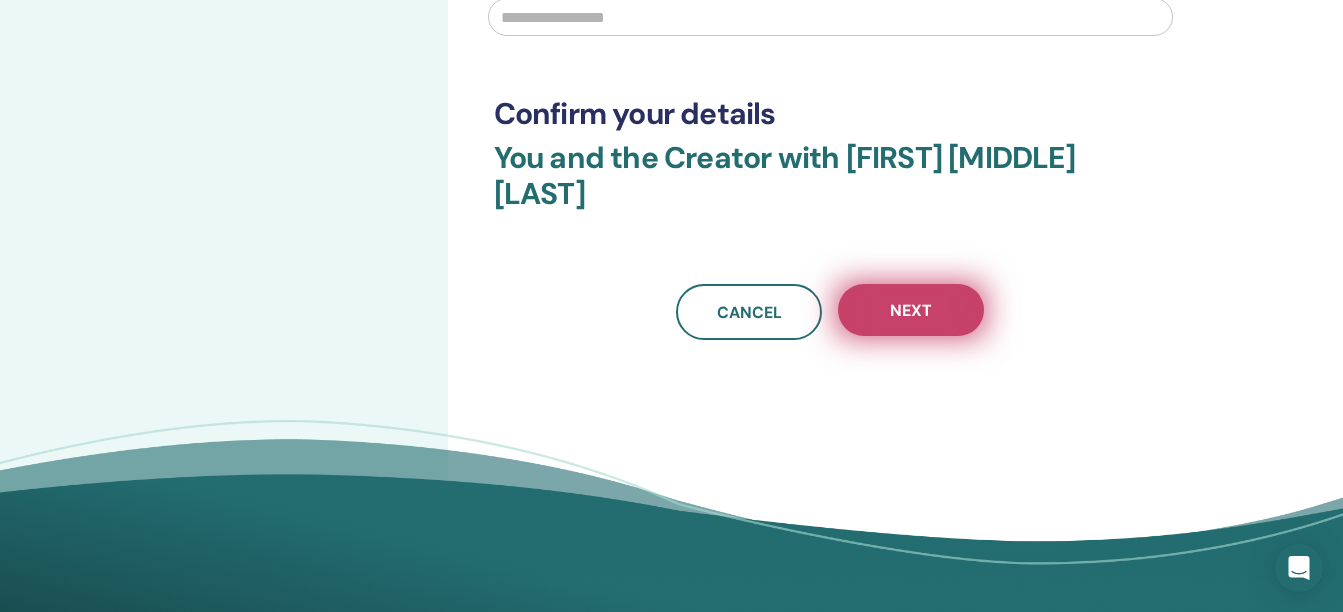 click on "Next" at bounding box center (911, 310) 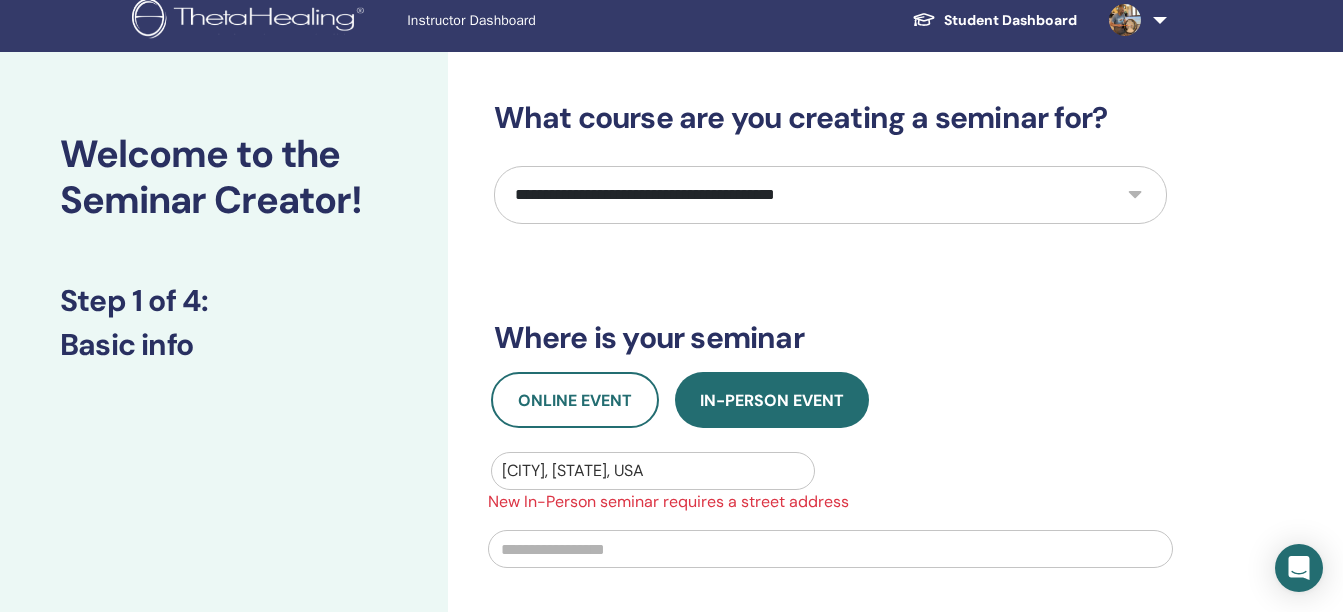scroll, scrollTop: 0, scrollLeft: 0, axis: both 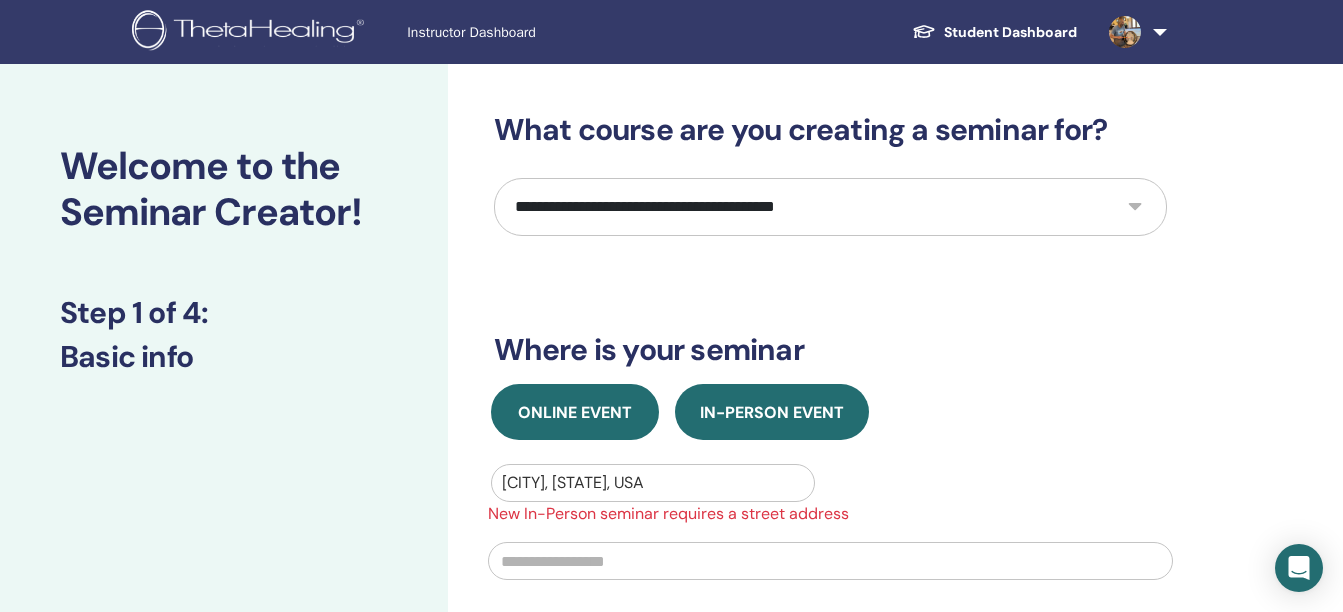 click on "Online Event" at bounding box center (575, 412) 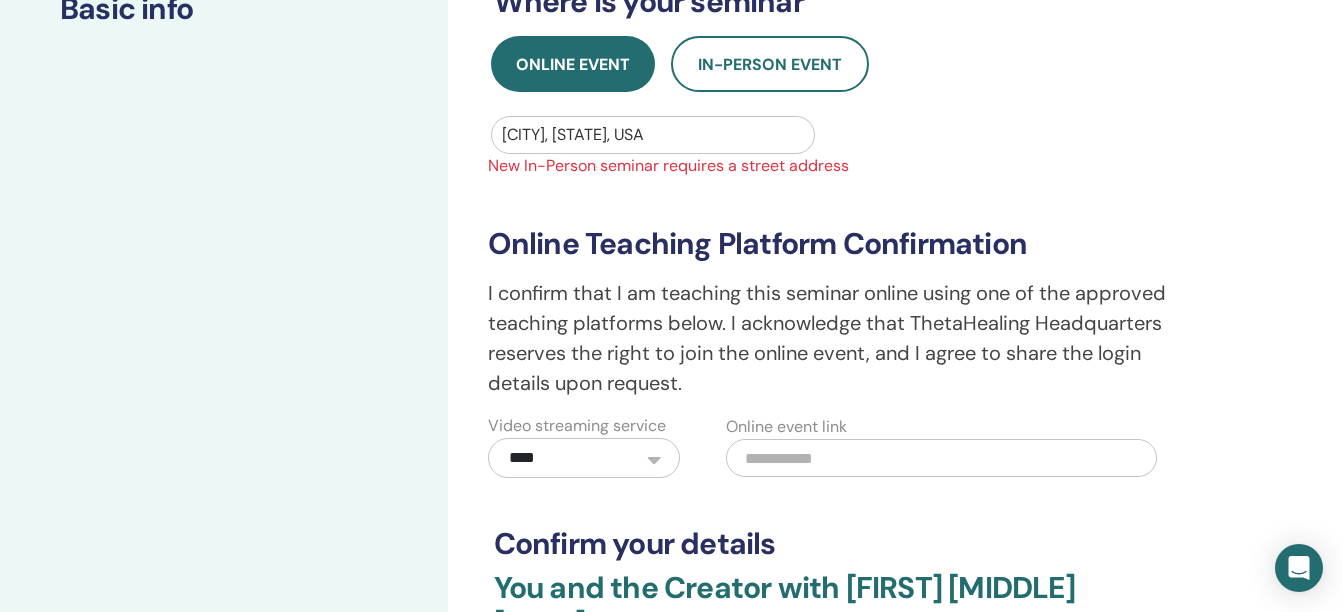 scroll, scrollTop: 368, scrollLeft: 0, axis: vertical 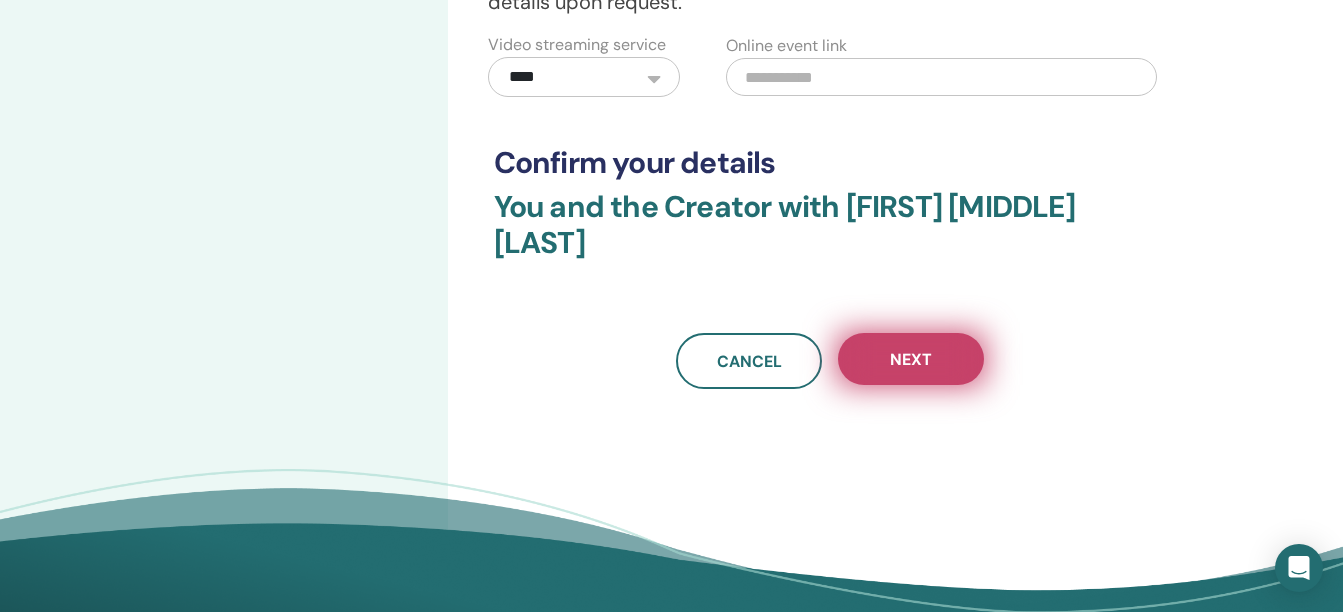 click on "Next" at bounding box center [911, 359] 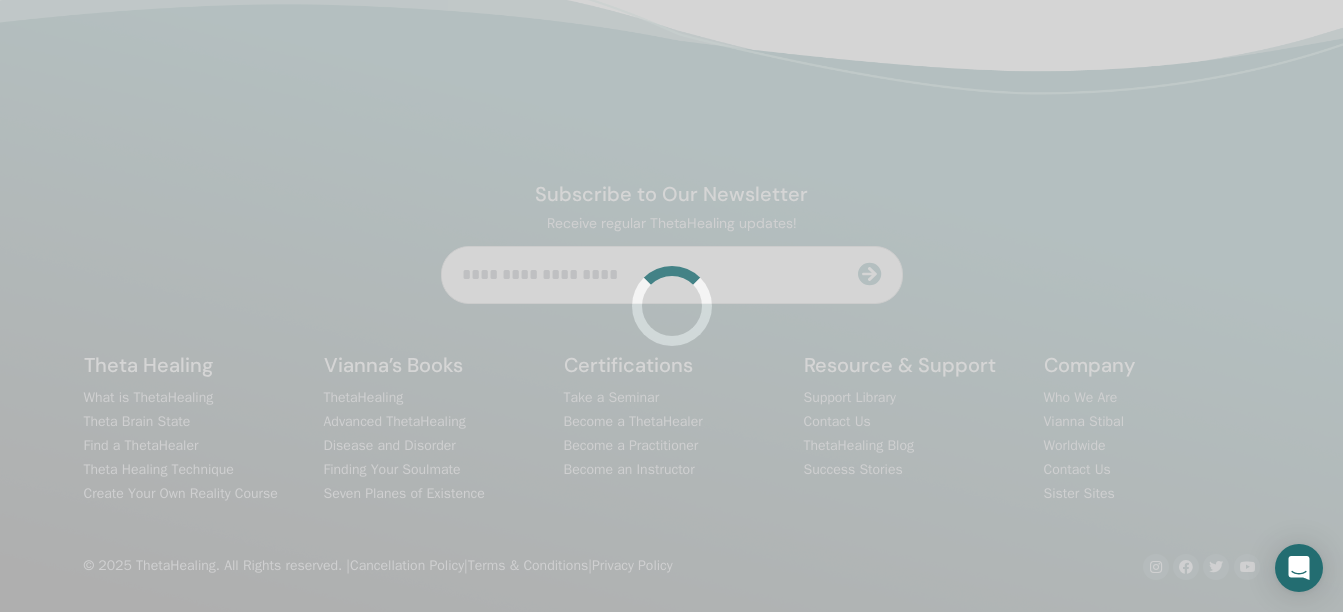 scroll, scrollTop: 698, scrollLeft: 0, axis: vertical 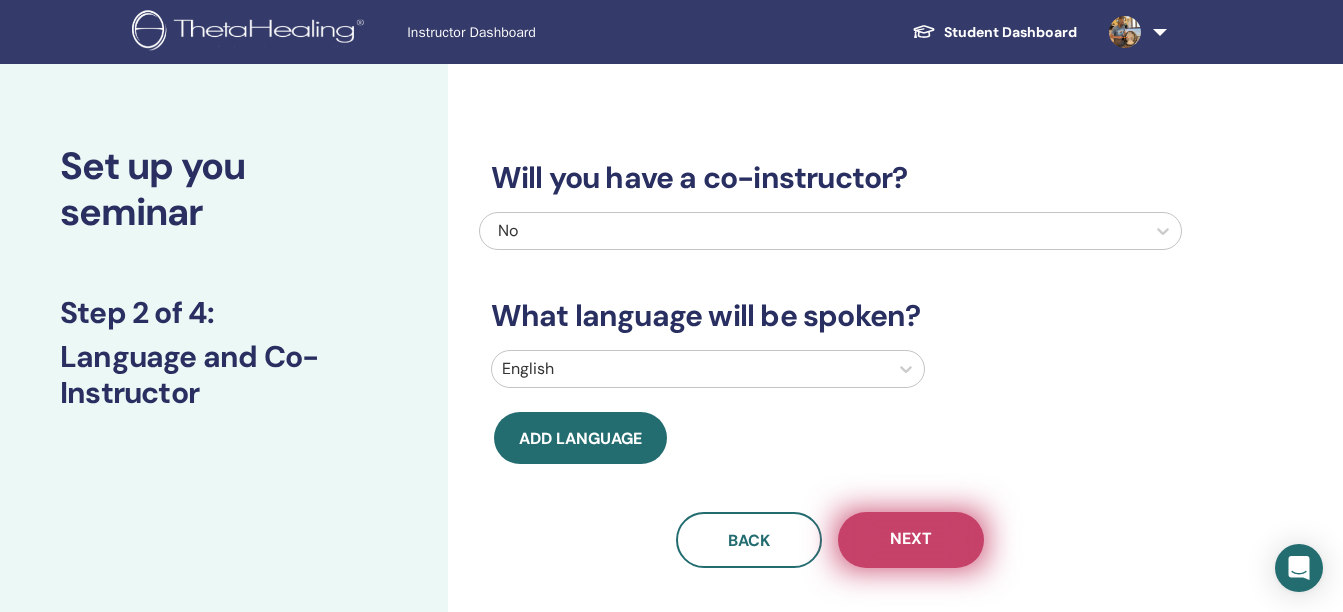 click on "Next" at bounding box center (911, 540) 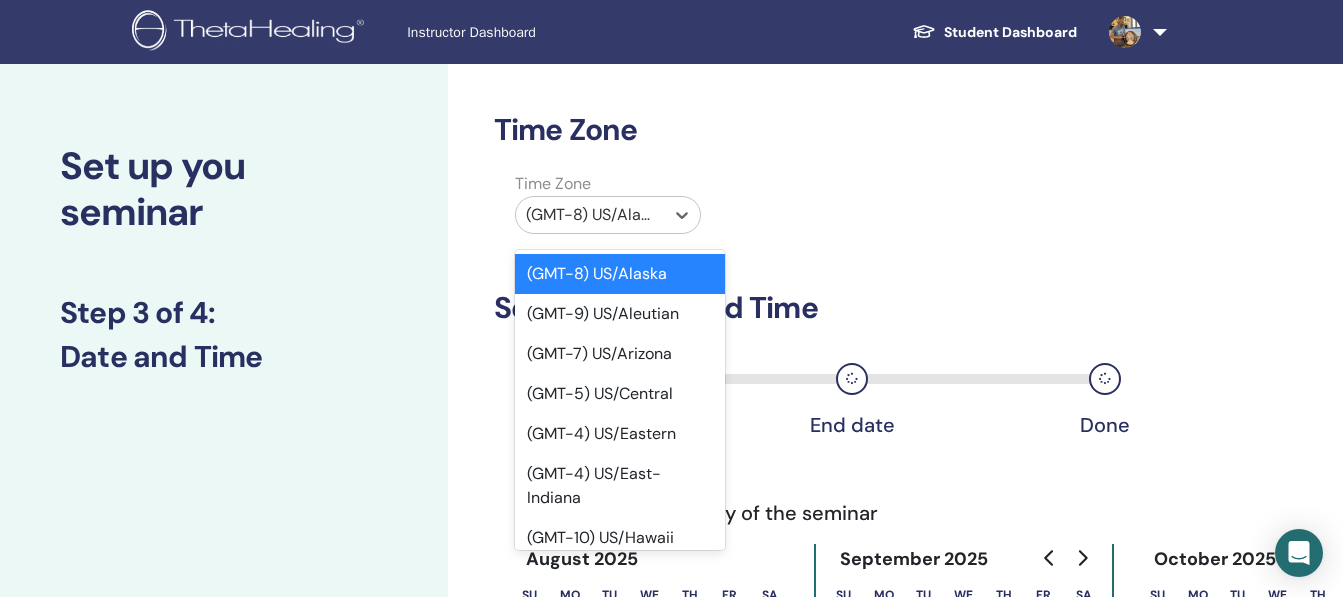 click on "(GMT-8) US/Alaska" at bounding box center (590, 215) 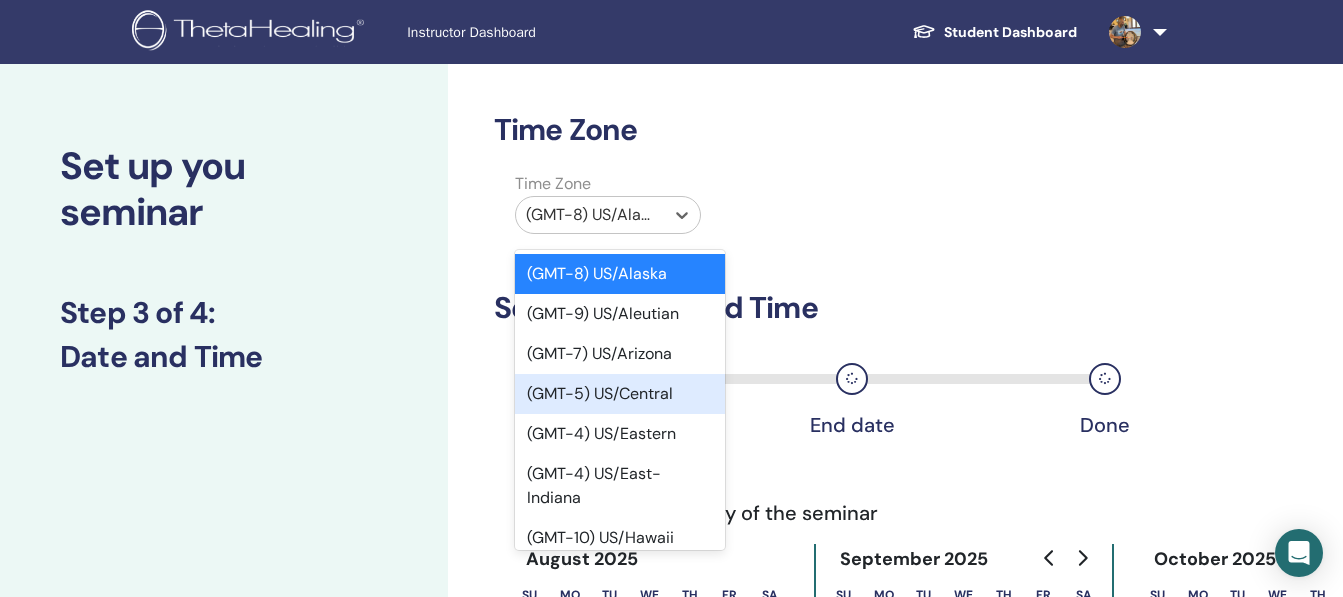 click on "(GMT-5) US/Central" at bounding box center (620, 394) 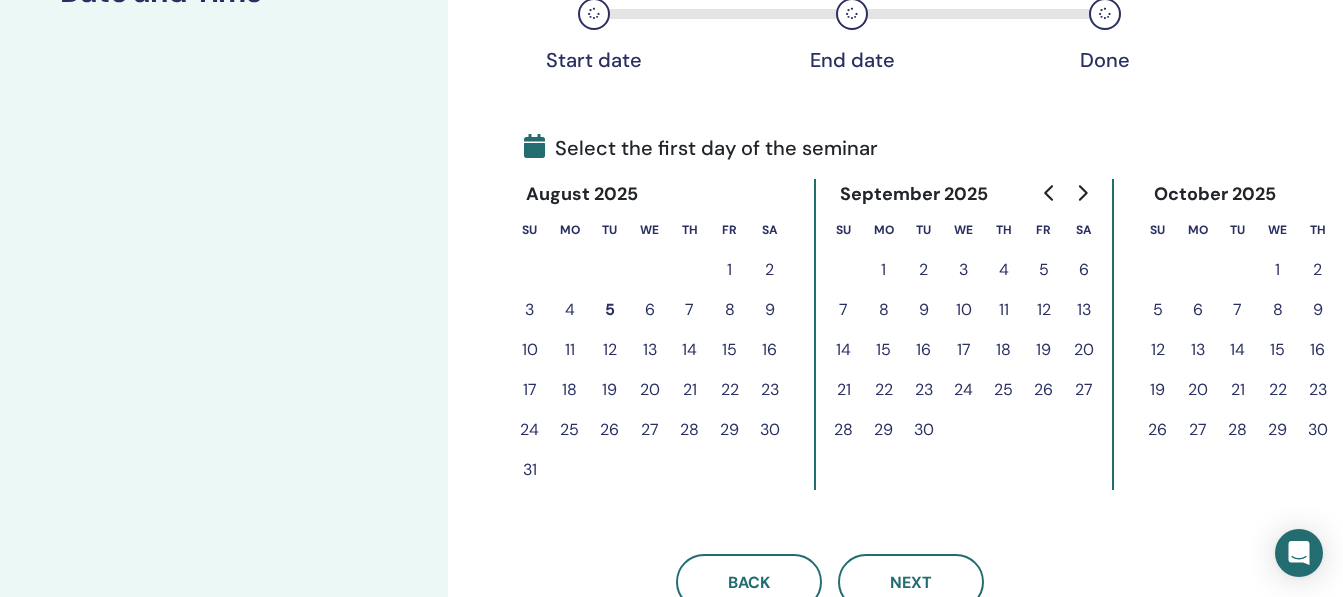 scroll, scrollTop: 368, scrollLeft: 0, axis: vertical 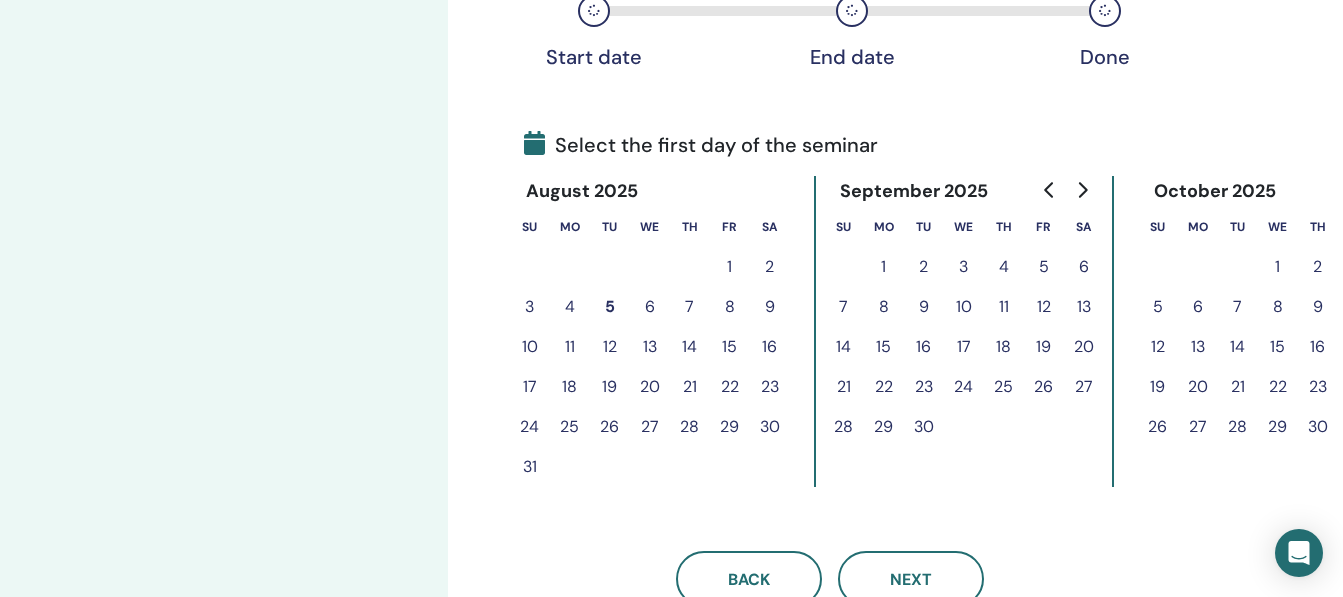 click on "15" at bounding box center (730, 347) 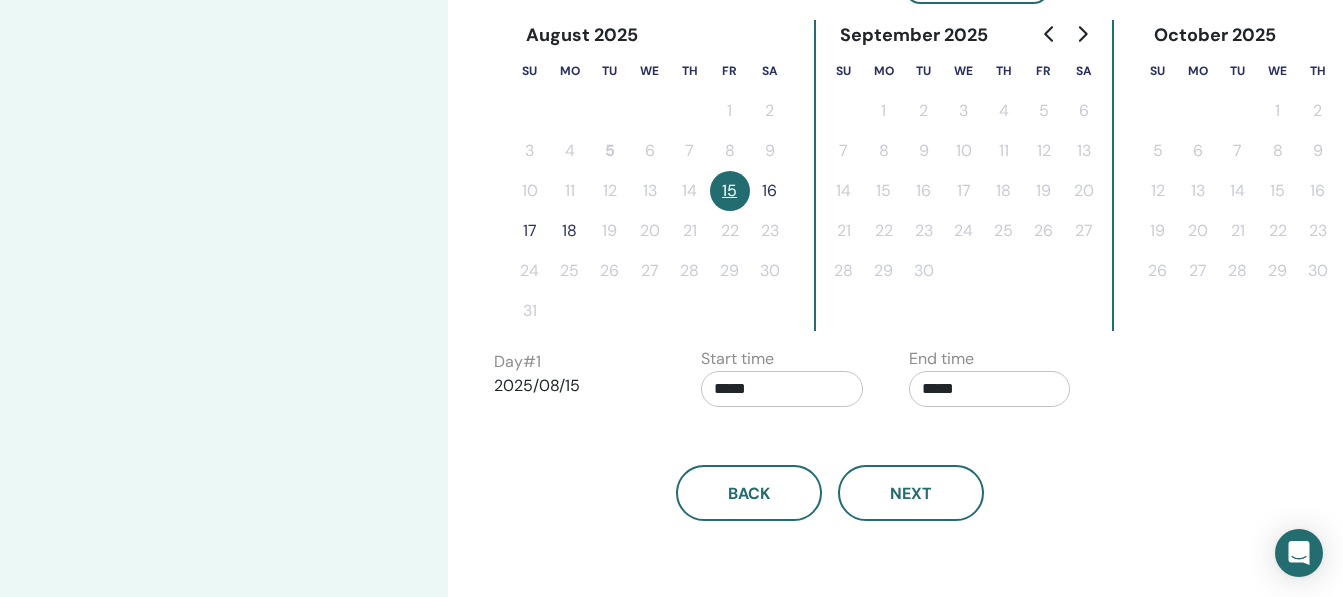 scroll, scrollTop: 531, scrollLeft: 0, axis: vertical 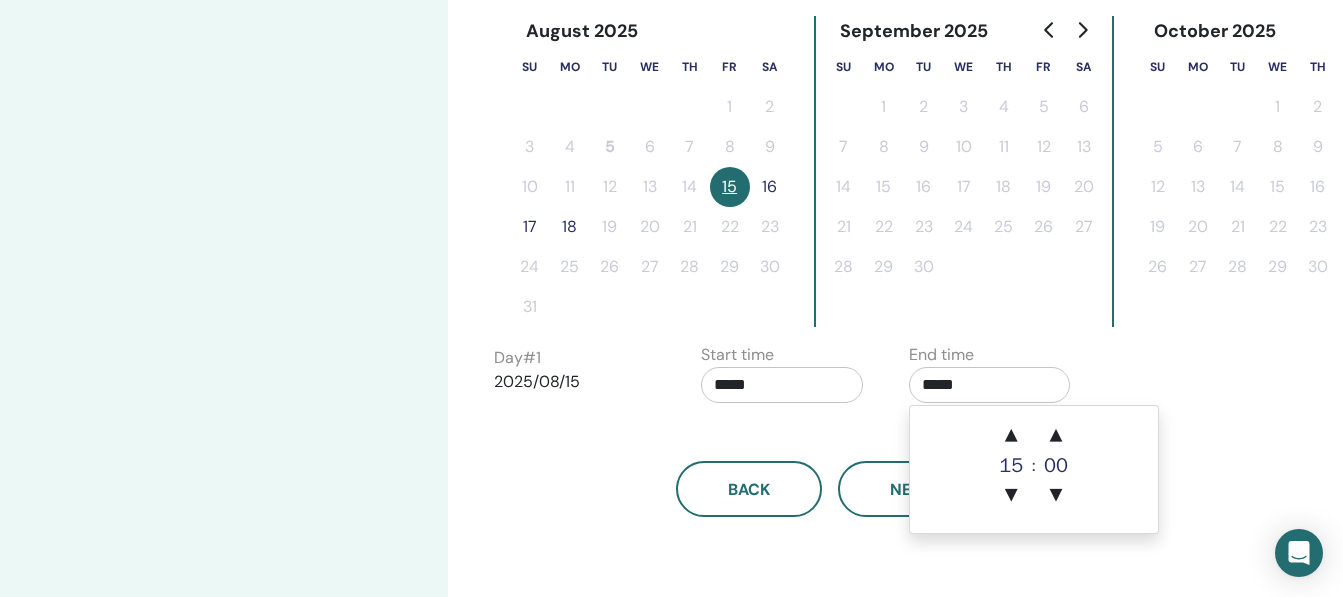 drag, startPoint x: 985, startPoint y: 392, endPoint x: 819, endPoint y: 400, distance: 166.19266 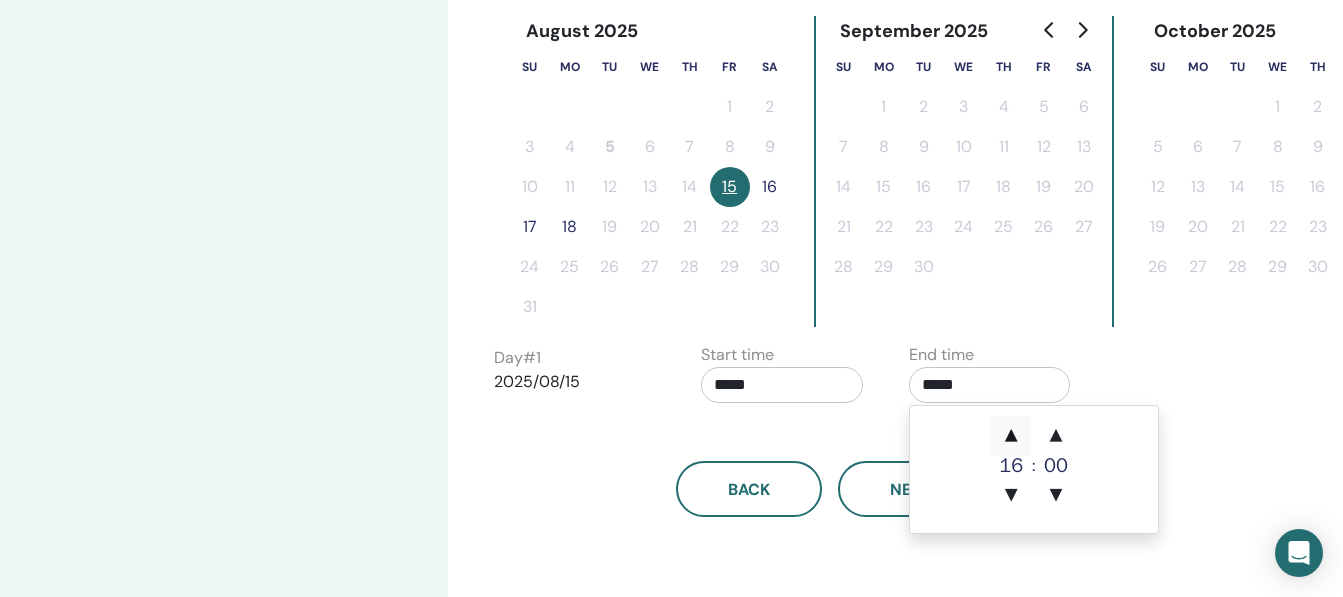 click on "▲" at bounding box center [1011, 436] 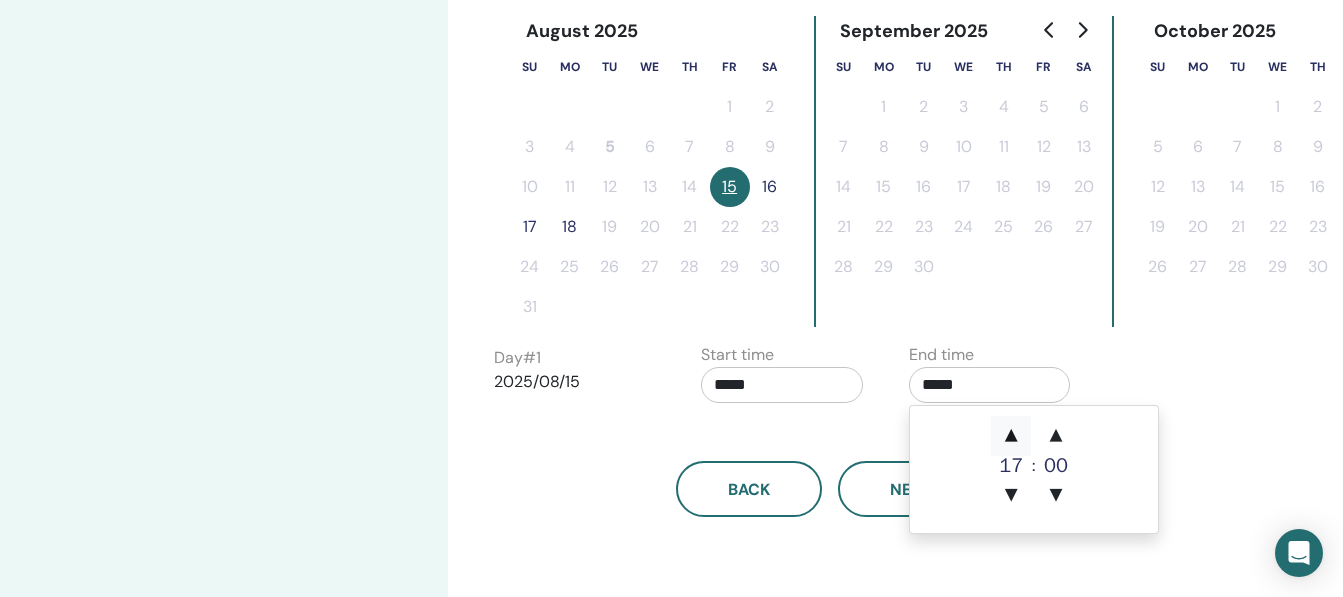 click on "▲" at bounding box center (1011, 436) 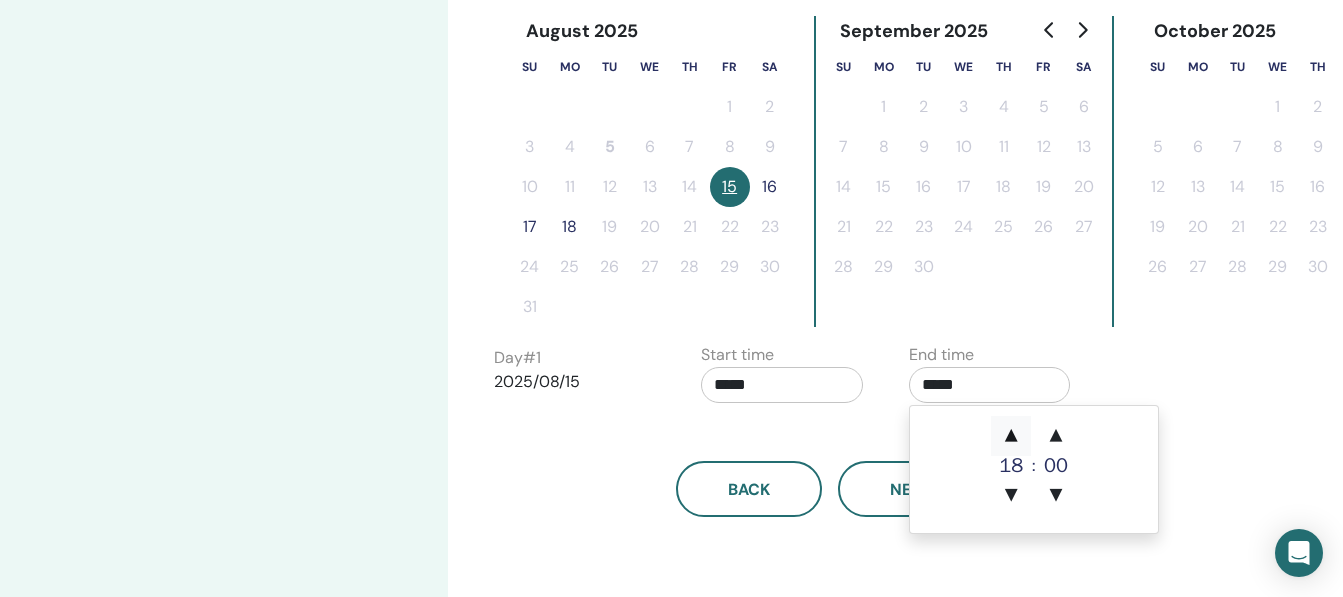 click on "▲" at bounding box center (1011, 436) 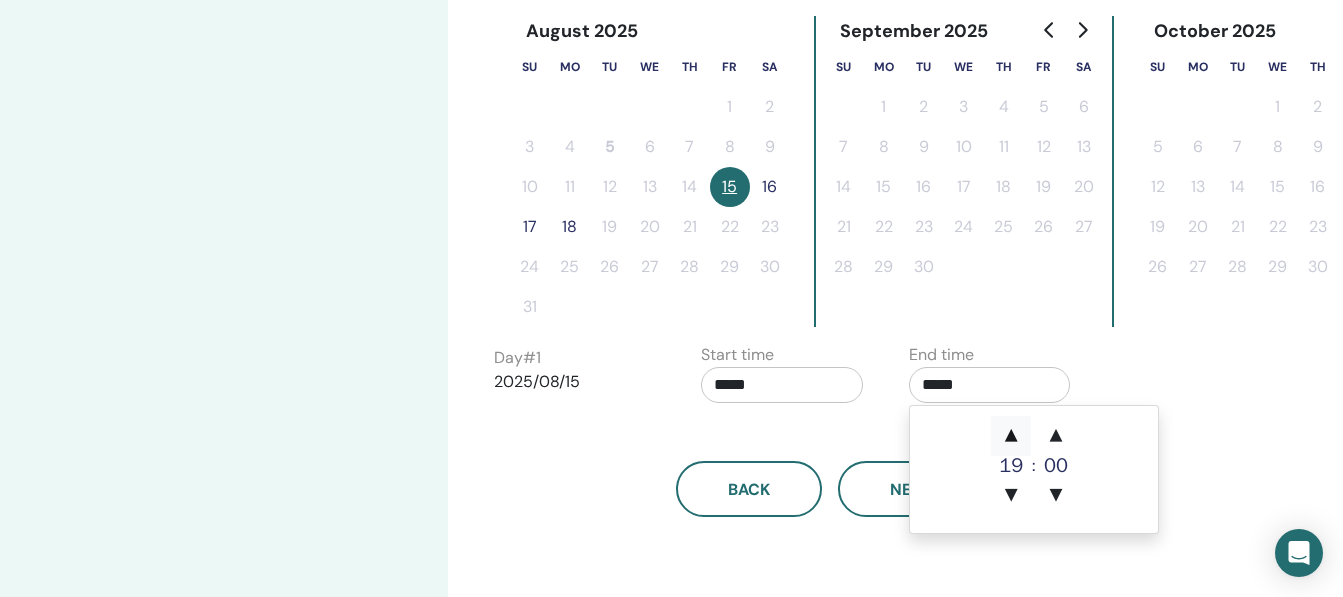 click on "▲" at bounding box center (1011, 436) 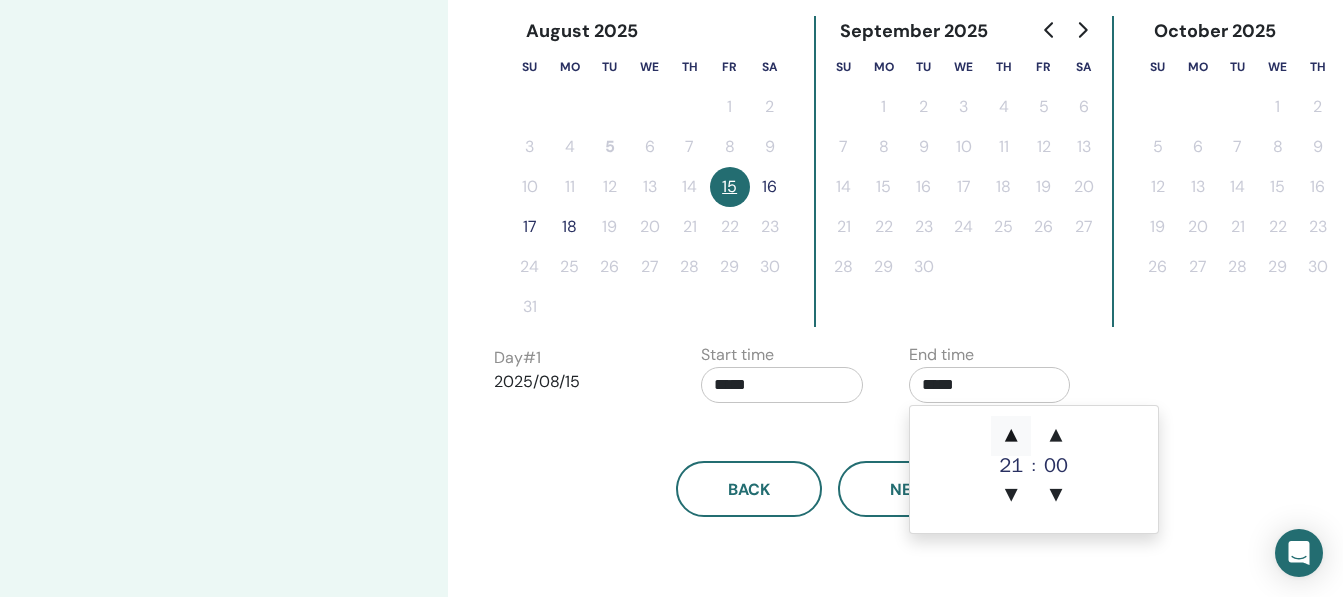 click on "▲" at bounding box center (1011, 436) 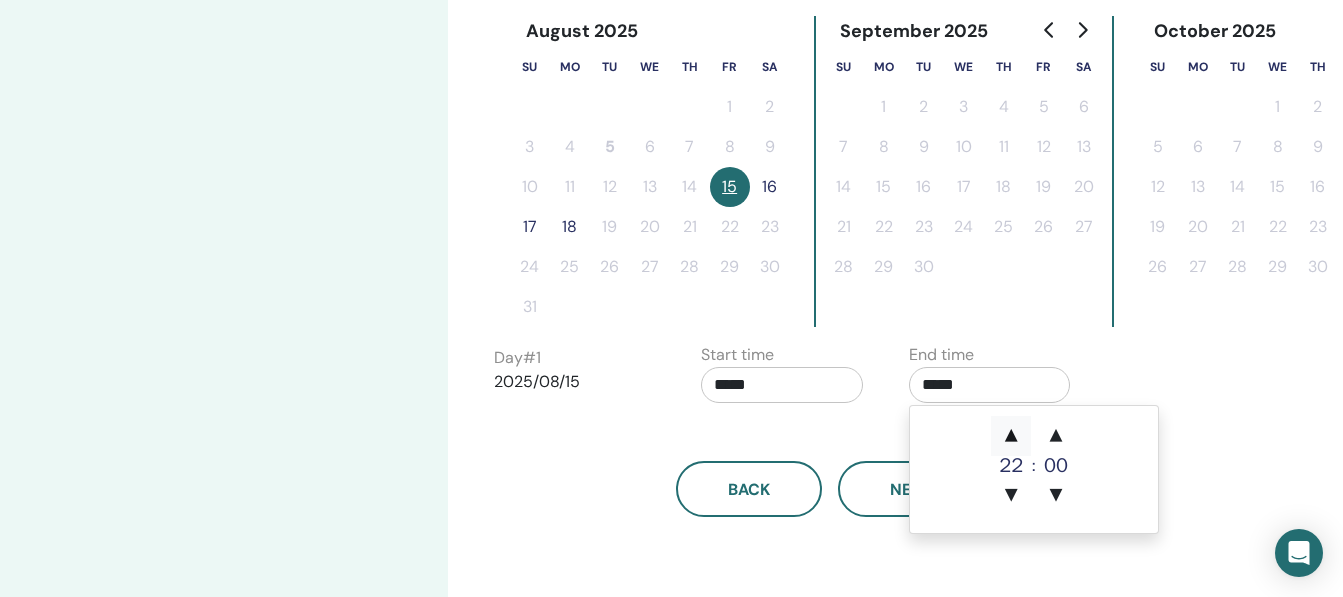click on "▲" at bounding box center (1011, 436) 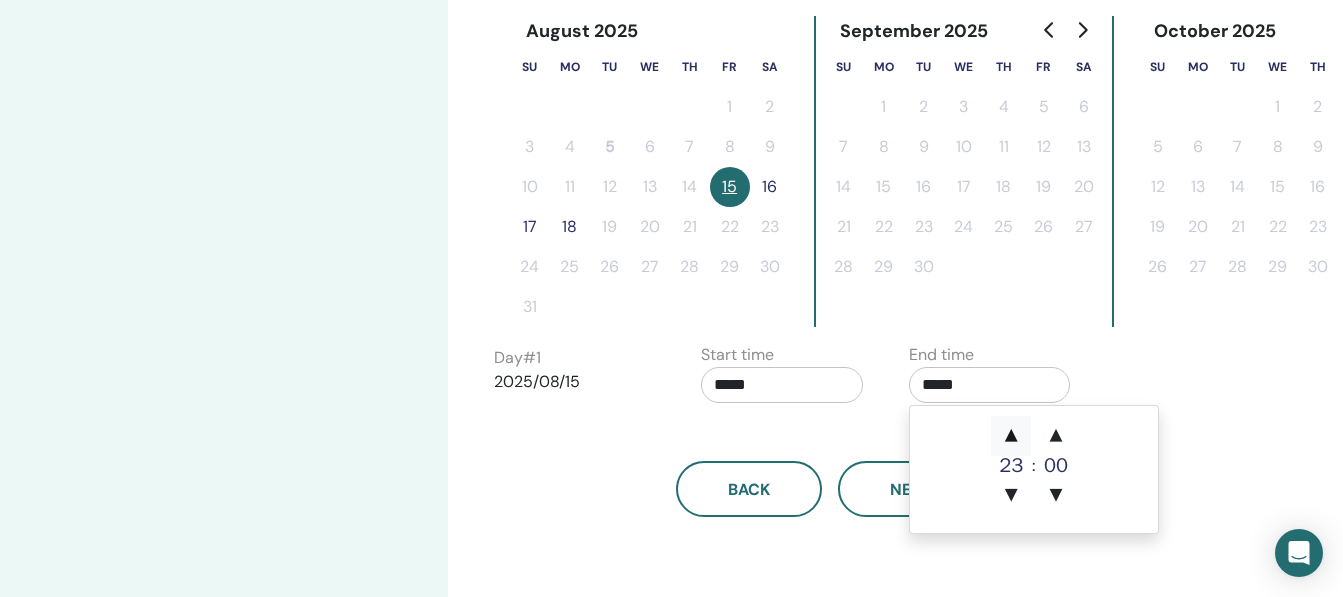 click on "▲" at bounding box center (1011, 436) 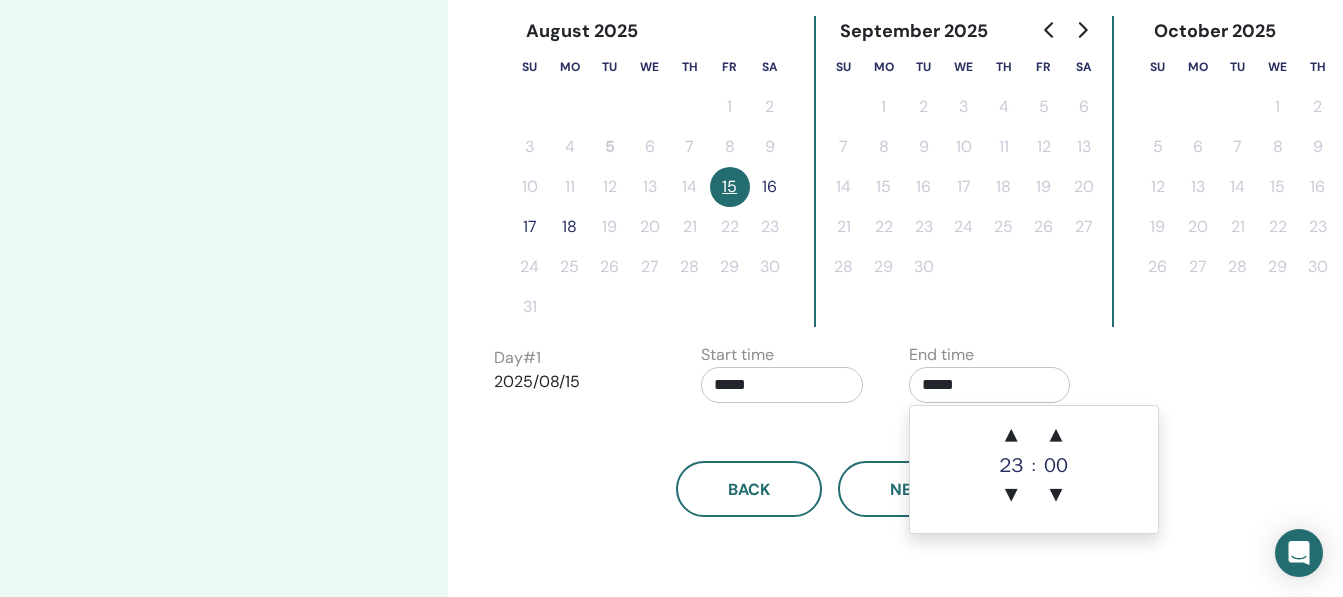 click on "00" at bounding box center [1056, 466] 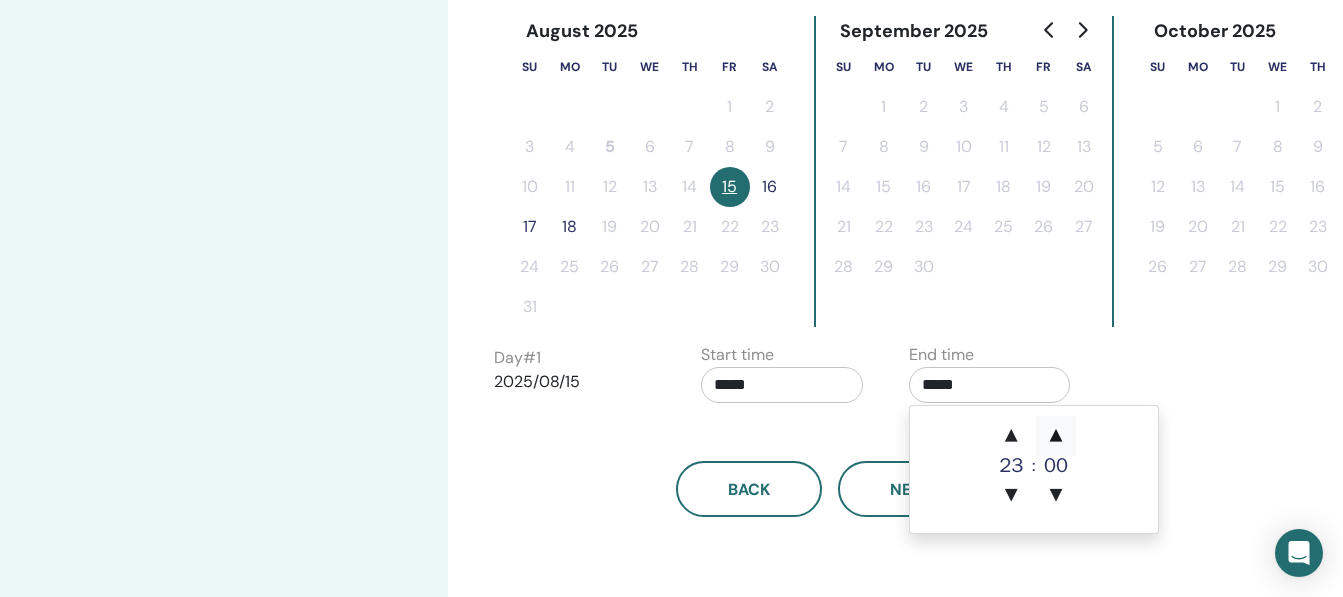 click on "▲" at bounding box center [1056, 436] 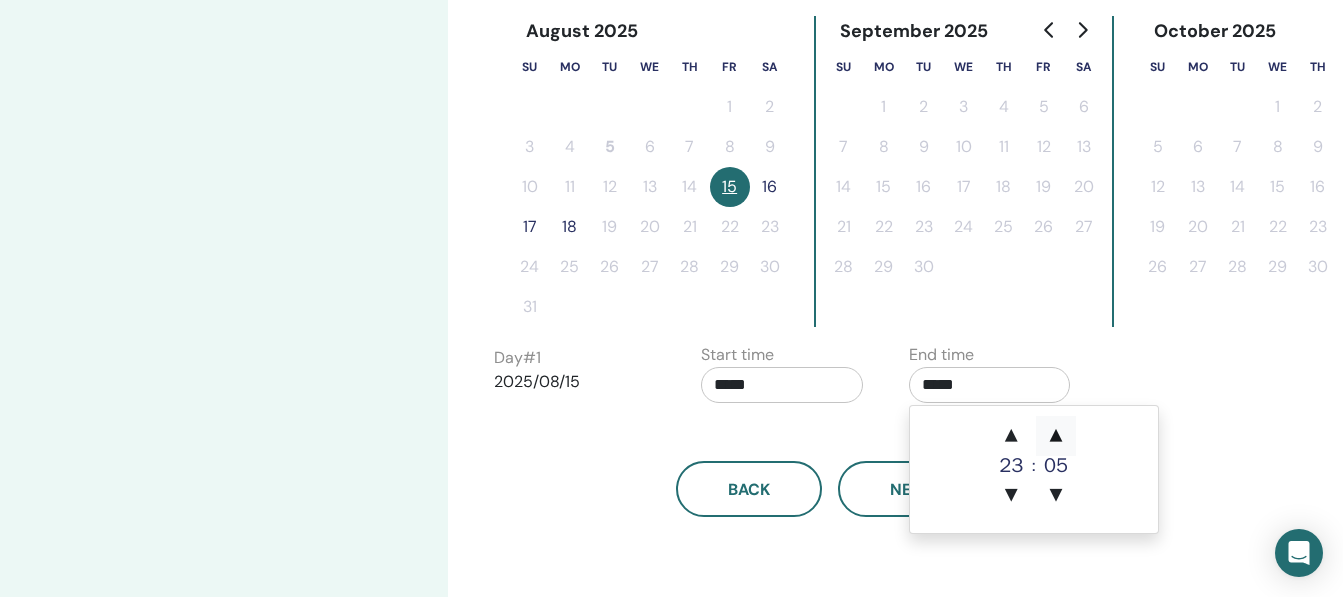 click on "▲" at bounding box center (1056, 436) 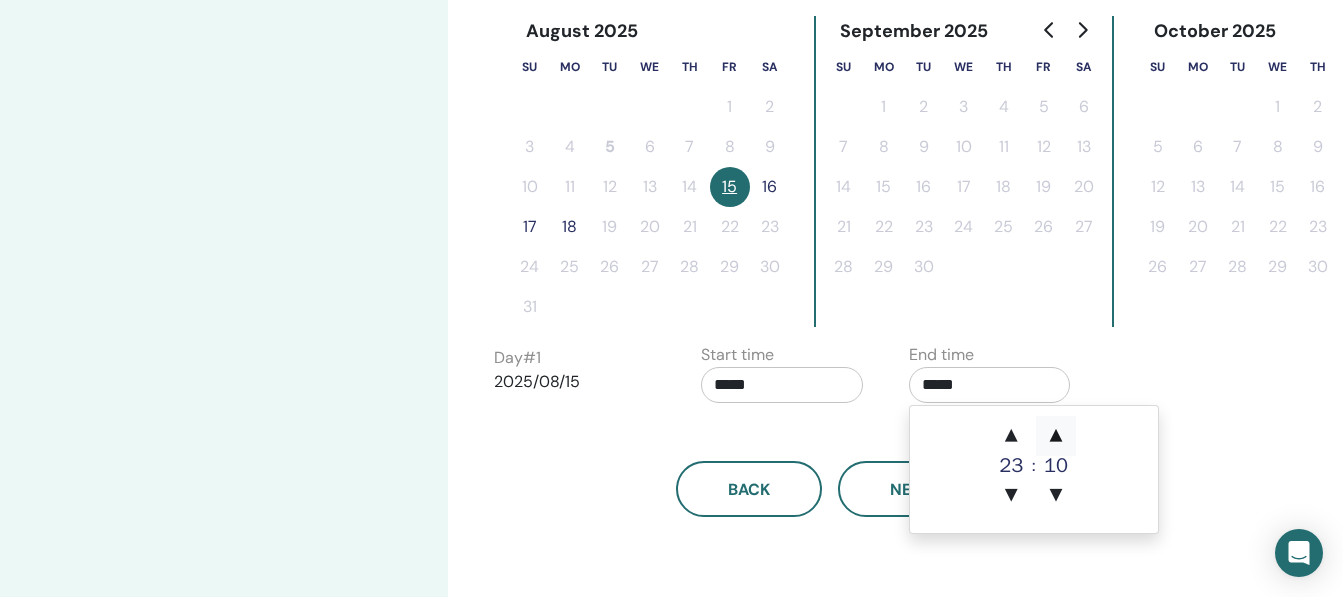 click on "▲" at bounding box center [1056, 436] 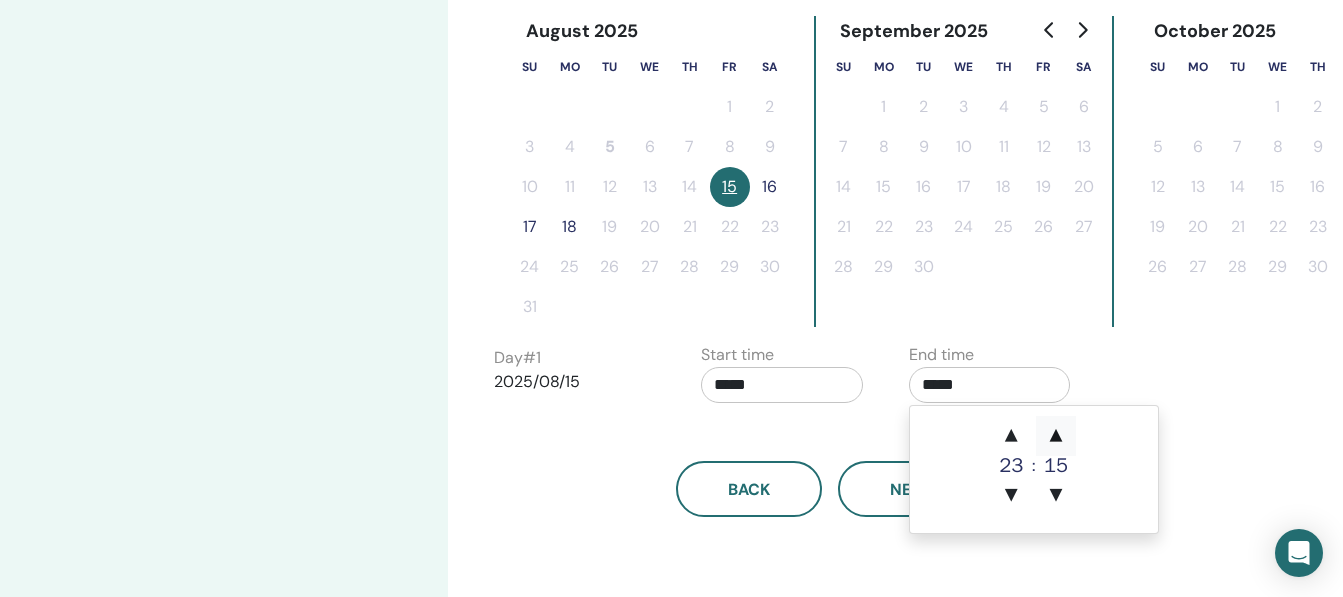 click on "▲" at bounding box center [1056, 436] 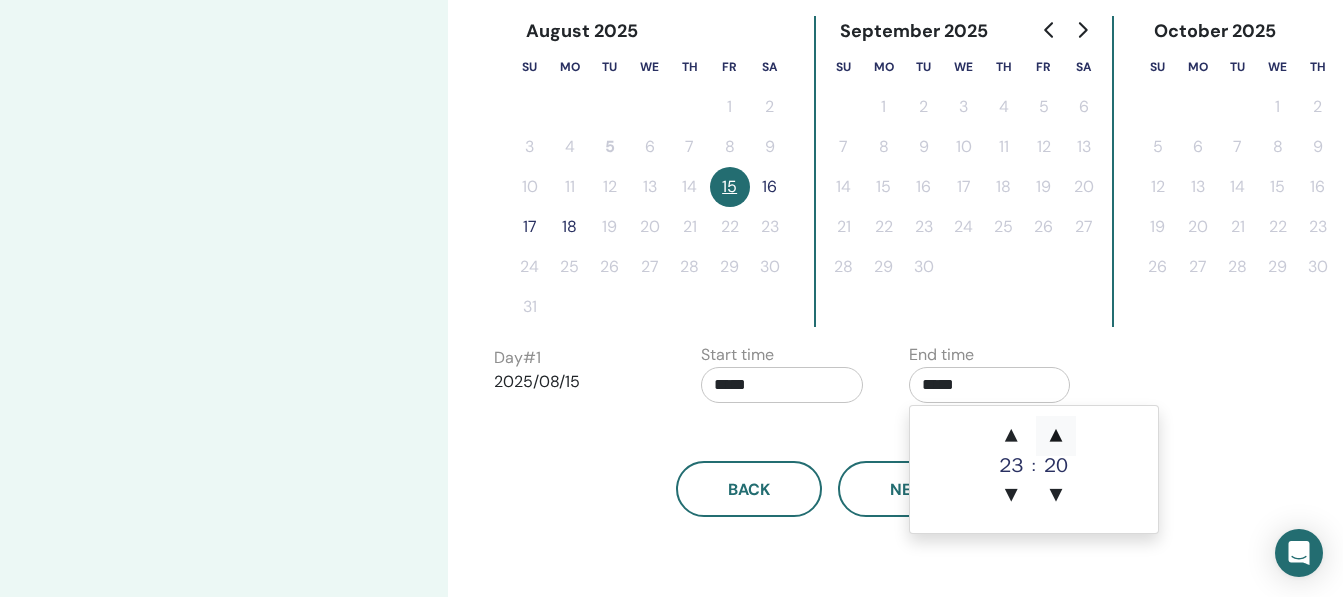 click on "▲" at bounding box center (1056, 436) 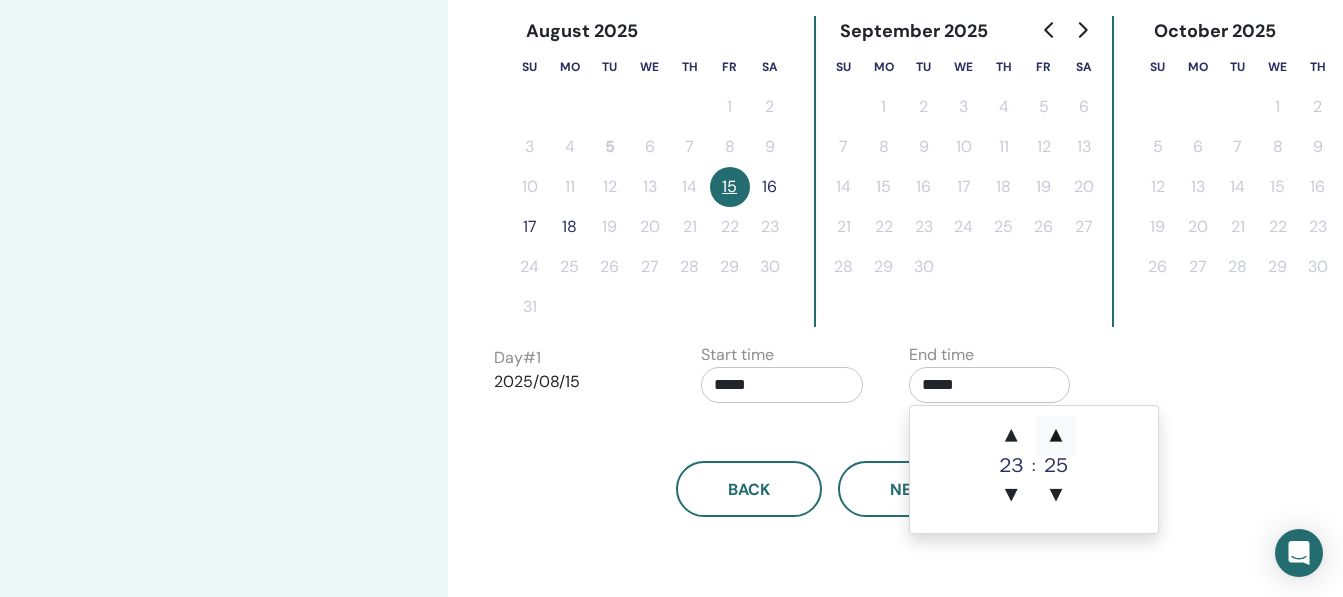 click on "▲" at bounding box center (1056, 436) 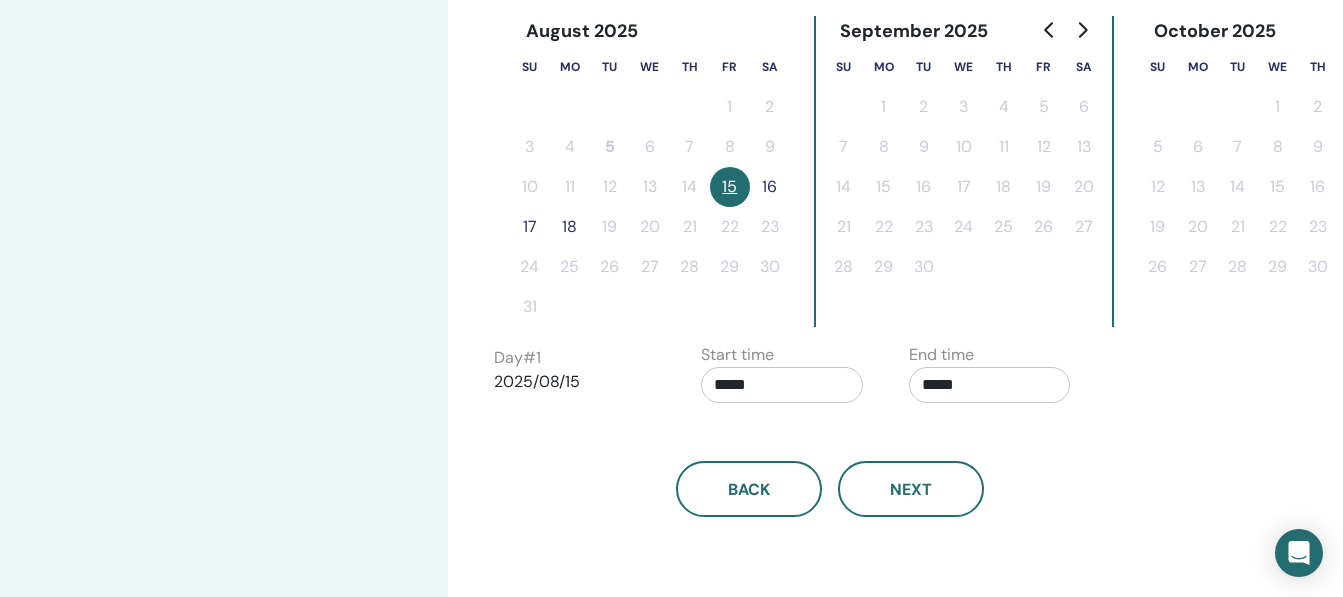 click on "Day  # 1 2025/08/15 Start time ***** End time *****" at bounding box center [894, 378] 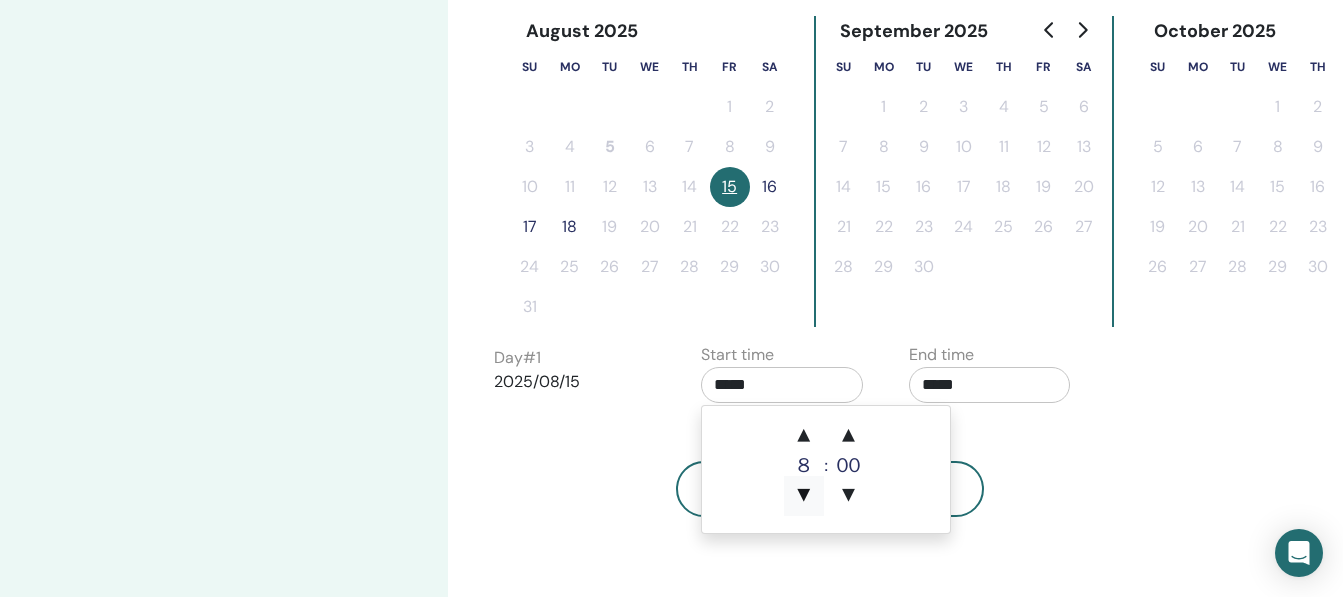 click on "▼" at bounding box center [804, 496] 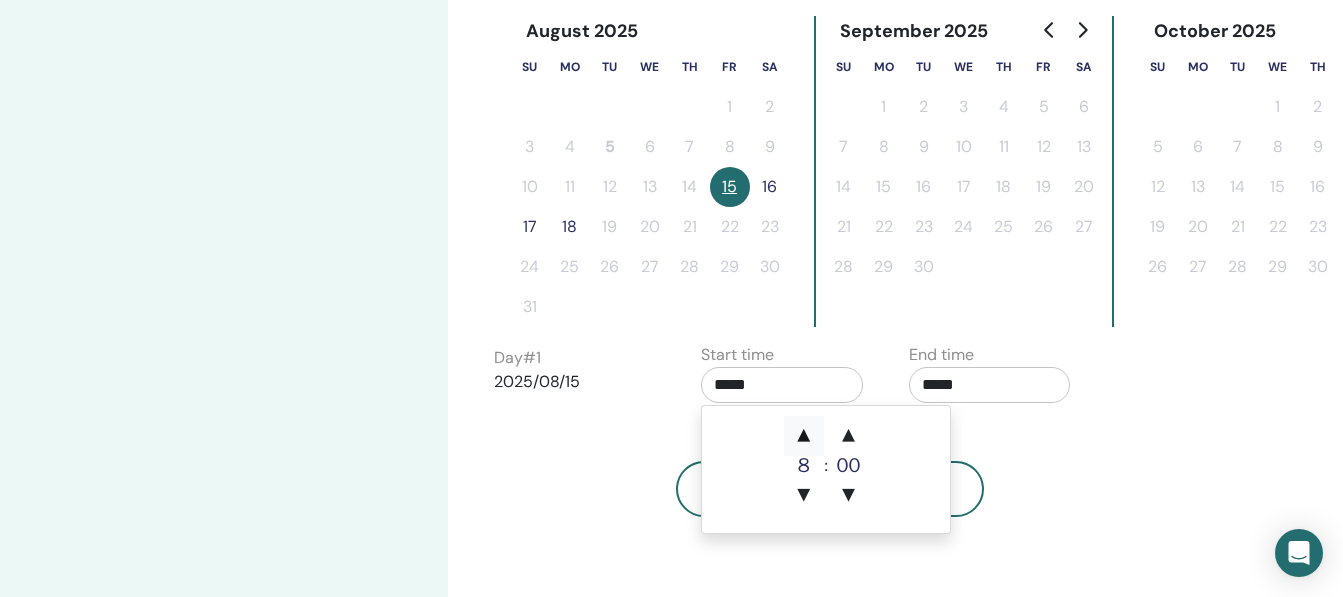 click on "▲" at bounding box center [804, 436] 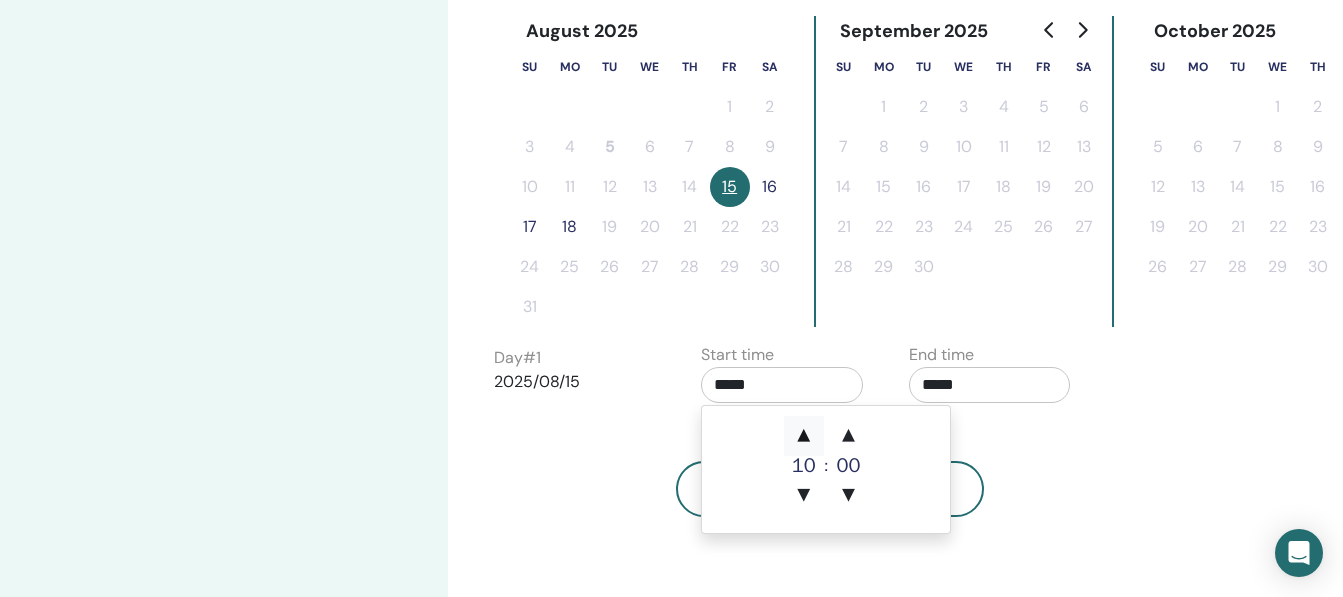 click on "▲" at bounding box center (804, 436) 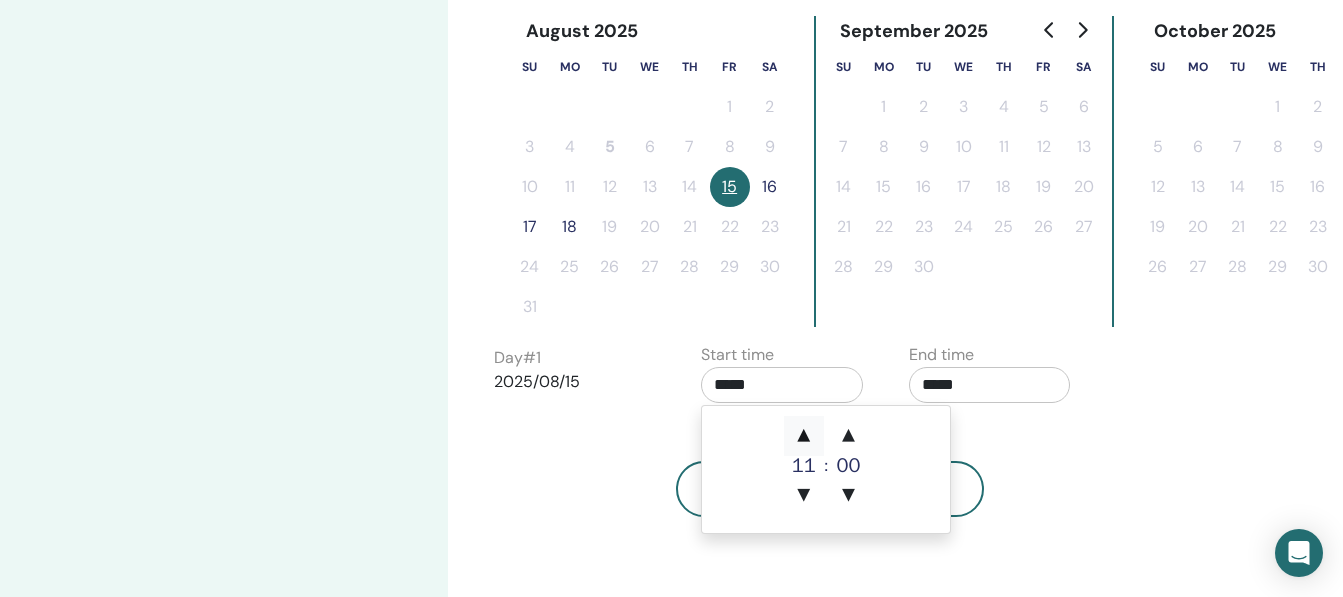 click on "▲" at bounding box center (804, 436) 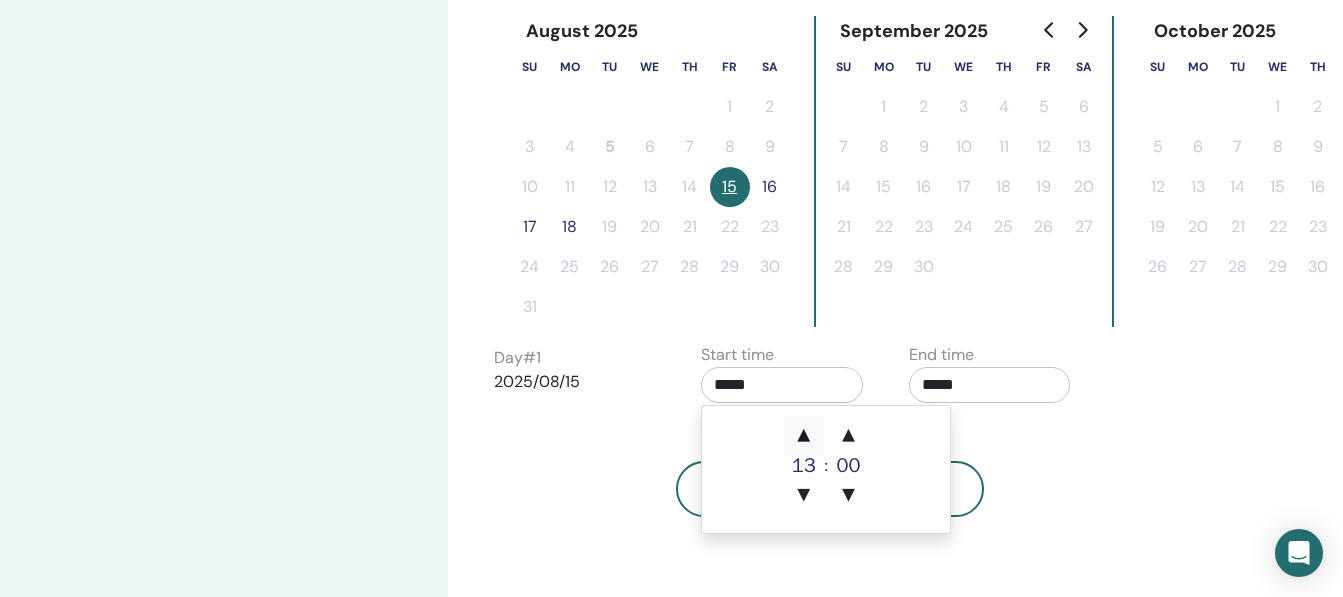 click on "▲" at bounding box center (804, 436) 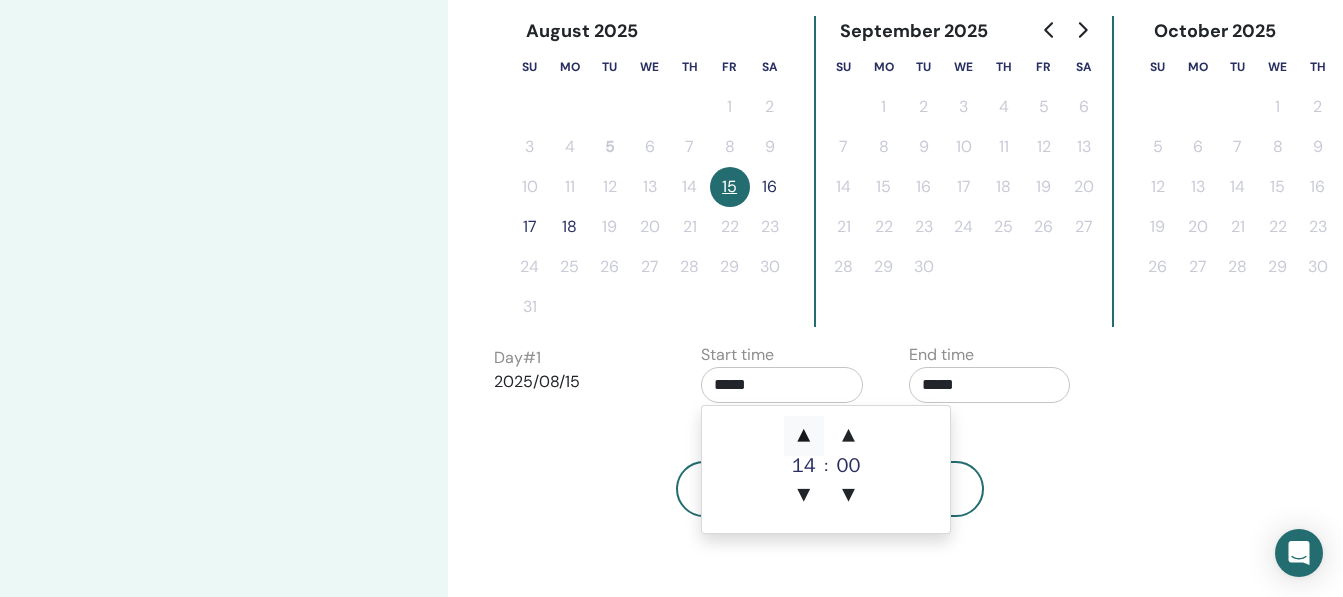 click on "▲" at bounding box center [804, 436] 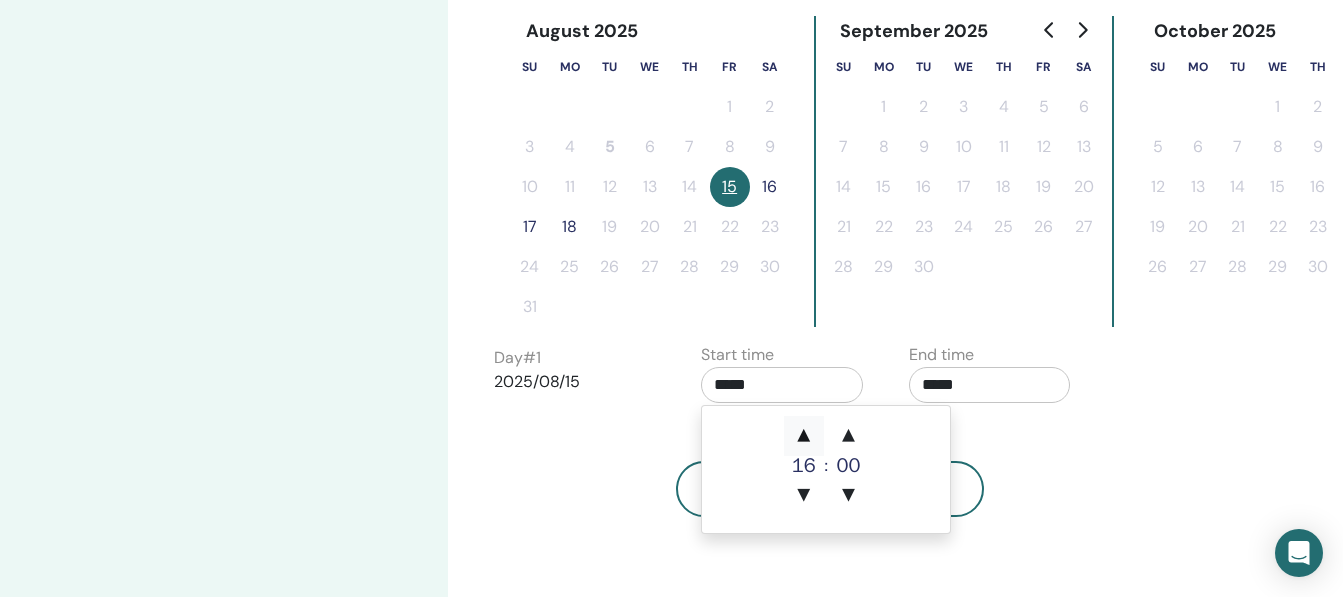 click on "▲" at bounding box center [804, 436] 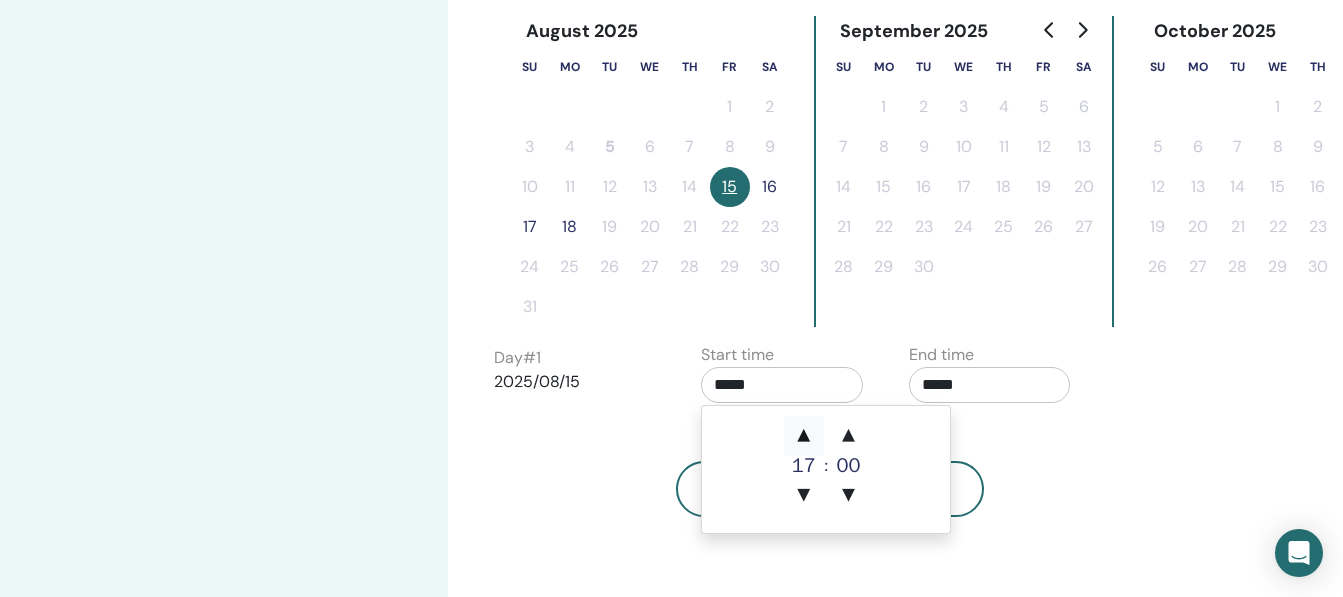 click on "▲" at bounding box center (804, 436) 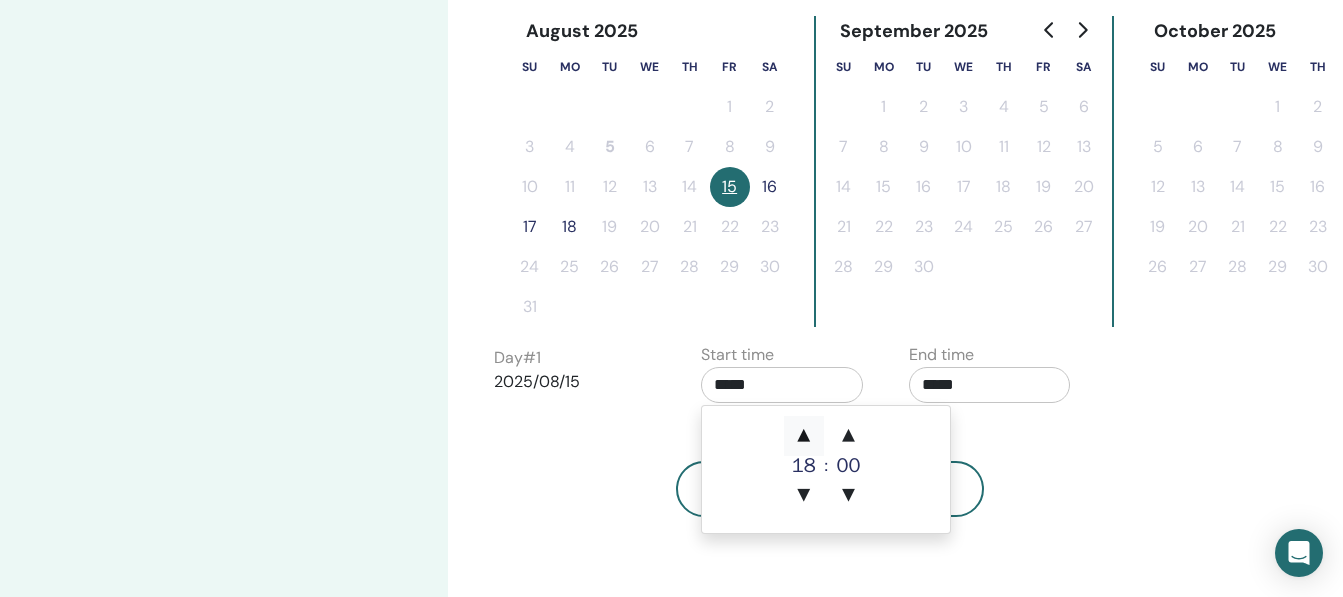 click on "▲" at bounding box center (804, 436) 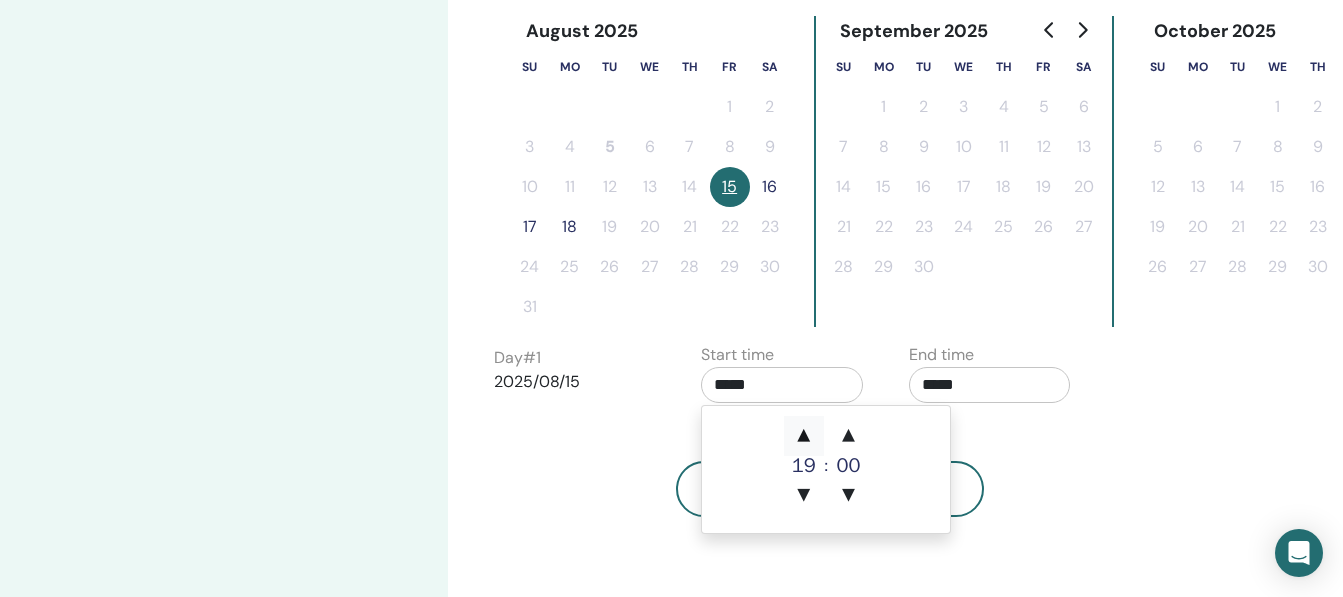 click on "▲" at bounding box center [804, 436] 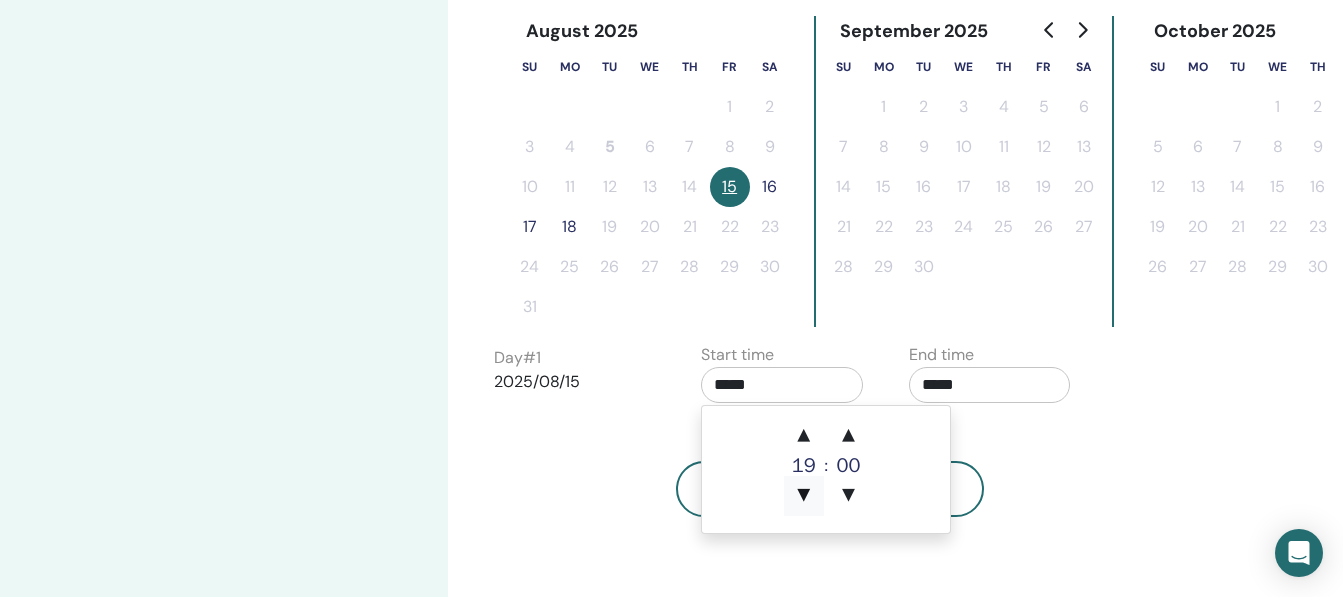 click on "▼" at bounding box center [804, 496] 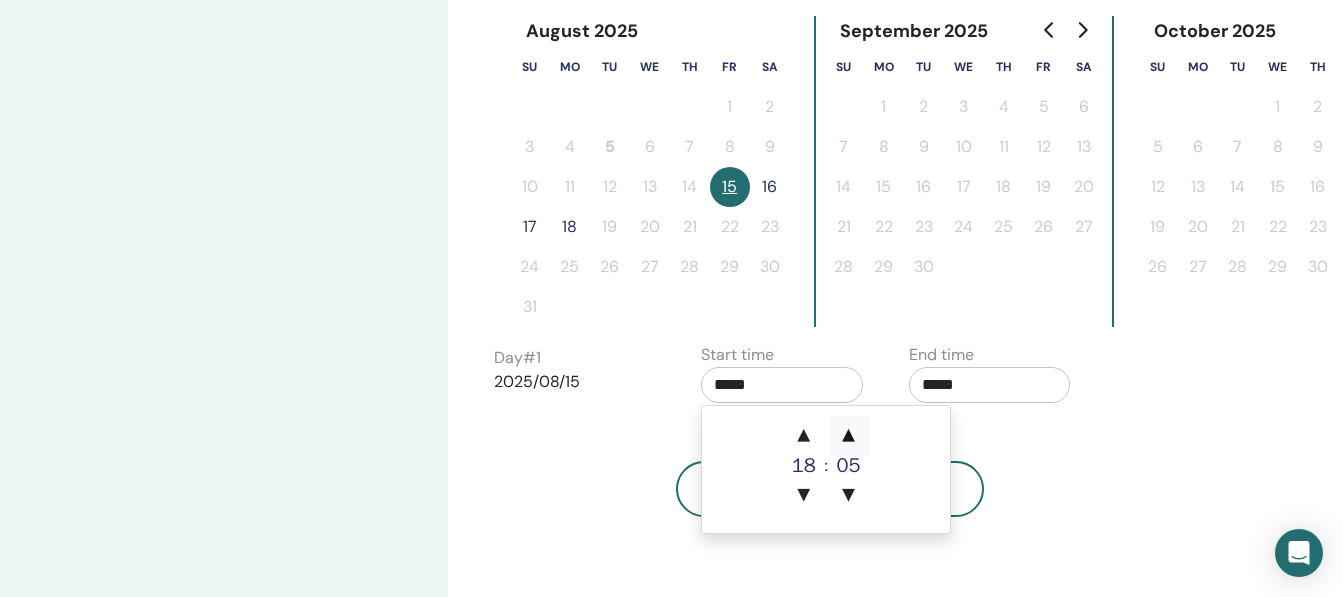 click on "▲" at bounding box center [849, 436] 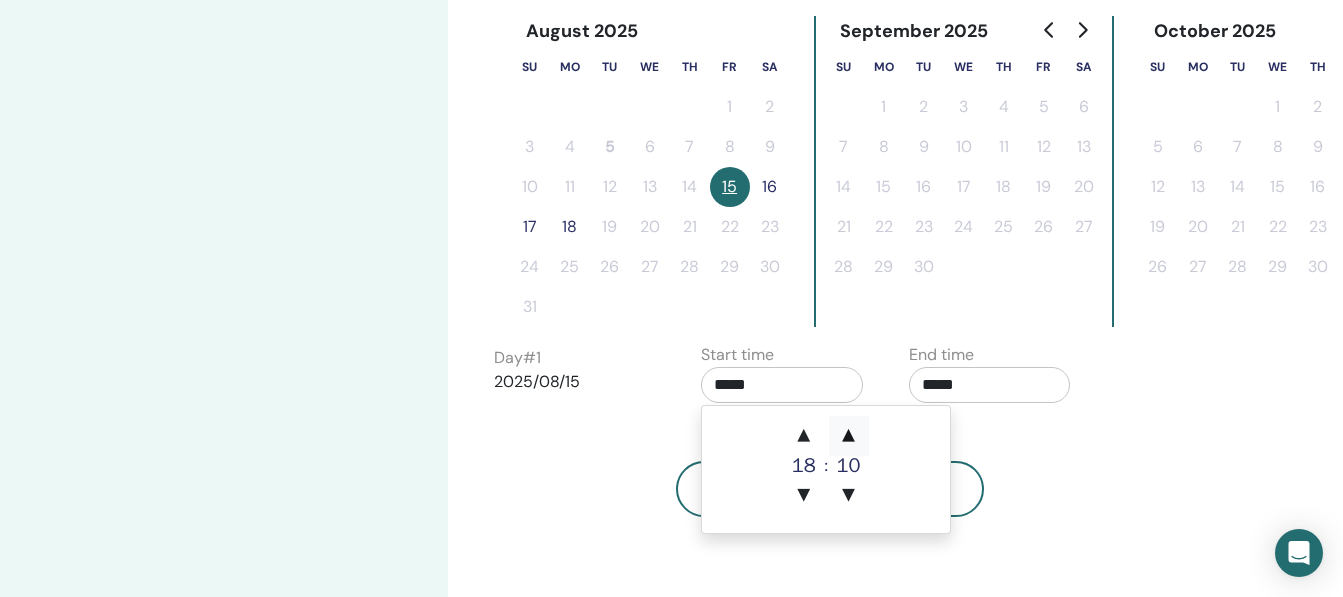 click on "▲" at bounding box center (849, 436) 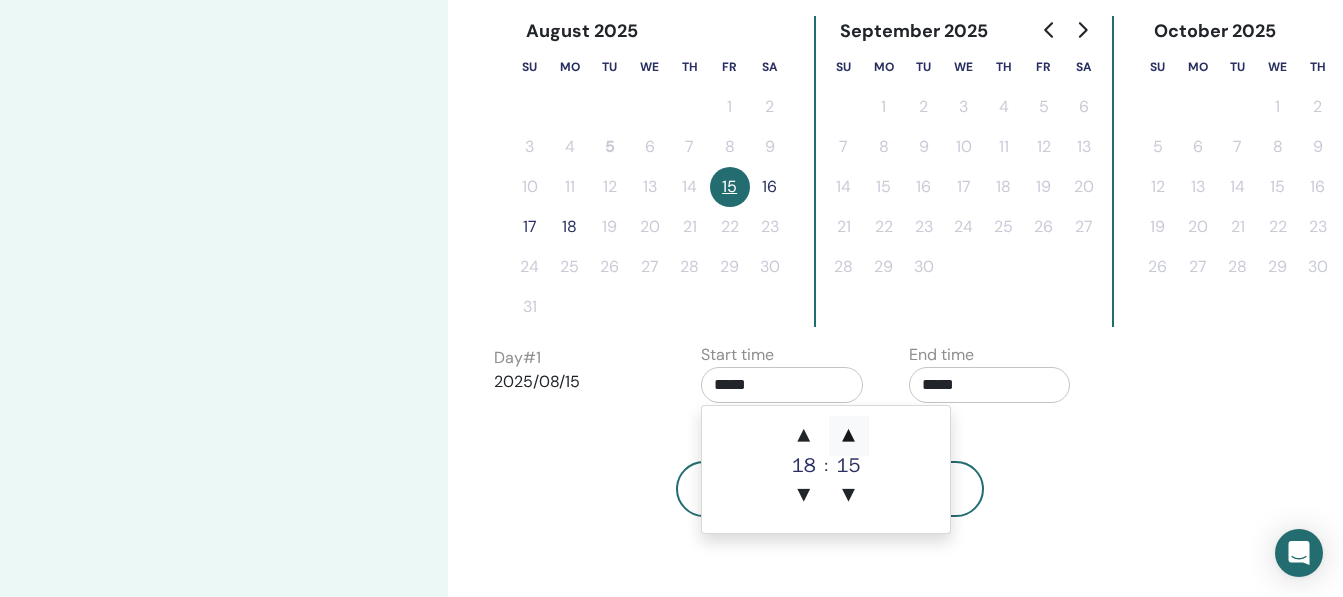 click on "▲" at bounding box center (849, 436) 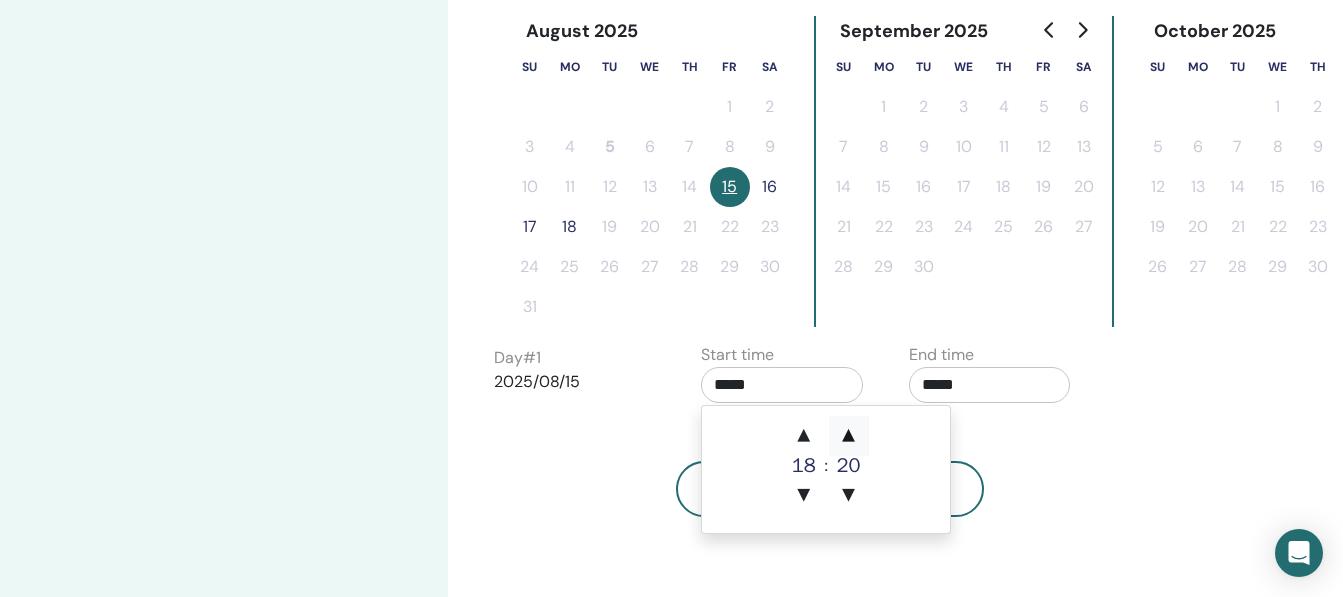 click on "▲" at bounding box center [849, 436] 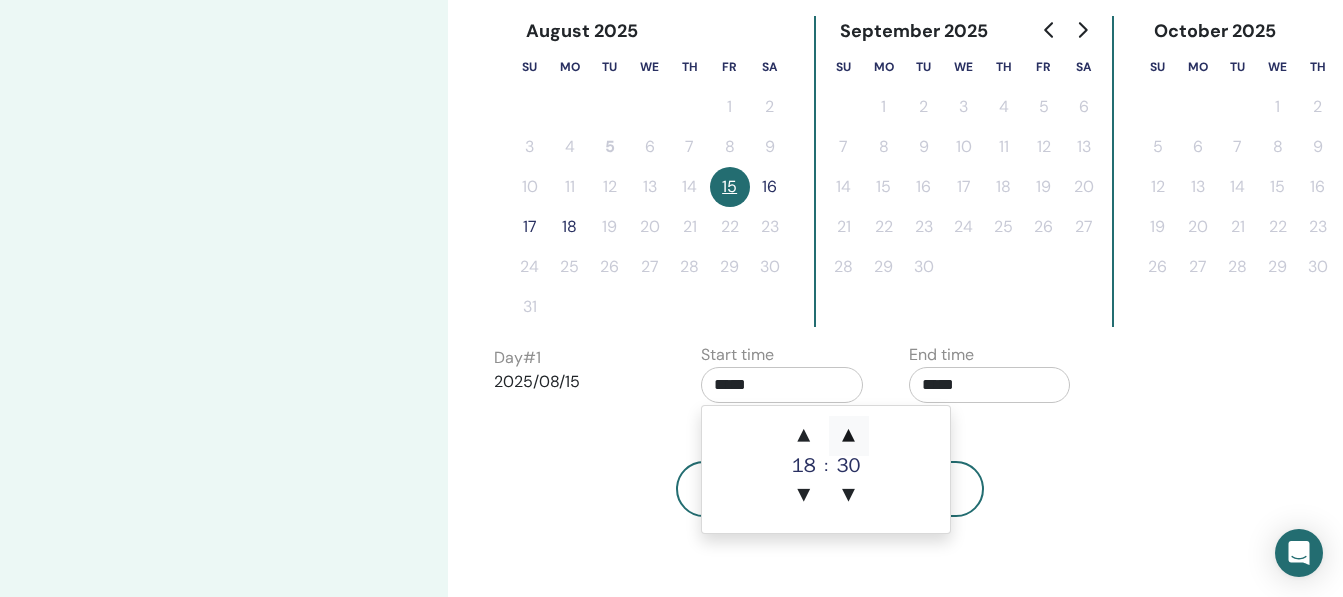 click on "▲" at bounding box center [849, 436] 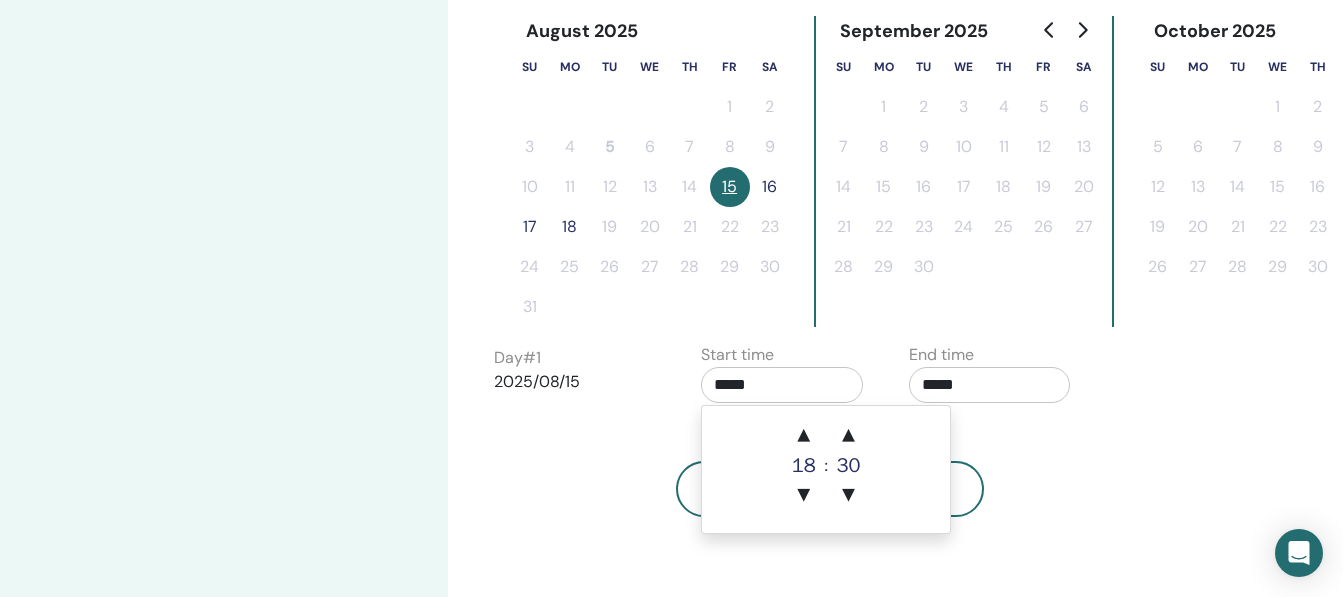 click on "Back Next" at bounding box center (830, 489) 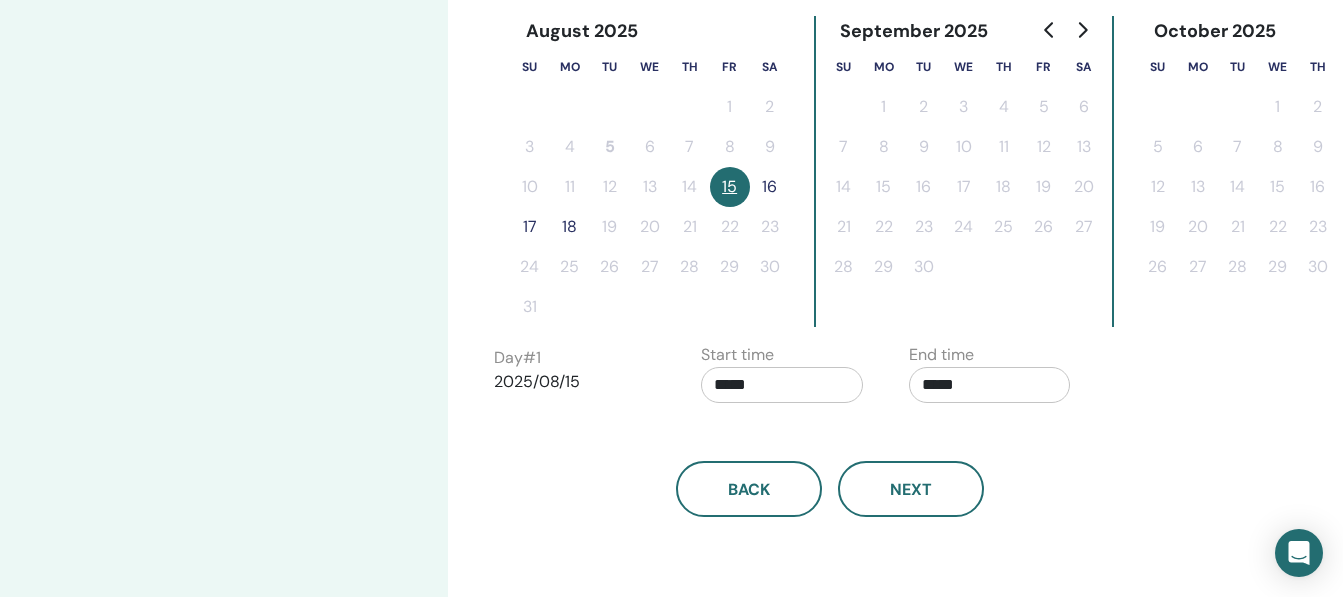click on "16" at bounding box center [770, 187] 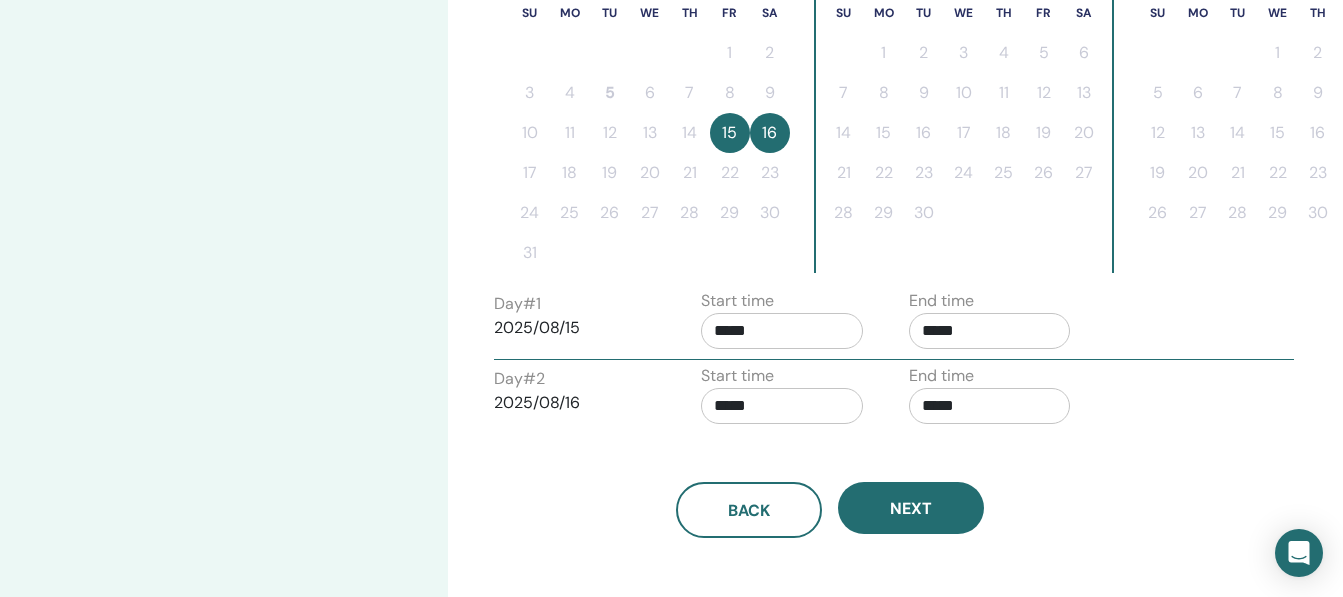 scroll, scrollTop: 592, scrollLeft: 0, axis: vertical 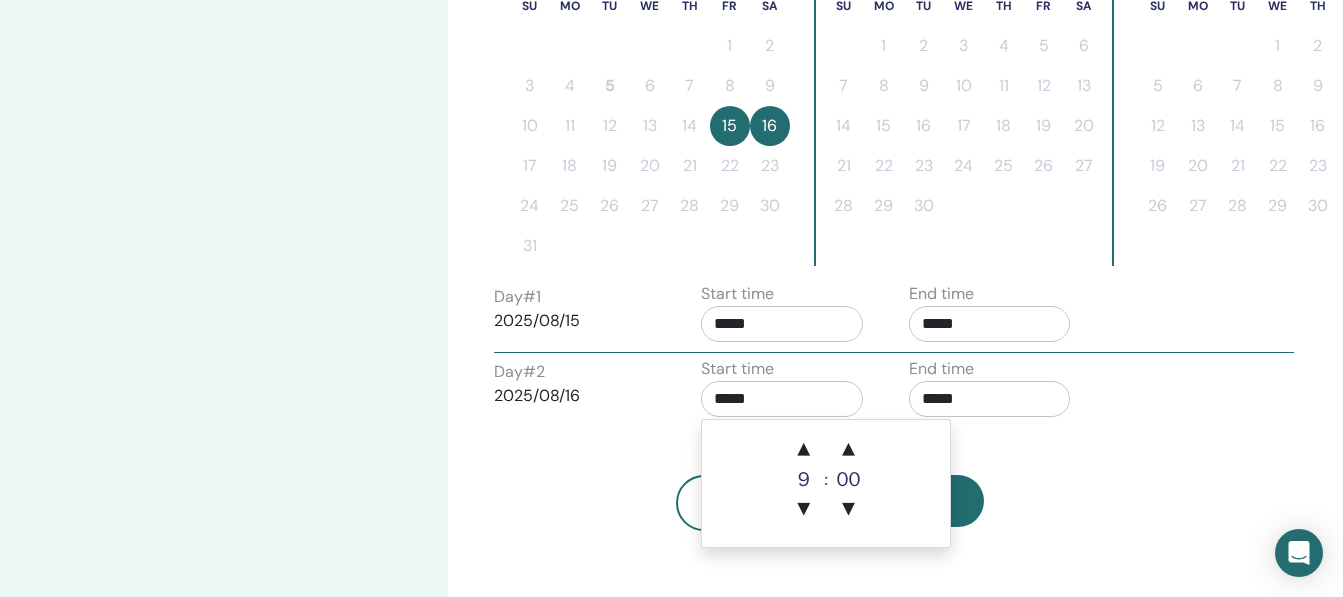 click on "*****" at bounding box center [782, 399] 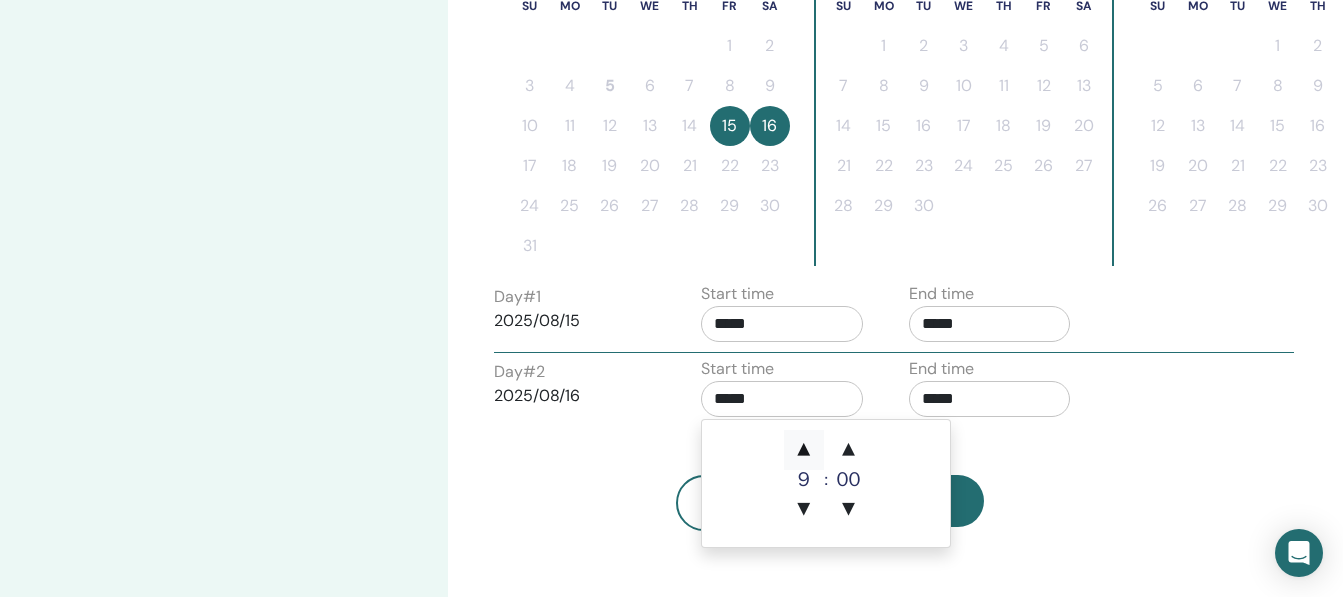click on "▲" at bounding box center (804, 450) 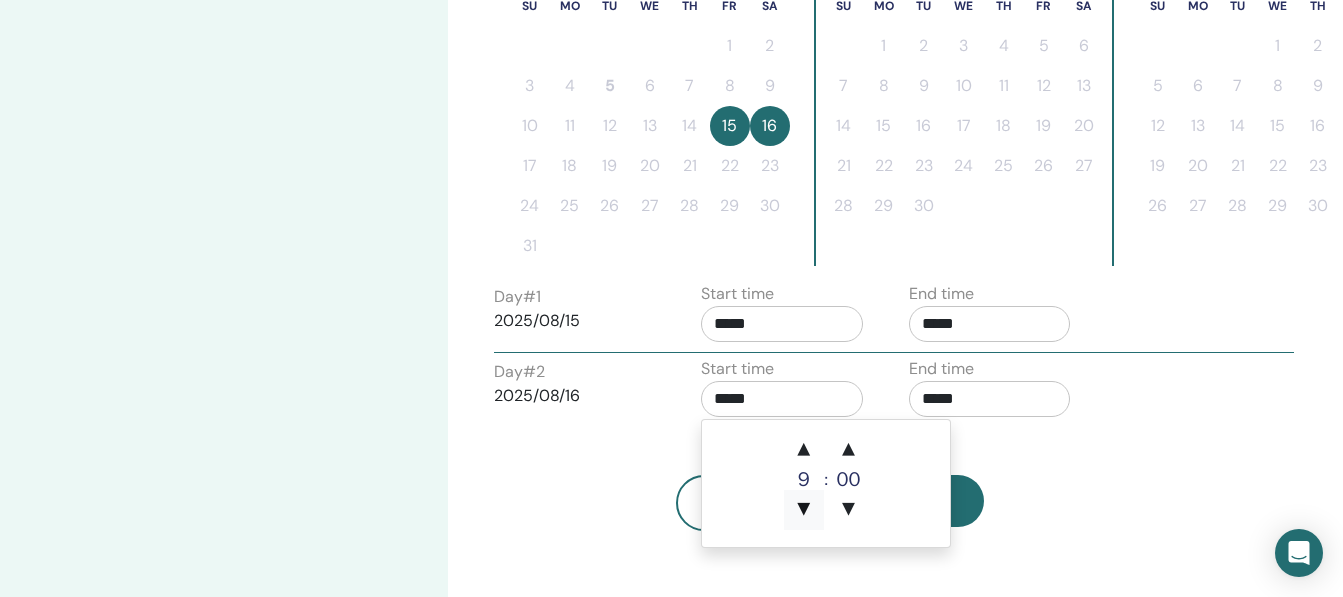 click on "▼" at bounding box center (804, 510) 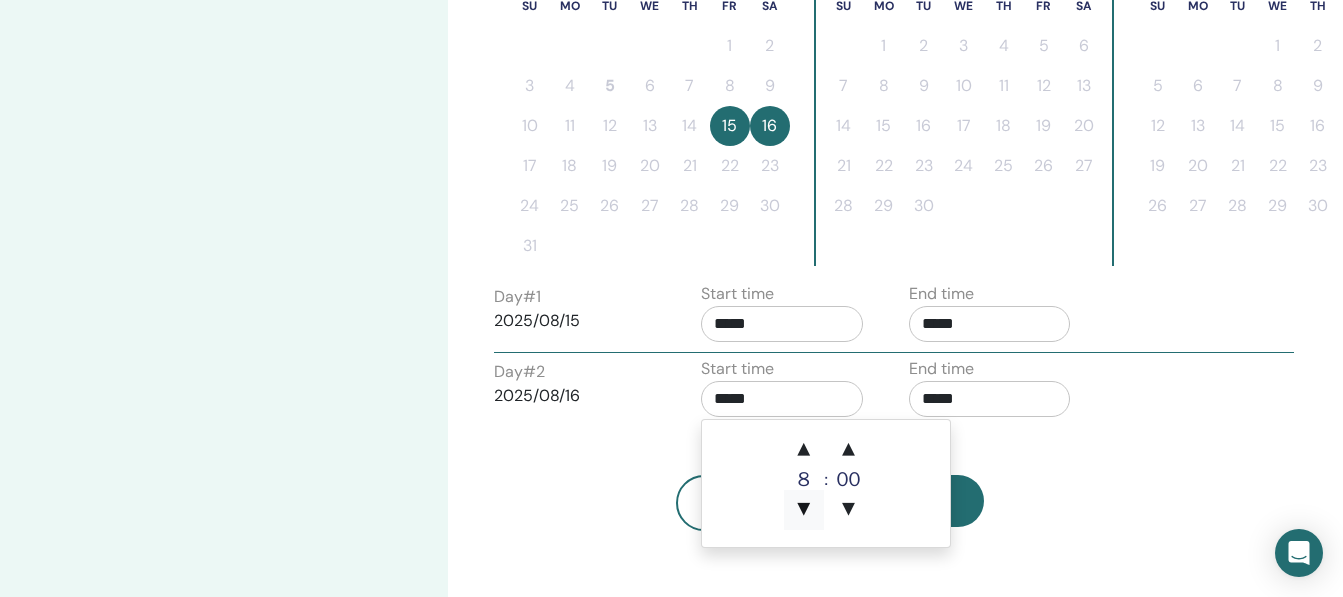 click on "▼" at bounding box center (804, 510) 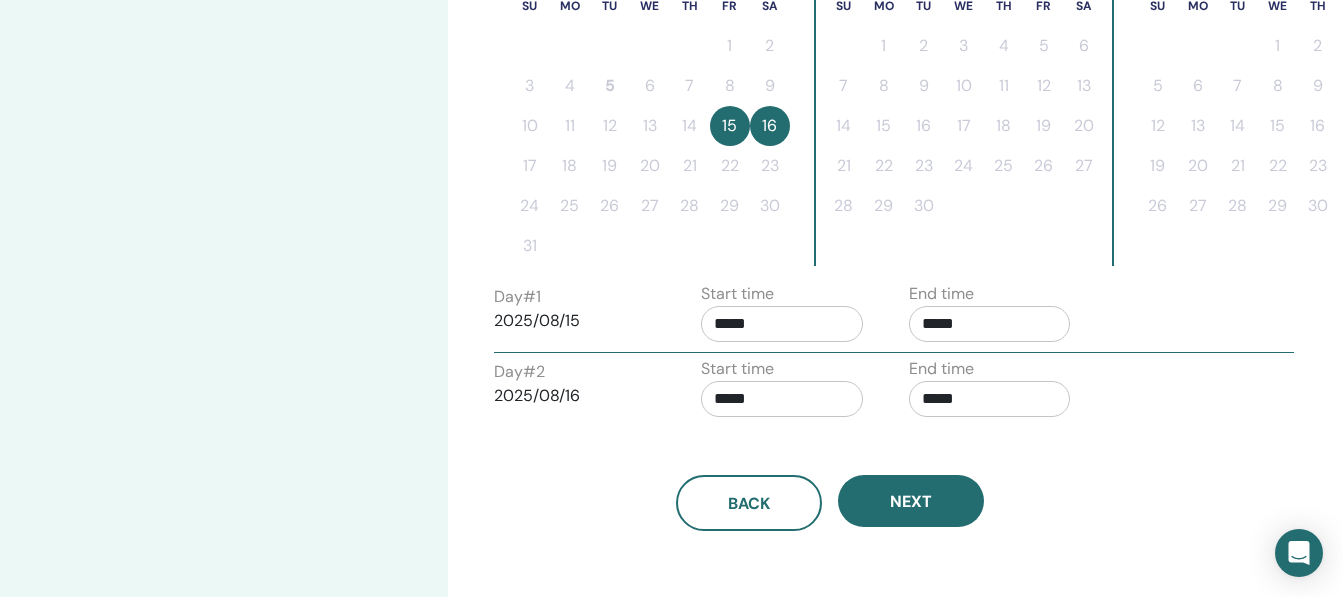 click on "Back Next" at bounding box center (830, 503) 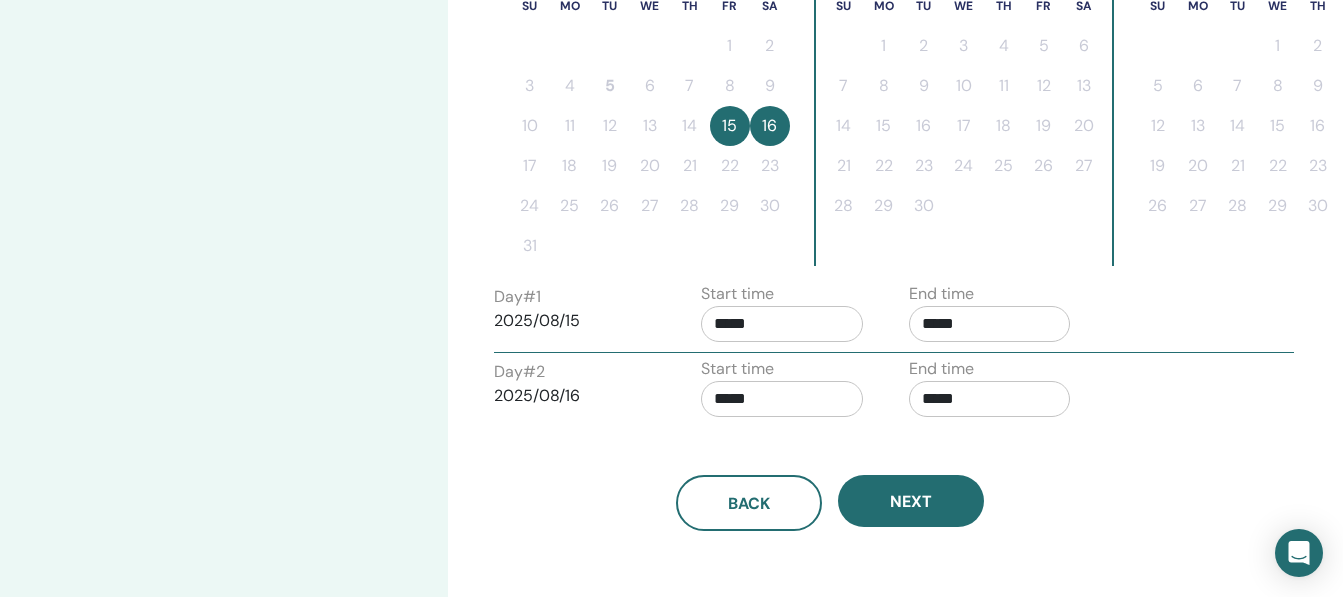 click on "Back Next" at bounding box center [830, 503] 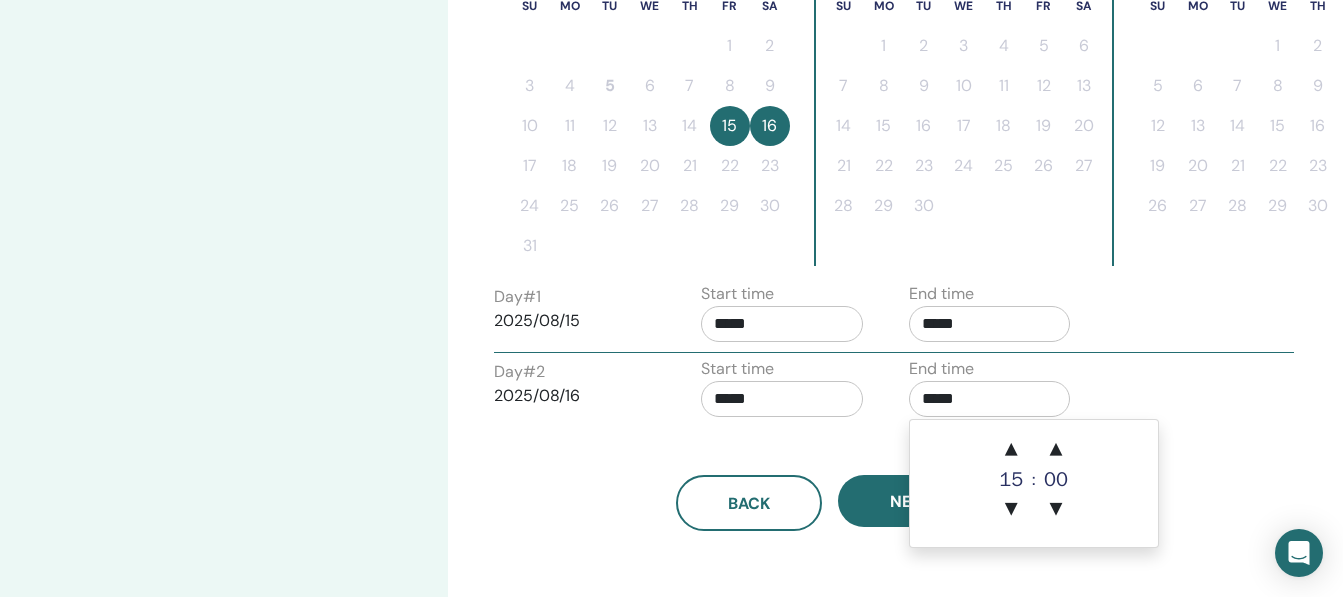 click on "*****" at bounding box center (990, 399) 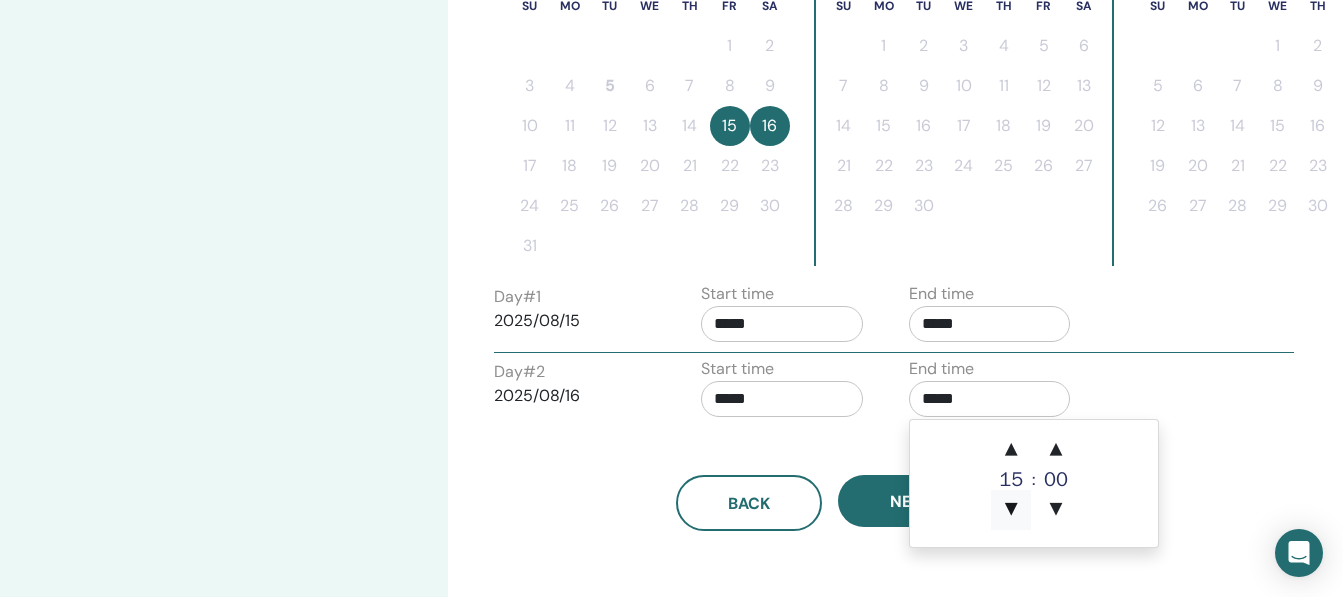 click on "▼" at bounding box center [1011, 510] 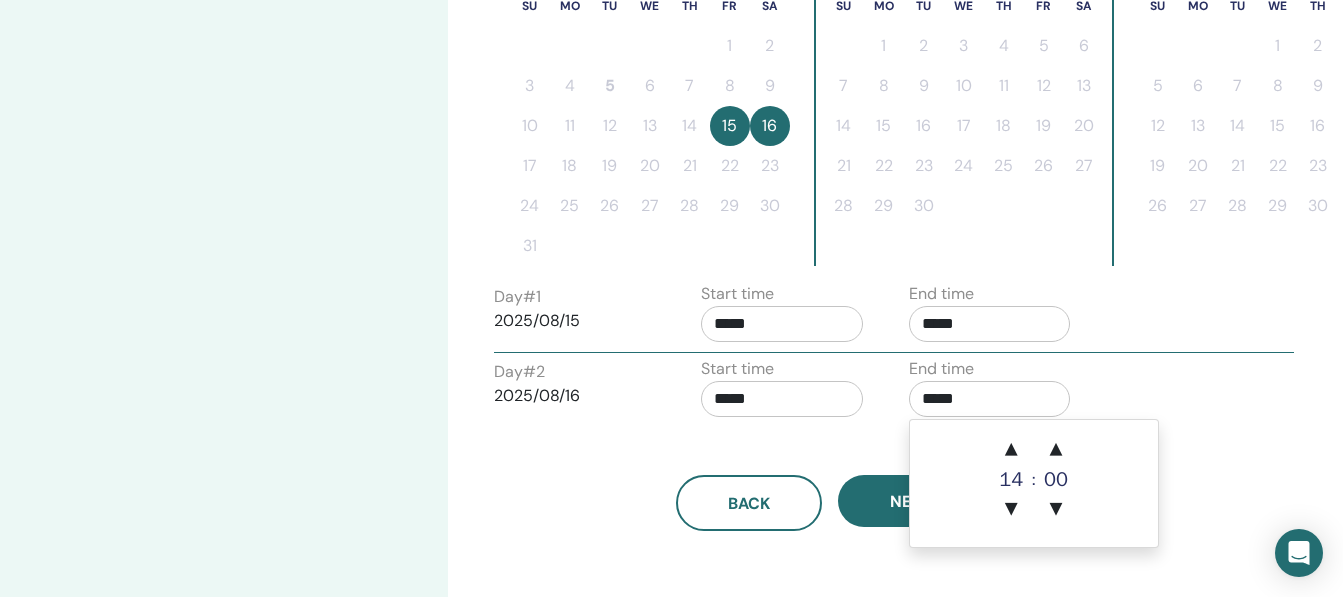 click on "00" at bounding box center (1056, 480) 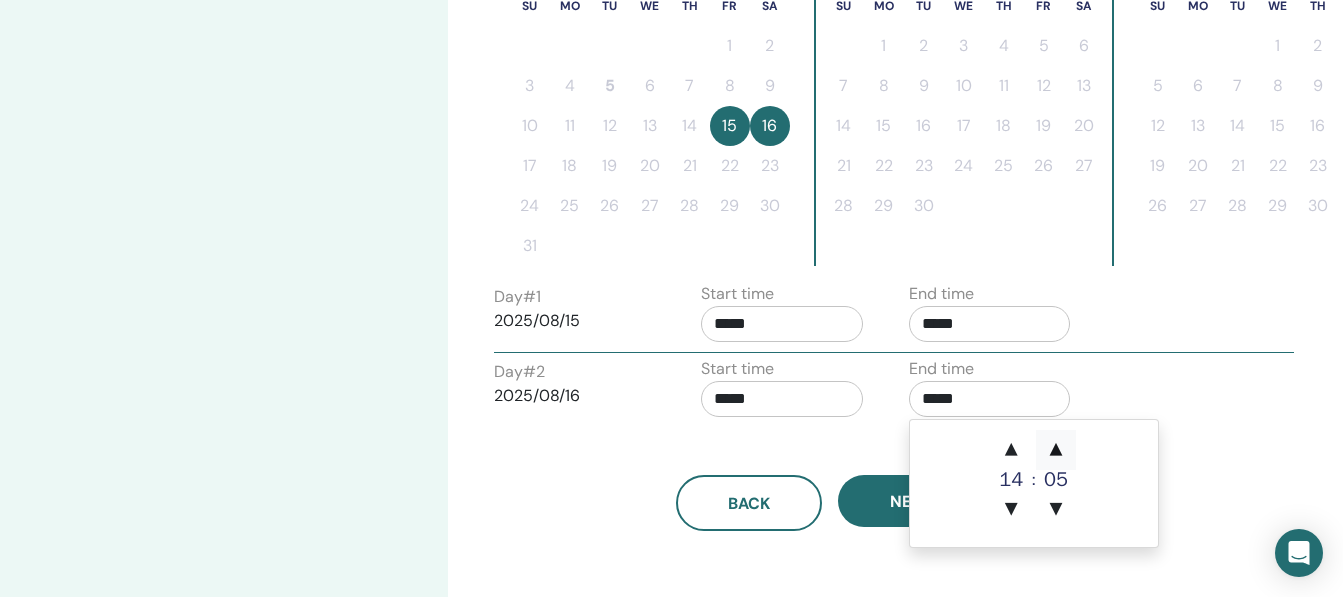 click on "▲" at bounding box center (1056, 450) 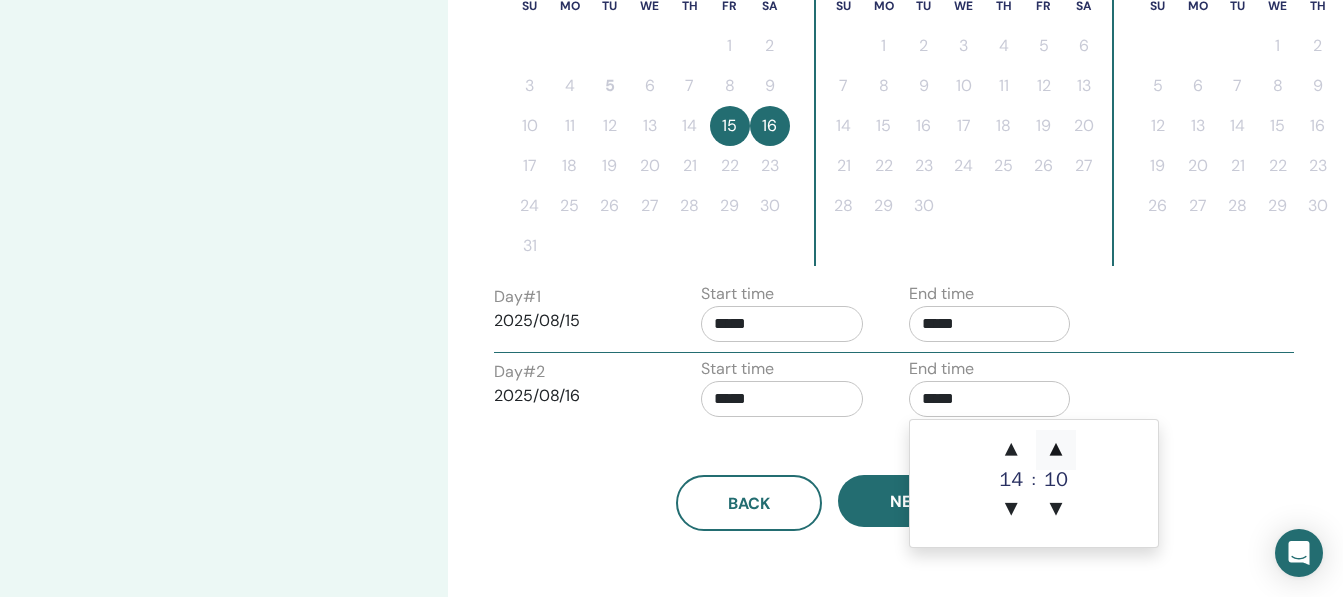 click on "▲" at bounding box center [1056, 450] 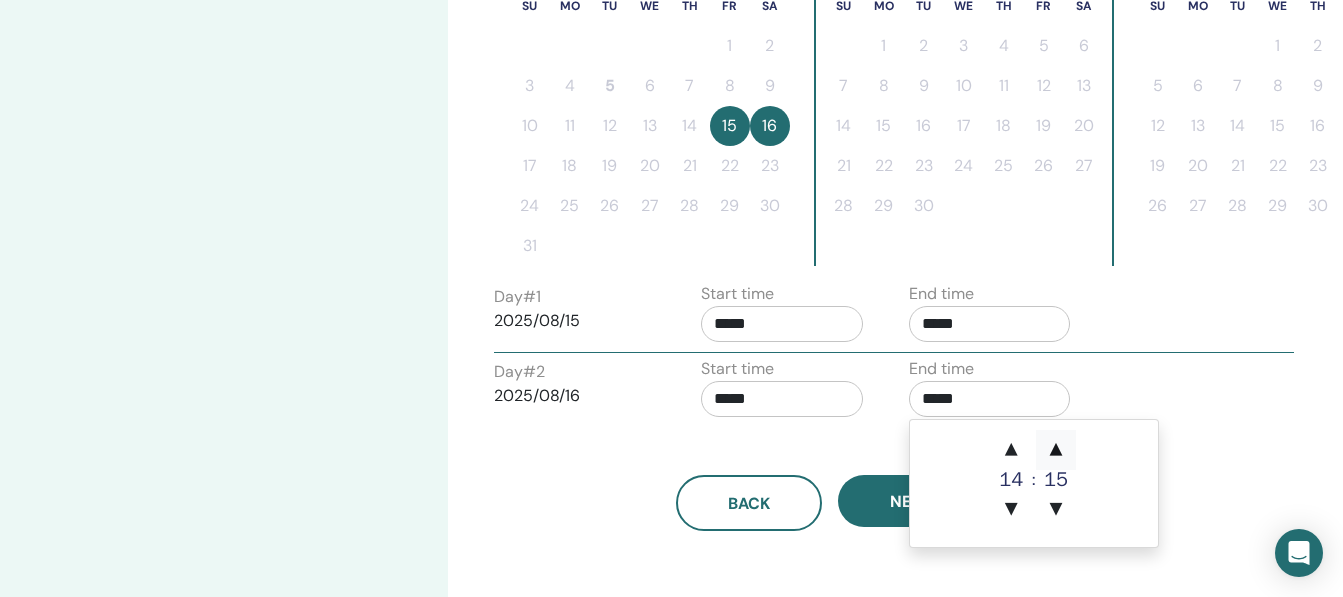 click on "▲" at bounding box center (1056, 450) 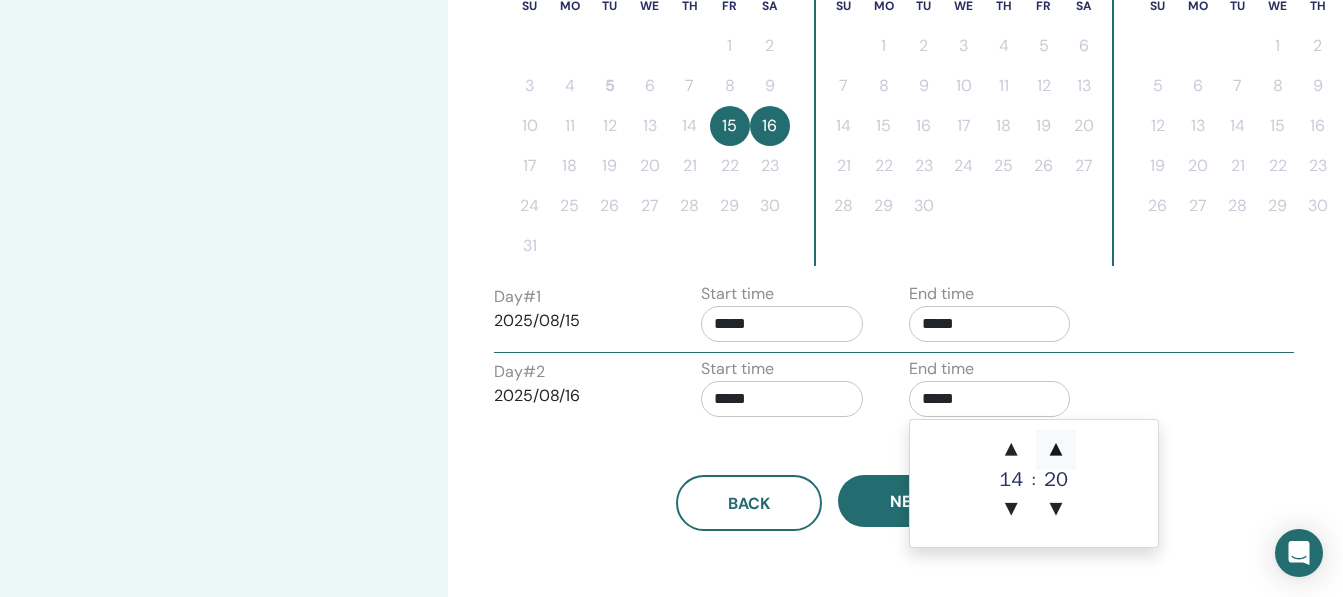click on "▲" at bounding box center [1056, 450] 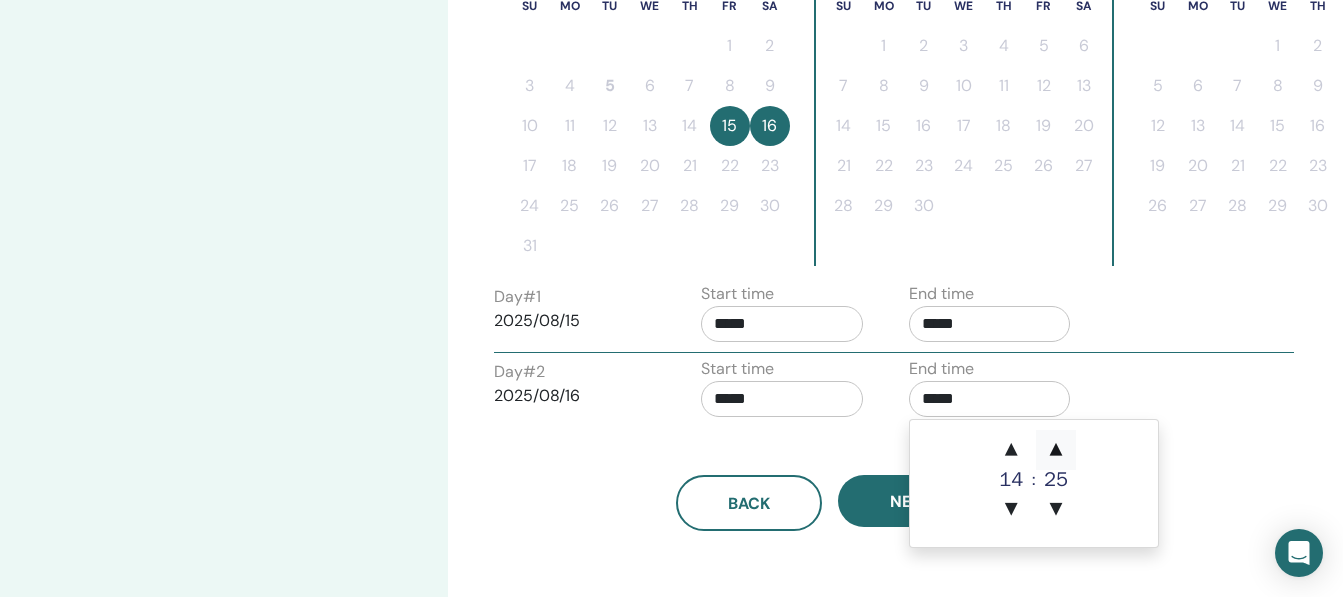 click on "▲" at bounding box center [1056, 450] 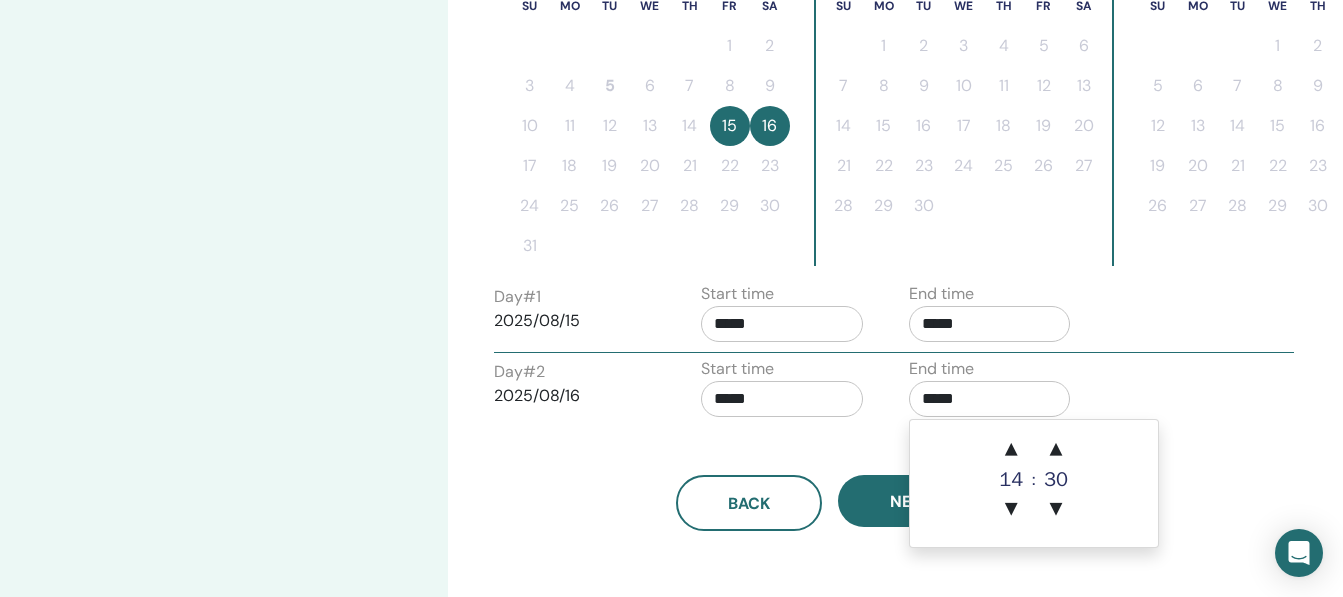 click on "Back Next" at bounding box center (830, 479) 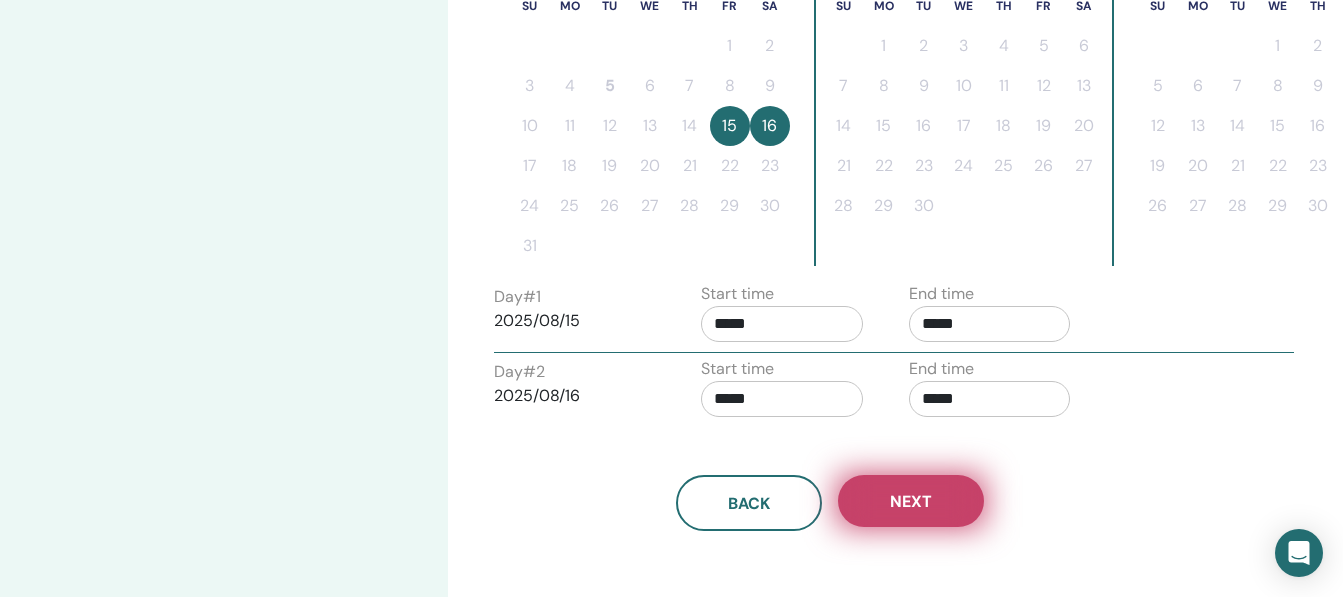 click on "Next" at bounding box center [911, 501] 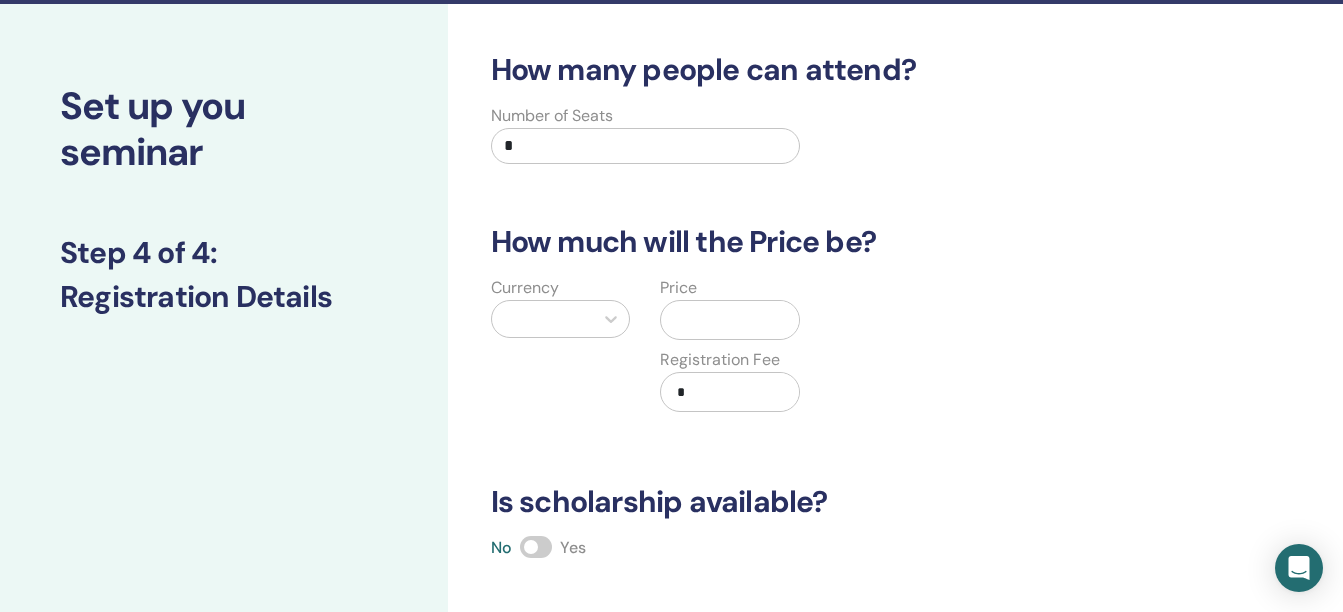 scroll, scrollTop: 72, scrollLeft: 0, axis: vertical 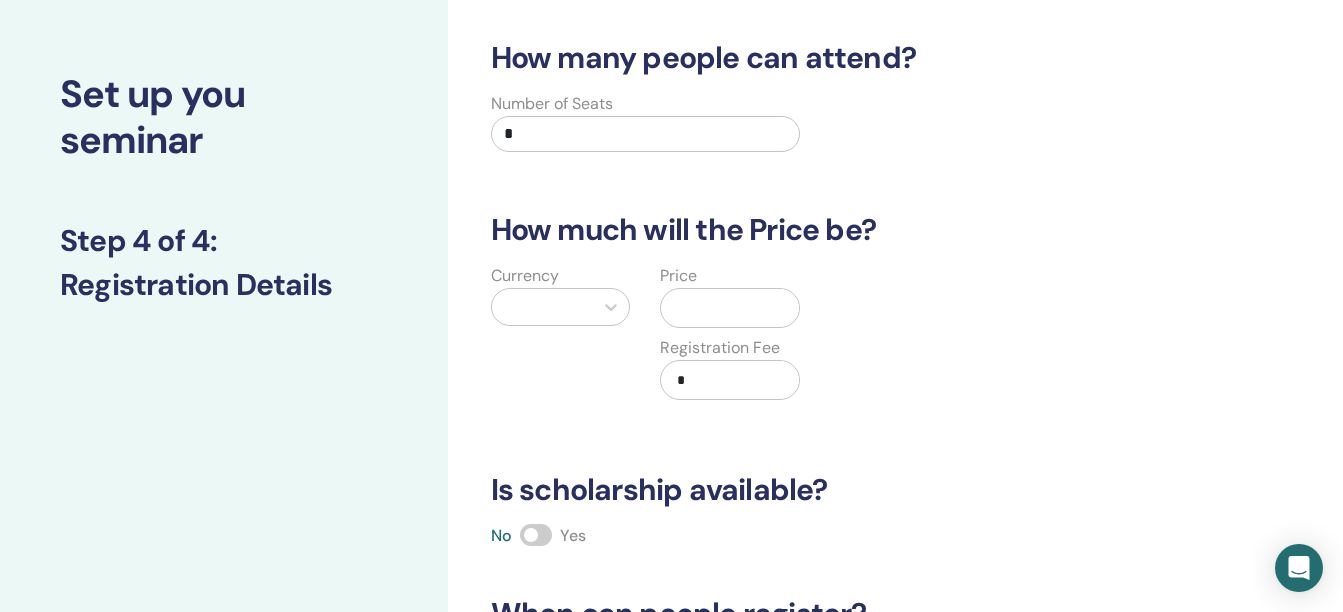 drag, startPoint x: 631, startPoint y: 116, endPoint x: 484, endPoint y: 141, distance: 149.1107 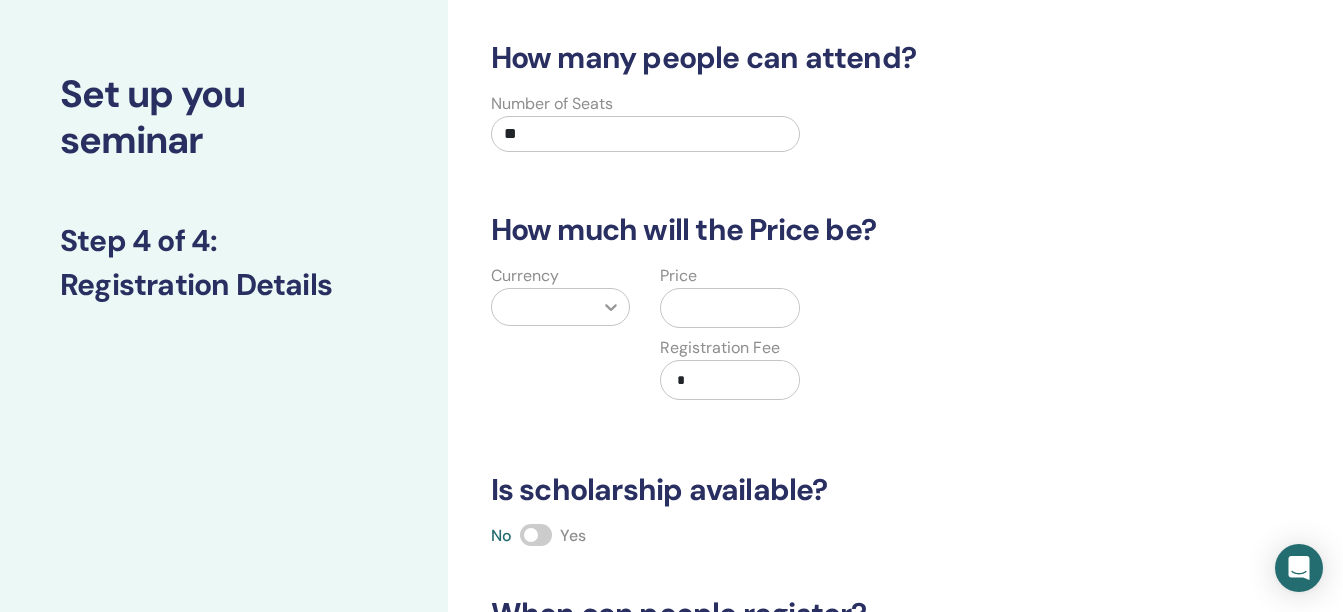 type on "**" 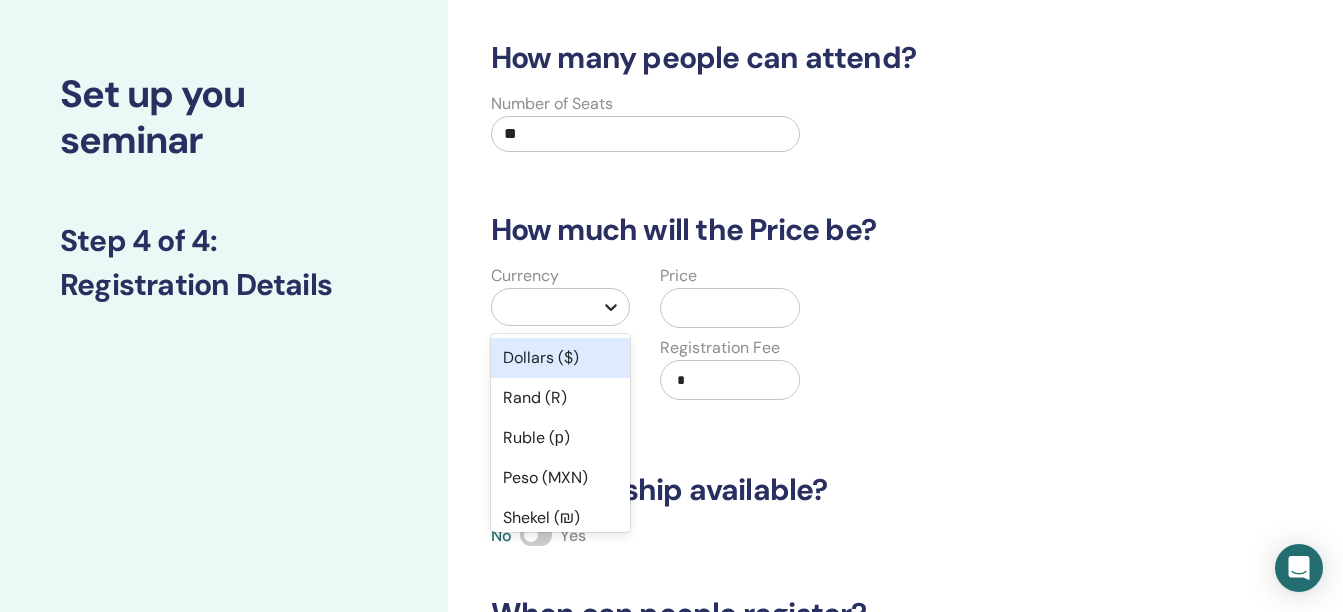 click 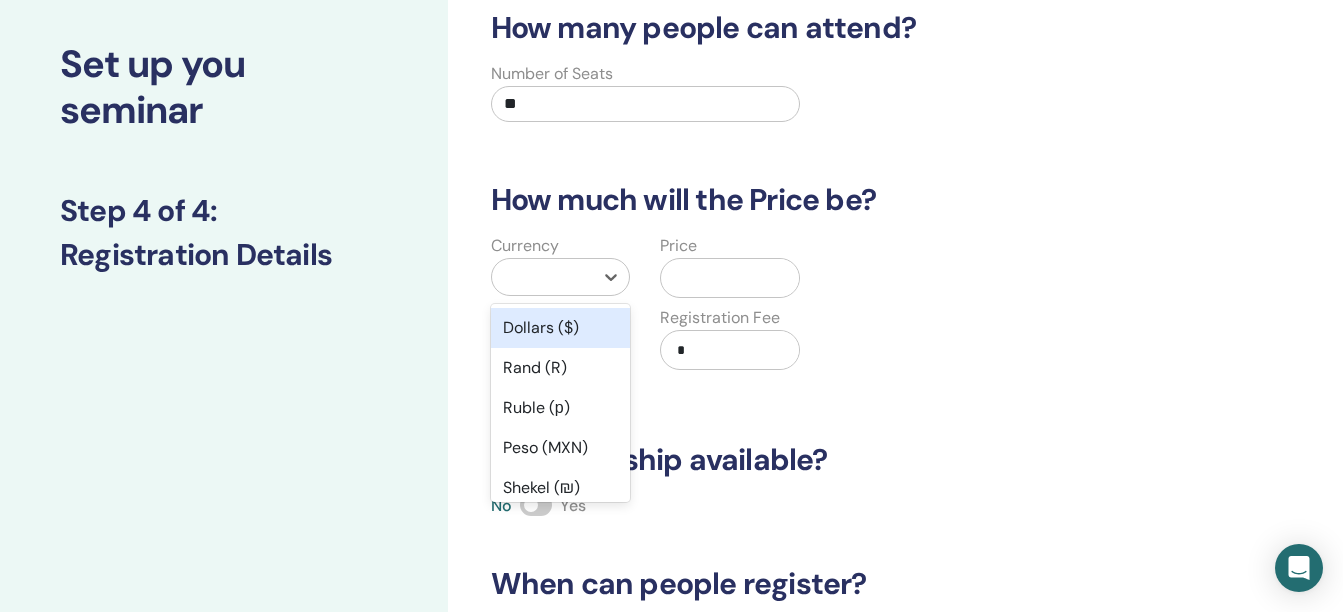 click on "Dollars ($)" at bounding box center [561, 328] 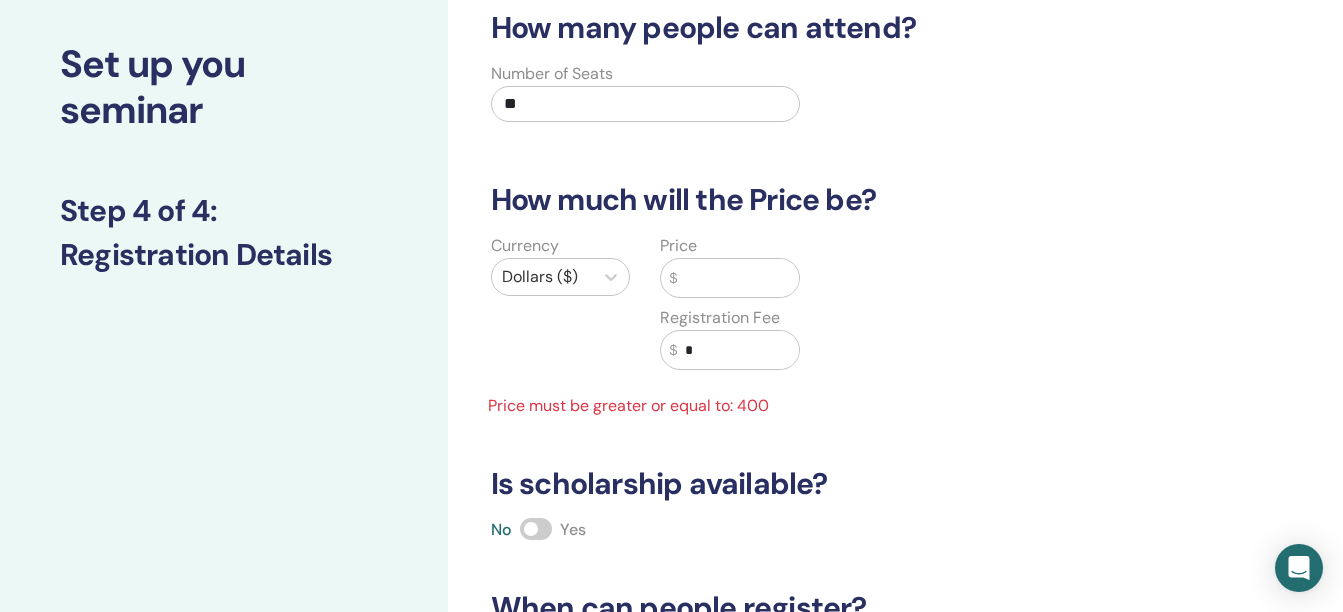 click at bounding box center (738, 278) 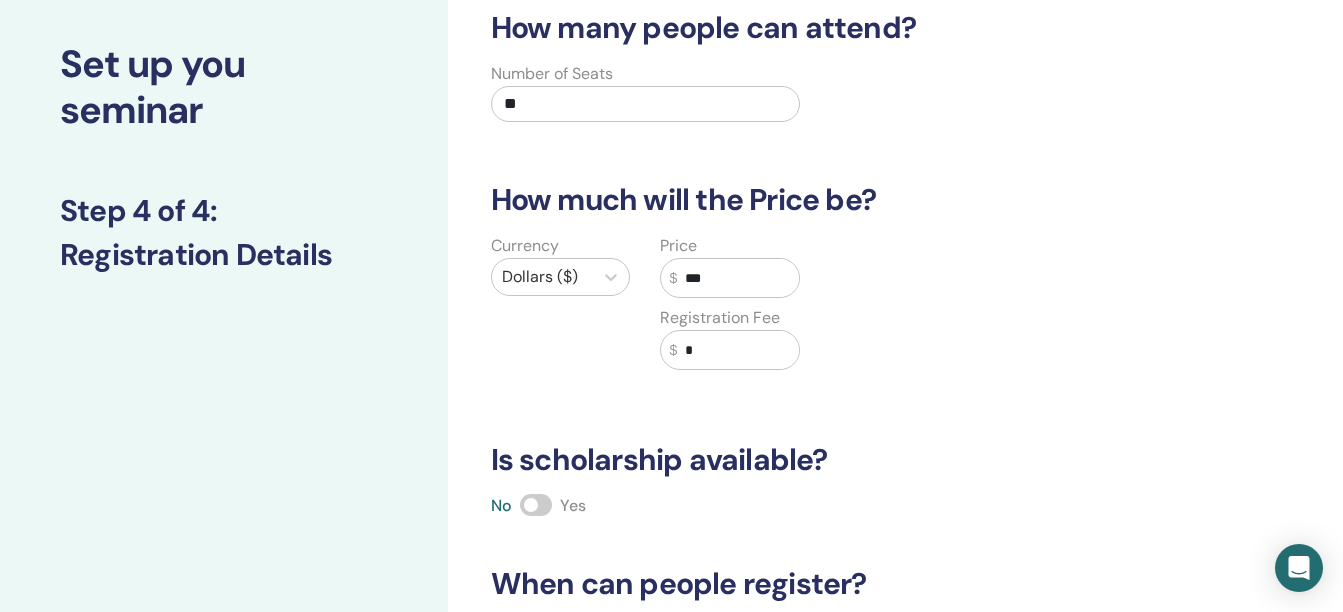 type on "***" 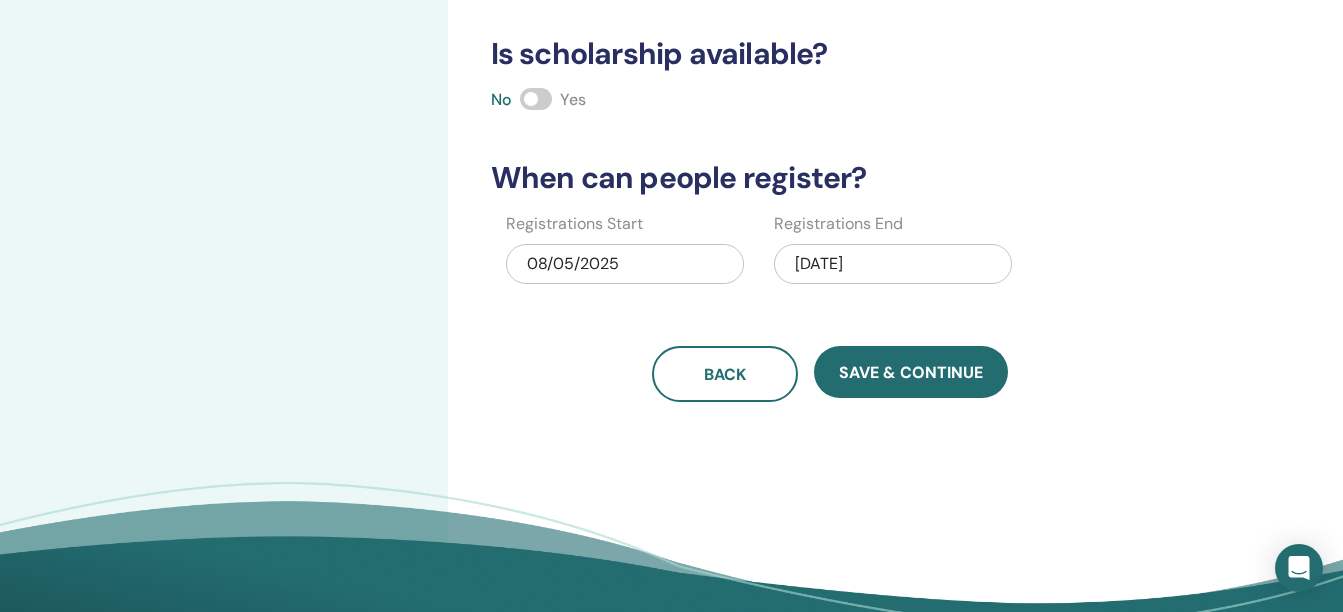 scroll, scrollTop: 514, scrollLeft: 0, axis: vertical 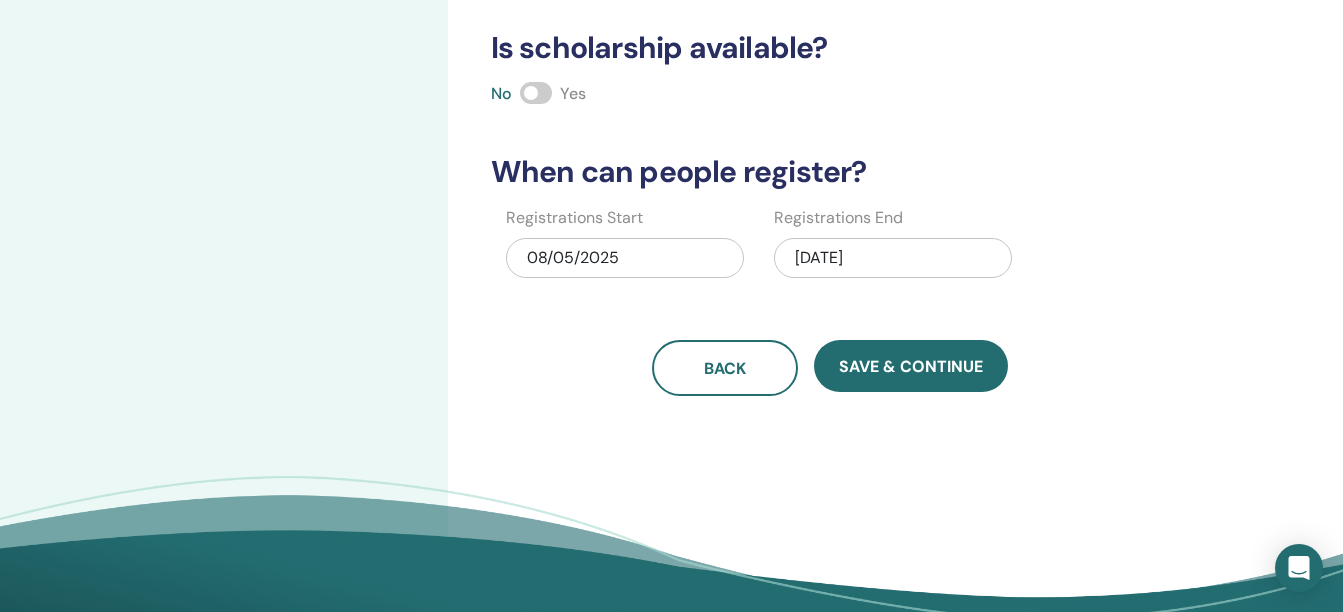 click at bounding box center [536, 93] 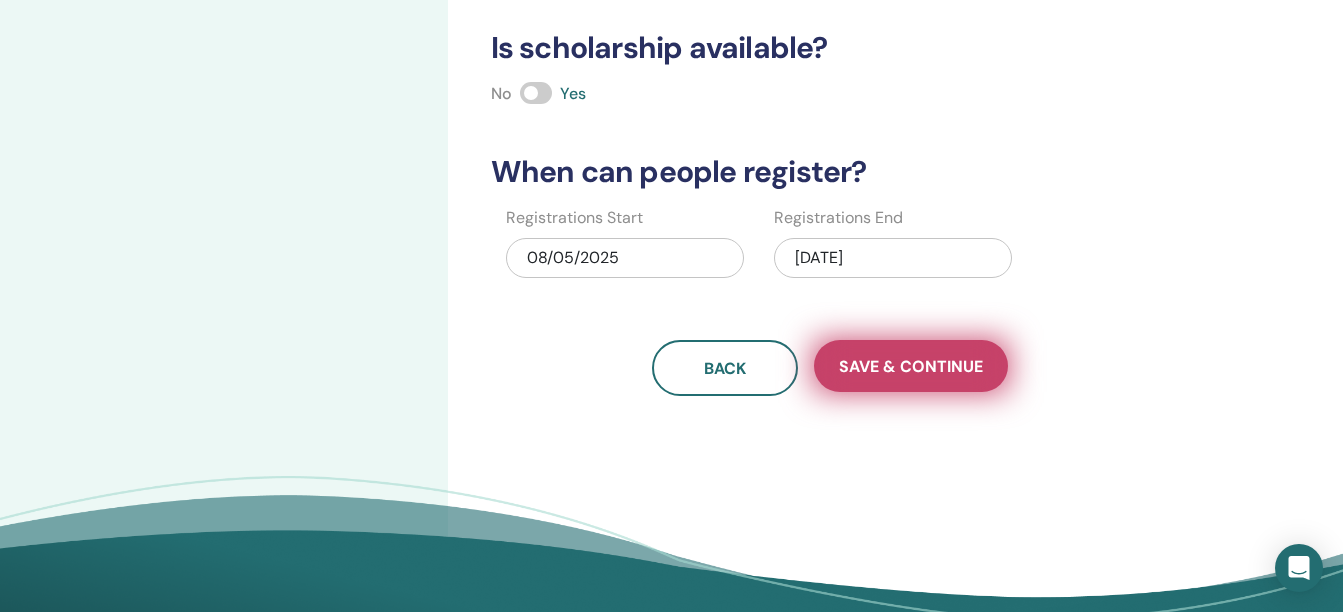 click on "Save & Continue" at bounding box center [911, 366] 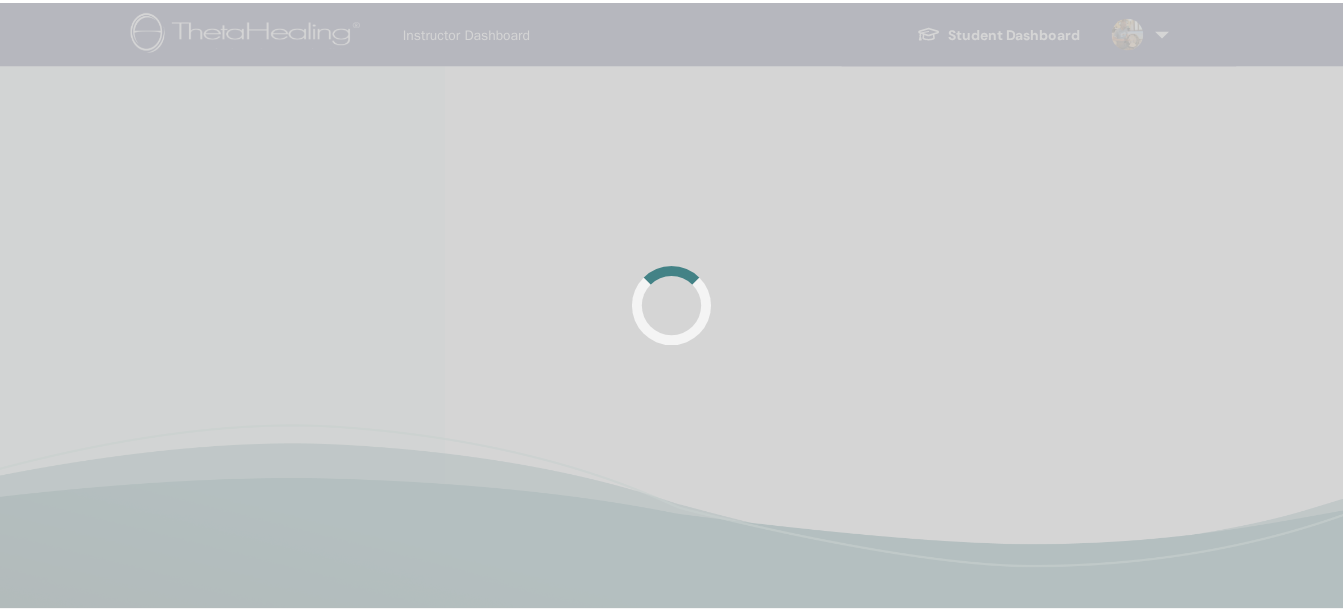 scroll, scrollTop: 0, scrollLeft: 0, axis: both 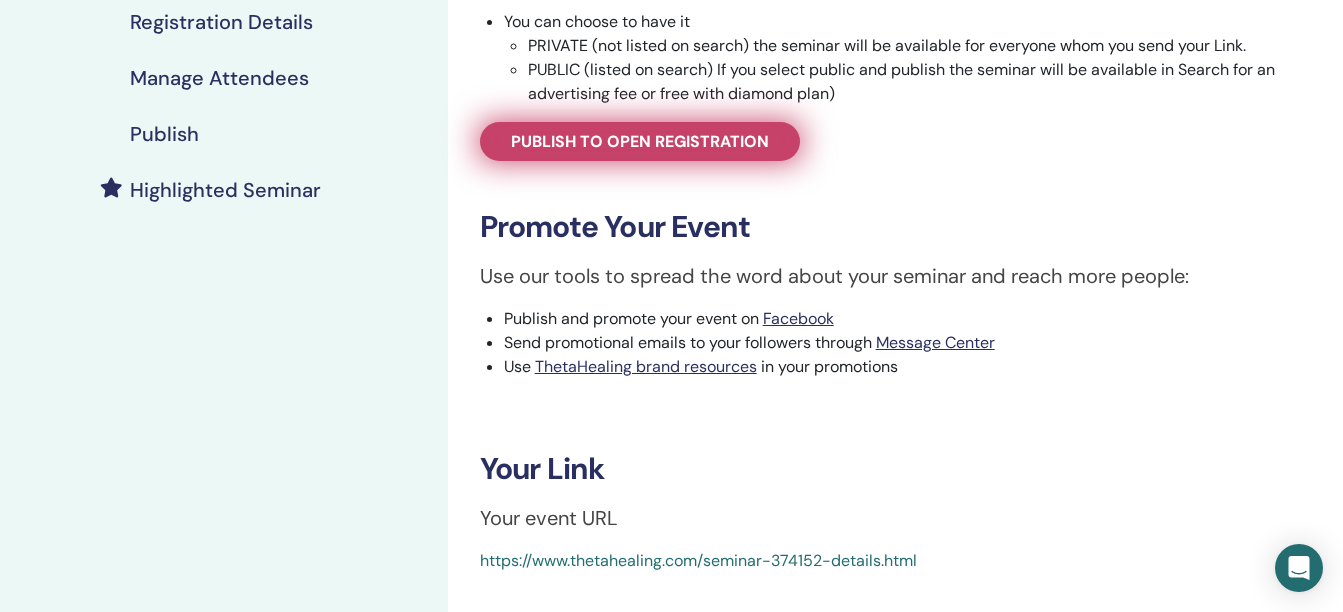 click on "Publish to open registration" at bounding box center [640, 141] 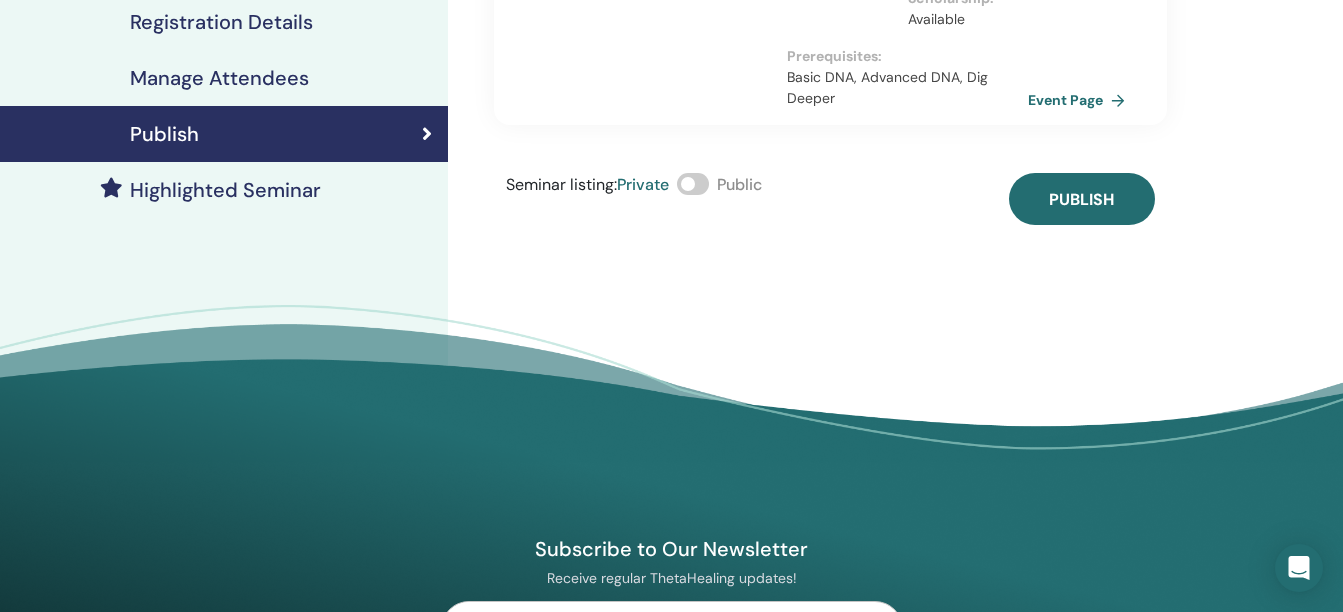 click at bounding box center (693, 184) 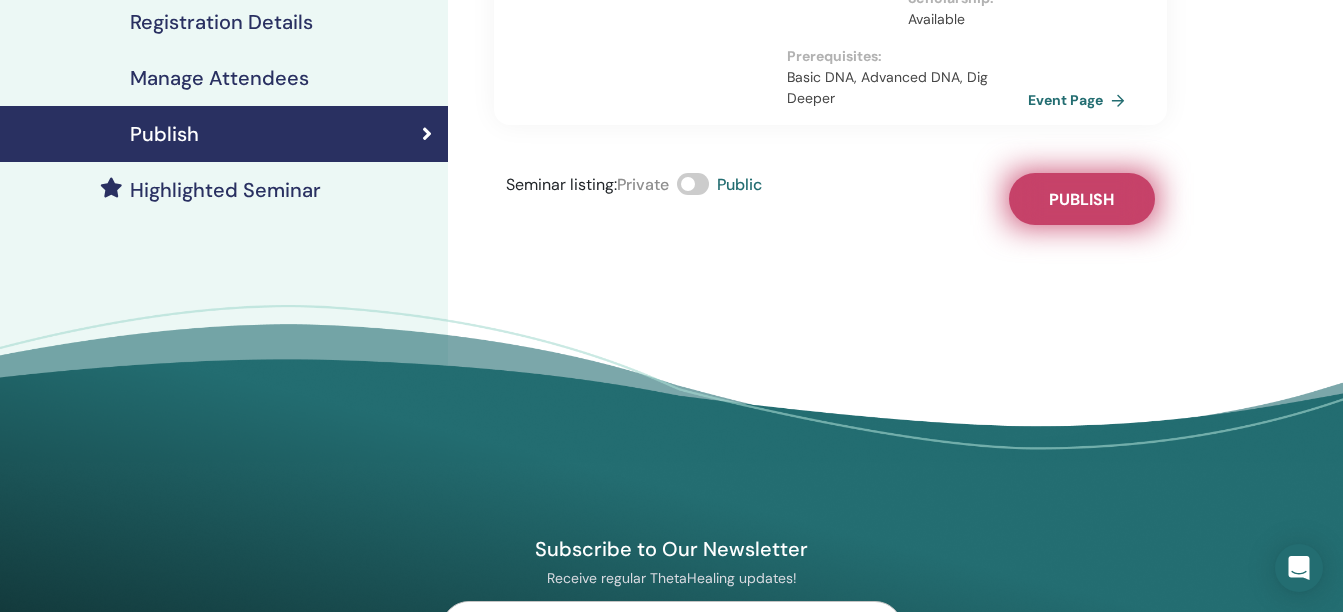 click on "Publish" at bounding box center (1081, 199) 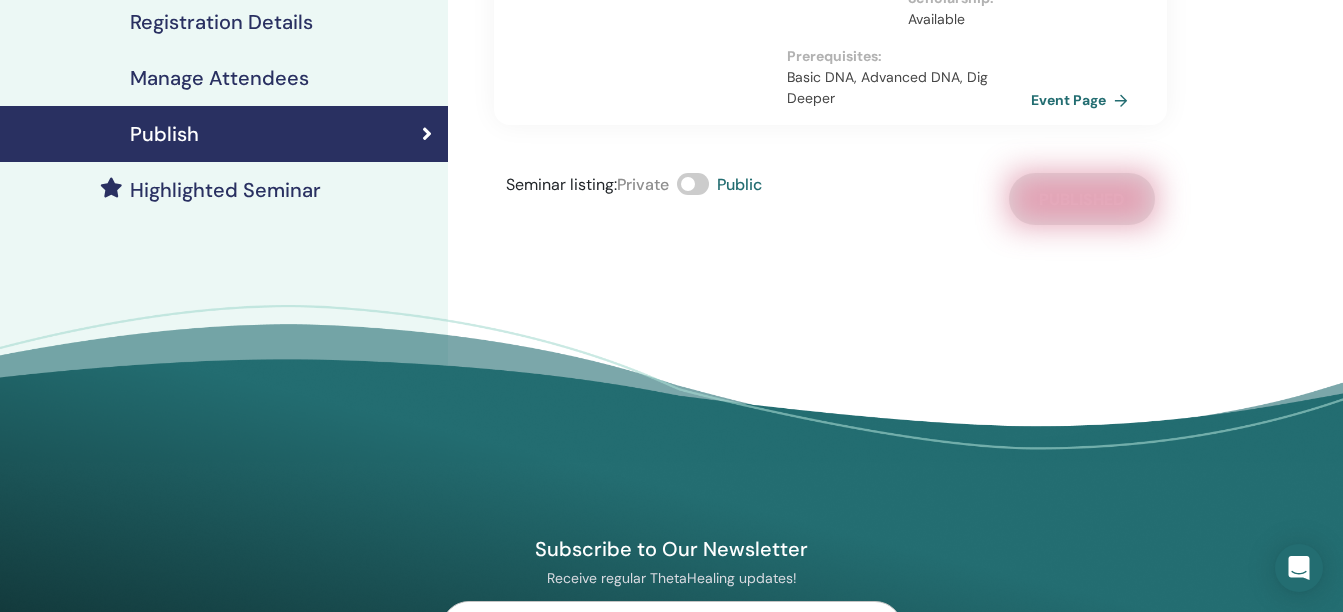 click on "Event Page" at bounding box center [1083, 100] 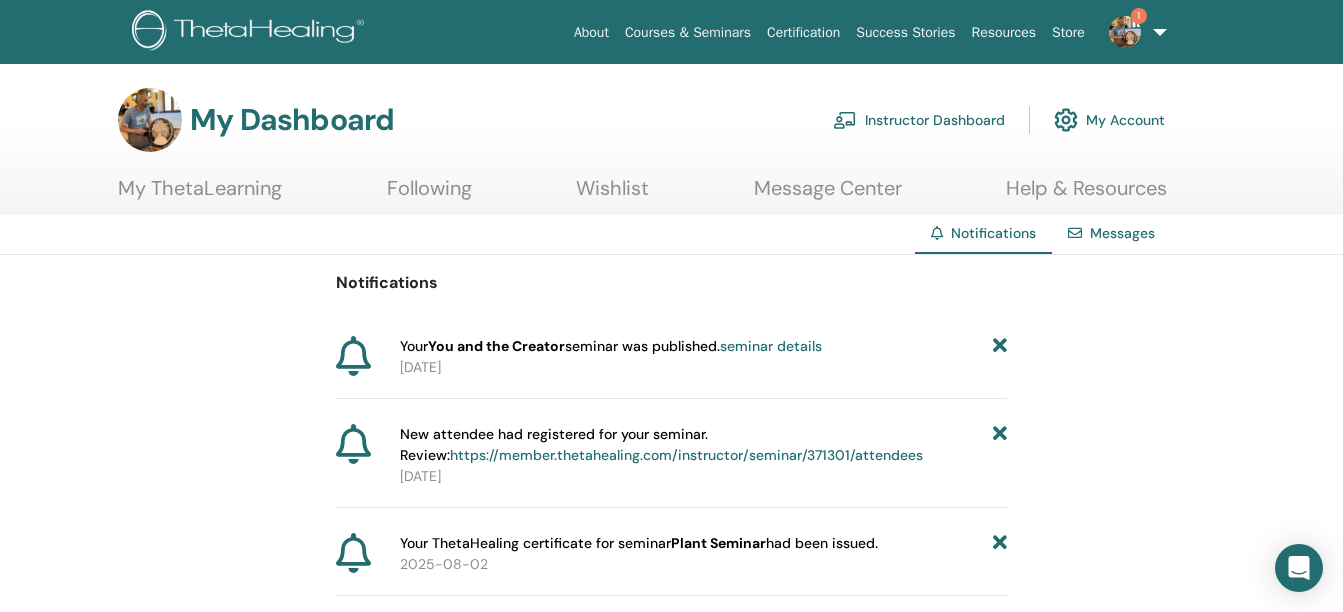 scroll, scrollTop: 0, scrollLeft: 0, axis: both 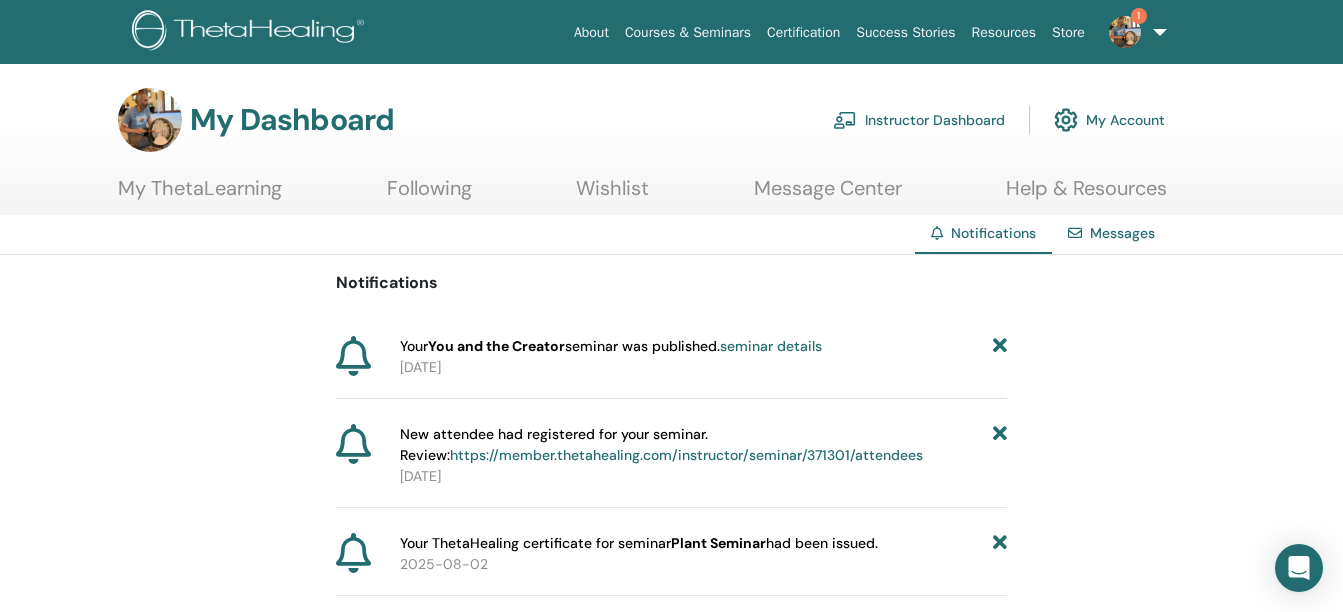 click on "Notifications Your You and the Creator seminar was published.
seminar details
[DATE] New attendee had registered for your seminar. Review: https://member.thetahealing.com/instructor/seminar/371301/attendees [DATE] Your ThetaHealing certificate for seminar Plant Seminar had been issued. [DATE] Your ThetaHealing certificate for seminar Animal Seminar had been issued. [DATE] Your Dig Deeper seminar is over.
seminar details
[DATE] New attendee had registered for your seminar. Review: https://member.thetahealing.com/instructor/seminar/371300/attendees [DATE] New attendee had registered for your seminar. Review: https://member.thetahealing.com/instructor/seminar/371300/attendees [DATE] New attendee had registered for your seminar. Review: https://member.thetahealing.com/instructor/seminar/371300/attendees [DATE] New attendee had registered for your seminar. Review: https://member.thetahealing.com/instructor/seminar/371300/attendees [DATE] [DATE]" at bounding box center (671, 13409) 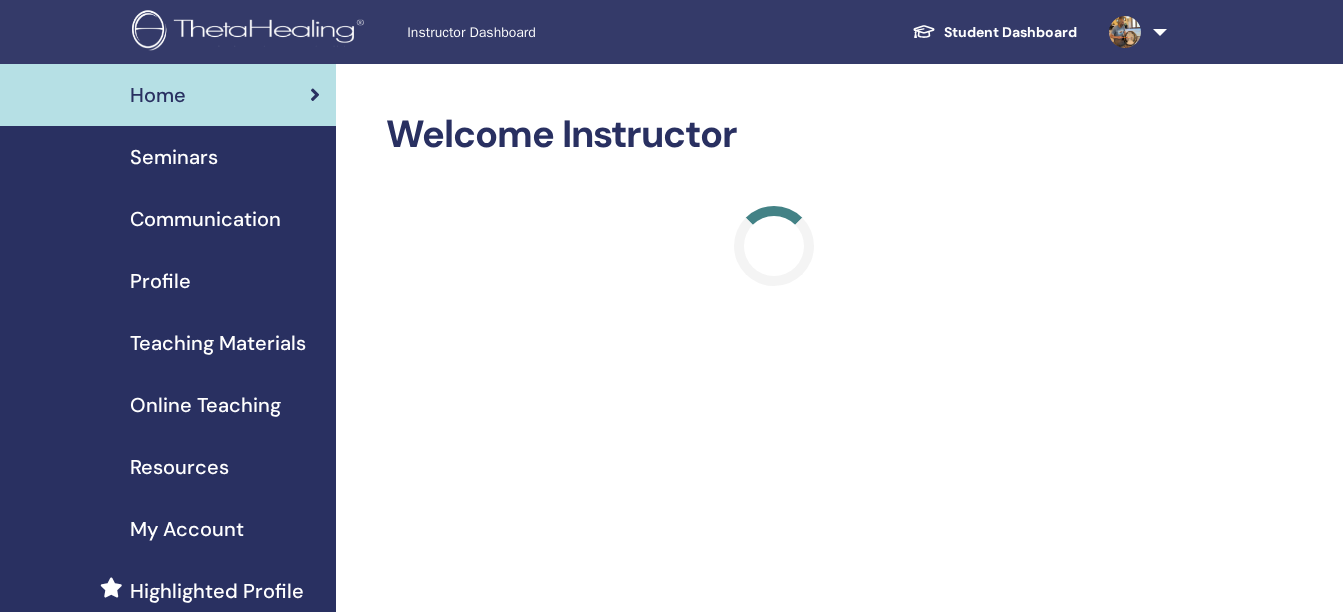 scroll, scrollTop: 0, scrollLeft: 0, axis: both 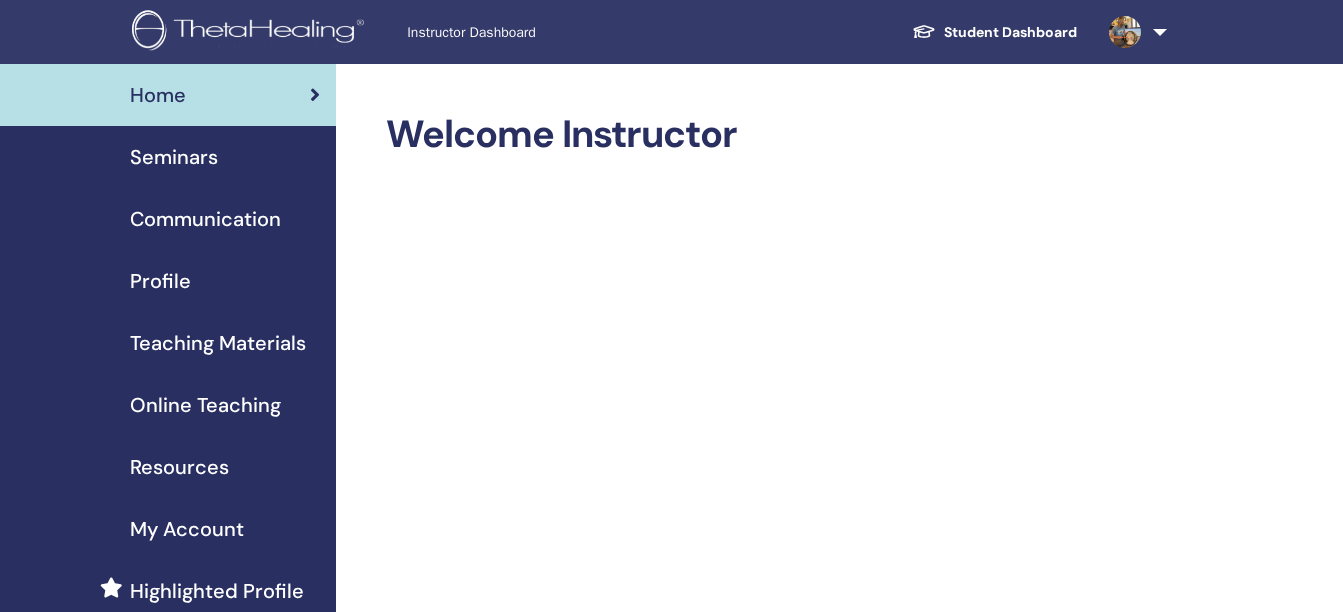 click on "Seminars" at bounding box center [174, 157] 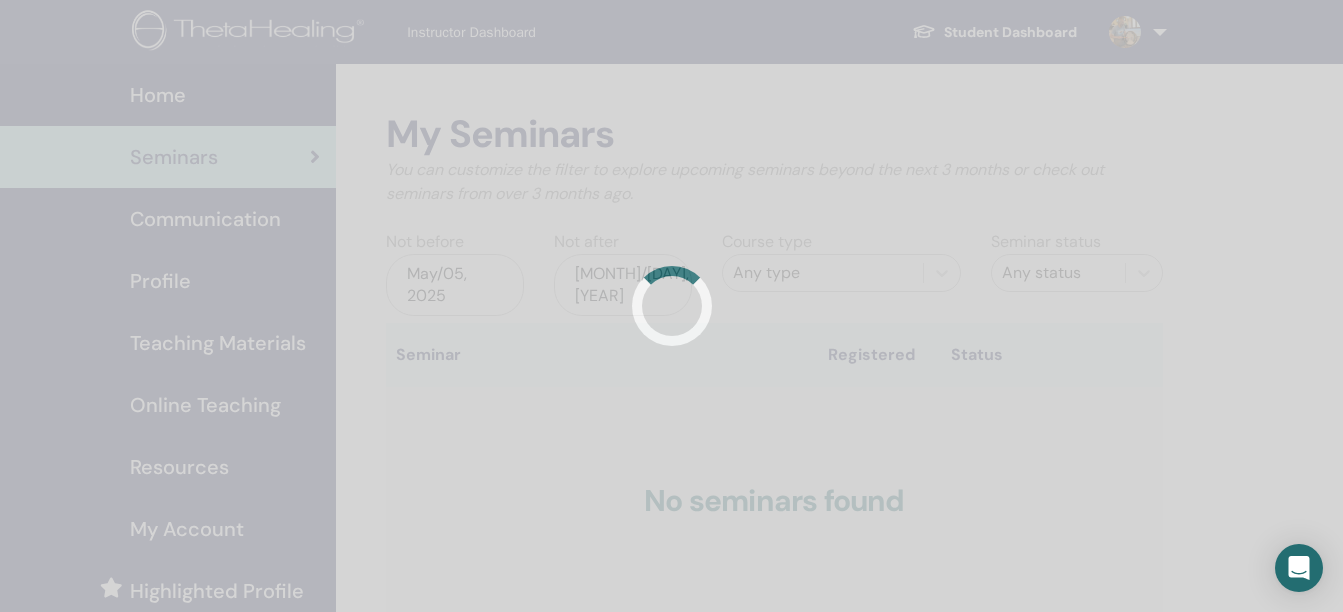 scroll, scrollTop: 0, scrollLeft: 0, axis: both 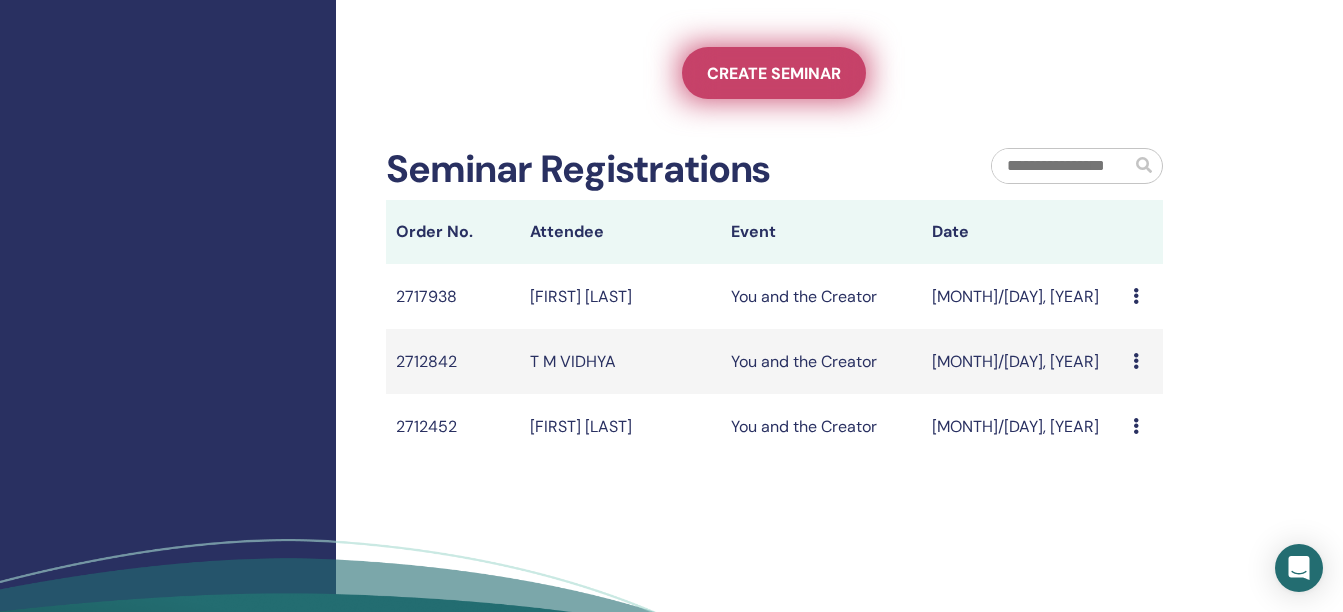 click on "Create seminar" at bounding box center (774, 73) 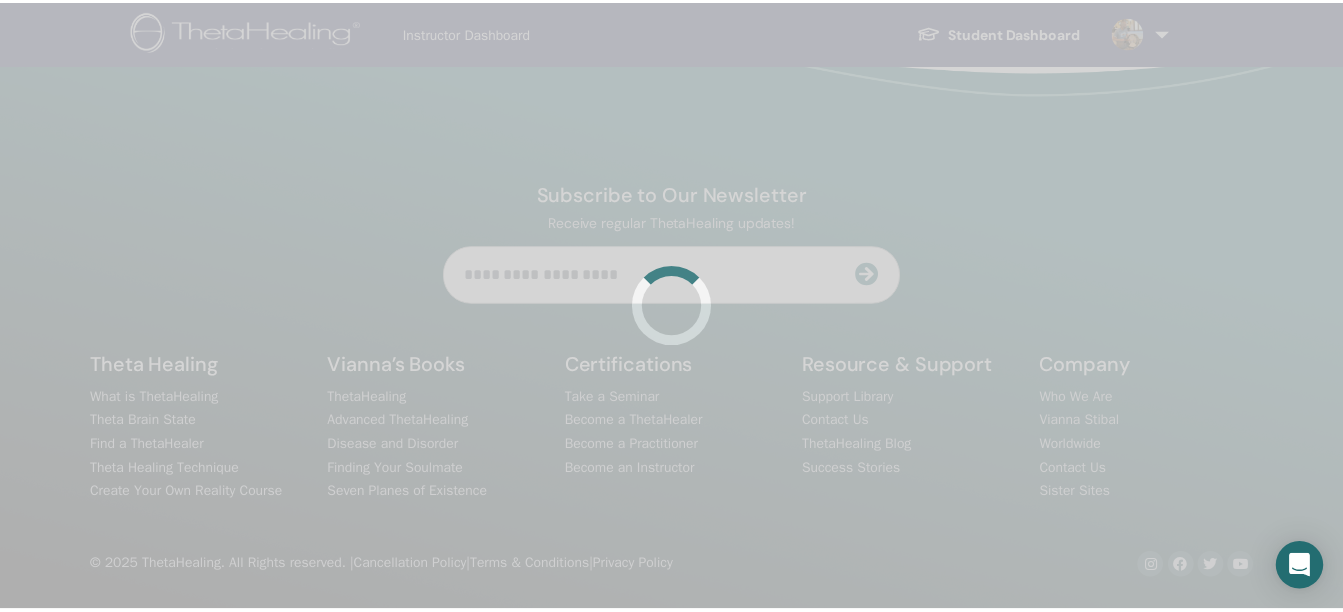 scroll, scrollTop: 0, scrollLeft: 0, axis: both 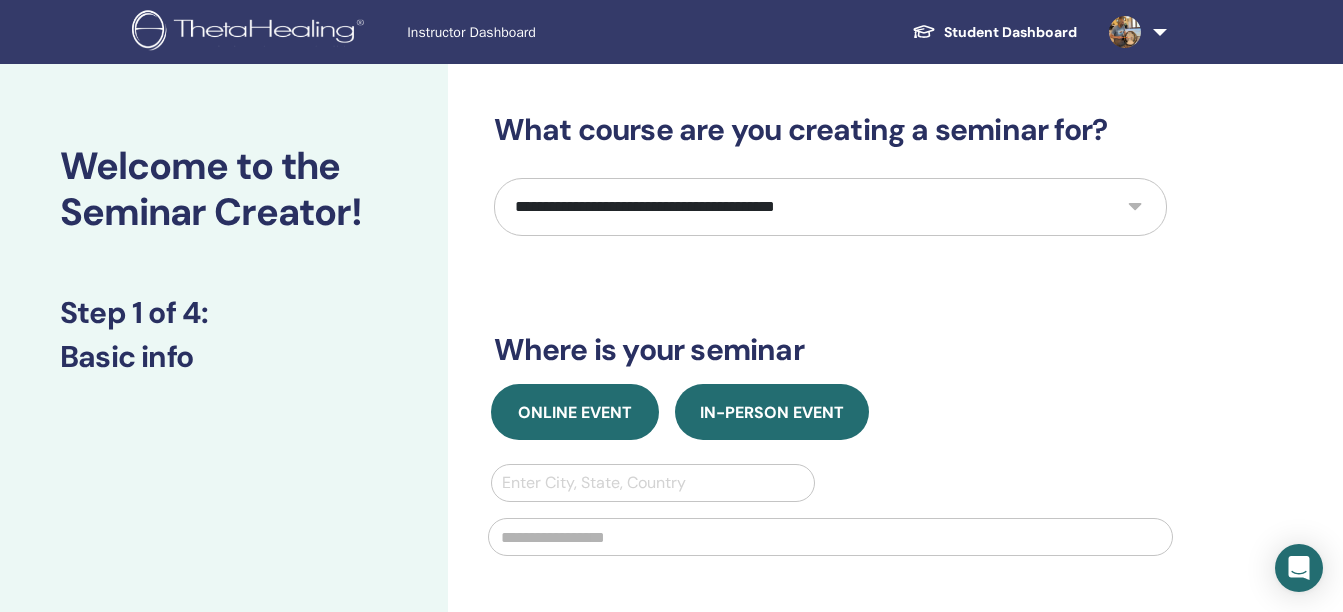 click on "Online Event" at bounding box center [575, 412] 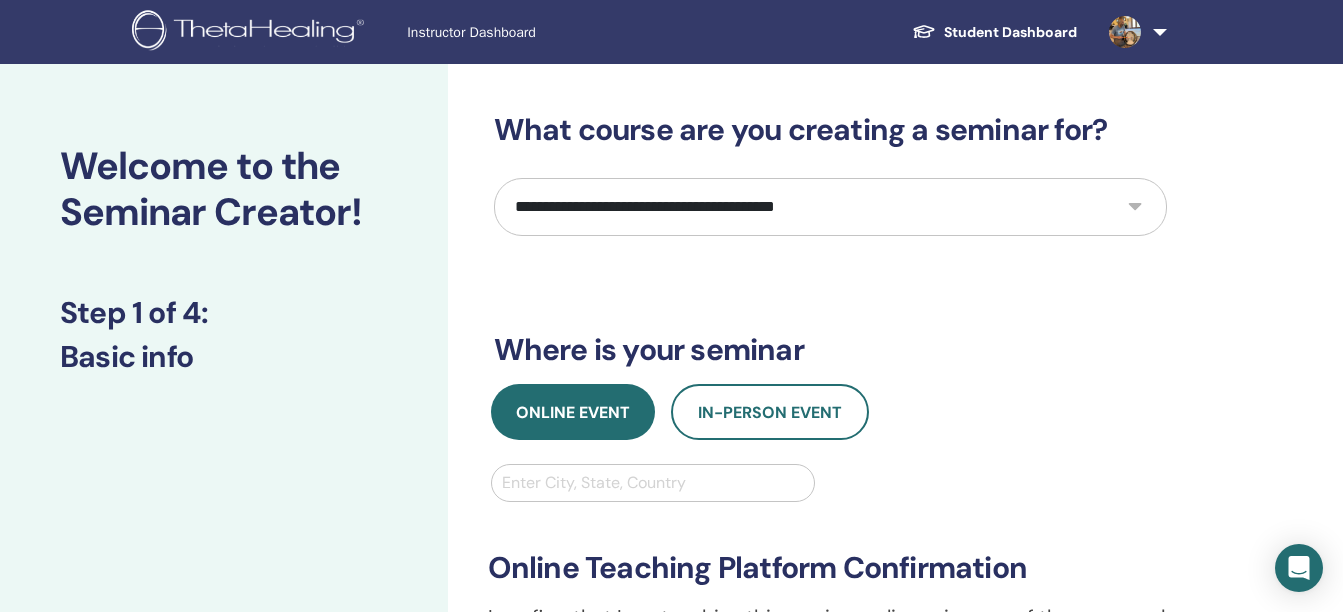 click on "**********" at bounding box center [830, 207] 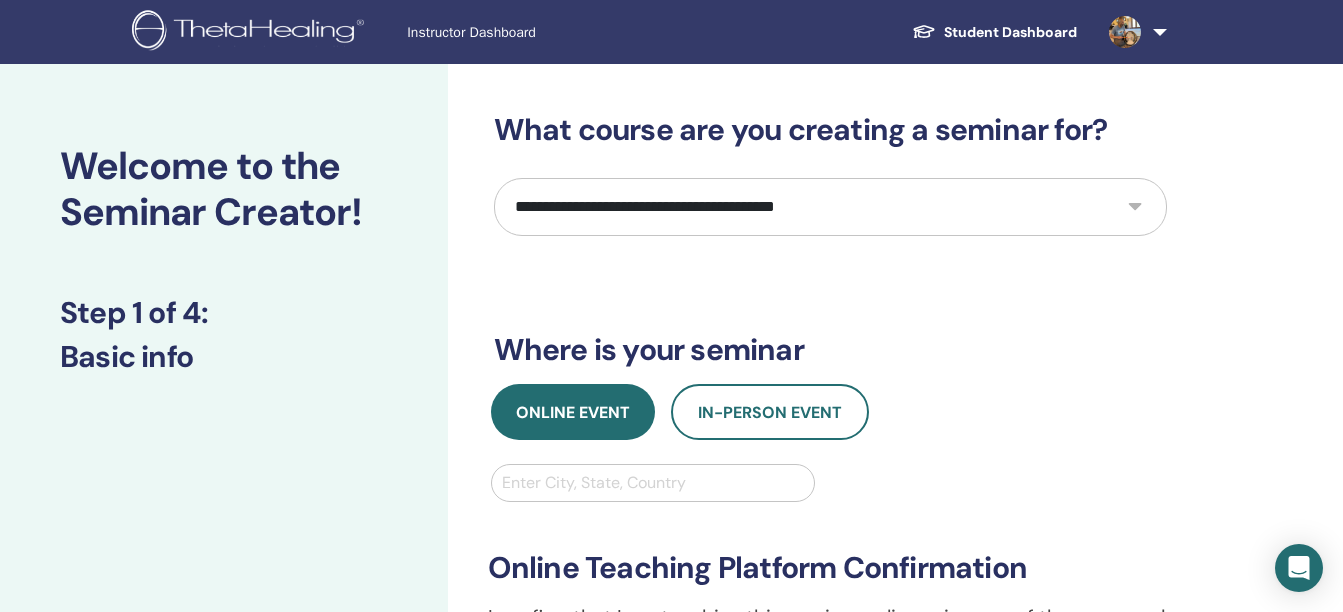 select on "*" 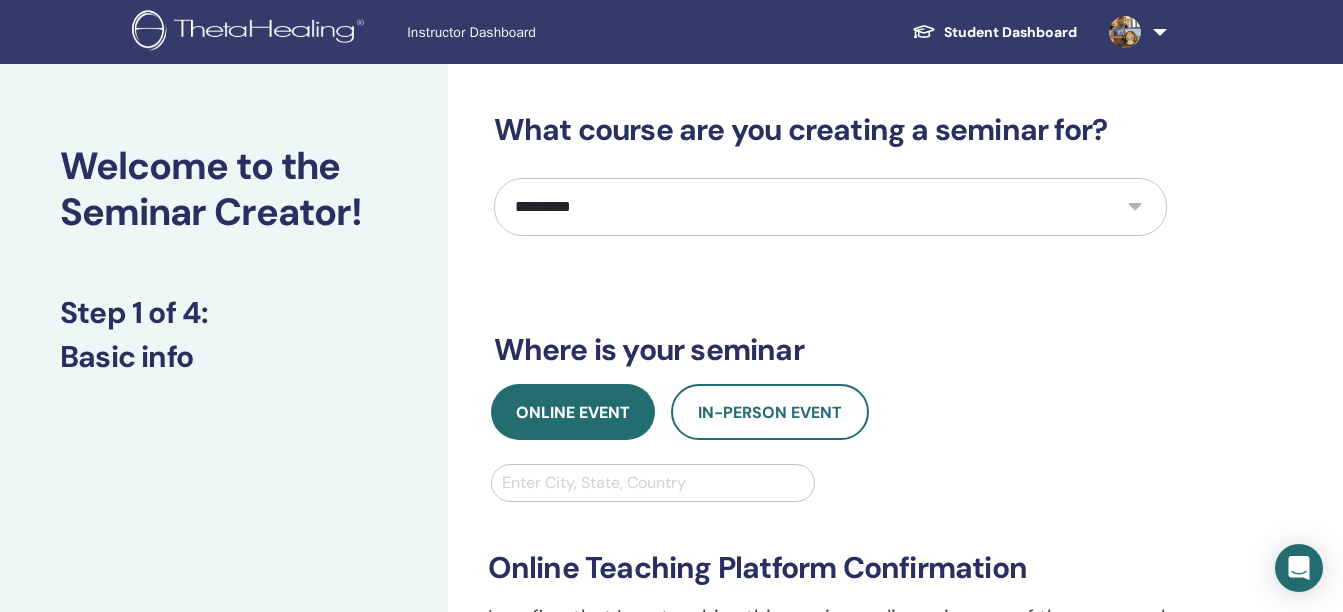 click on "**********" at bounding box center [830, 207] 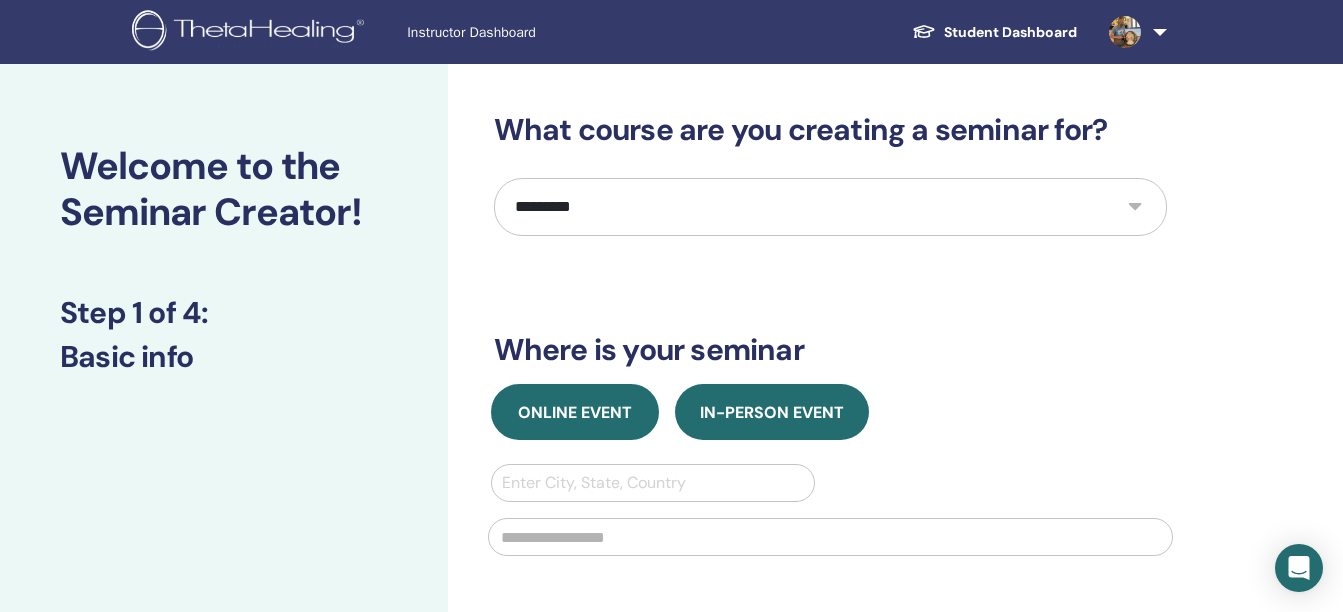 click on "Online Event" at bounding box center [575, 412] 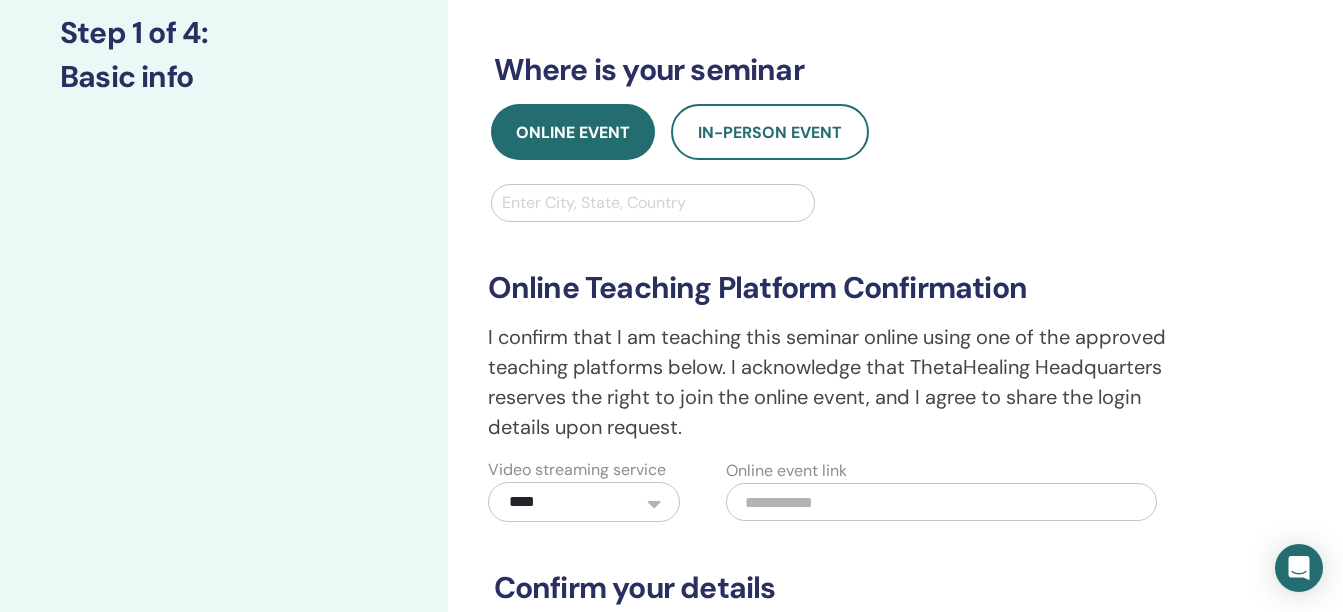 scroll, scrollTop: 283, scrollLeft: 0, axis: vertical 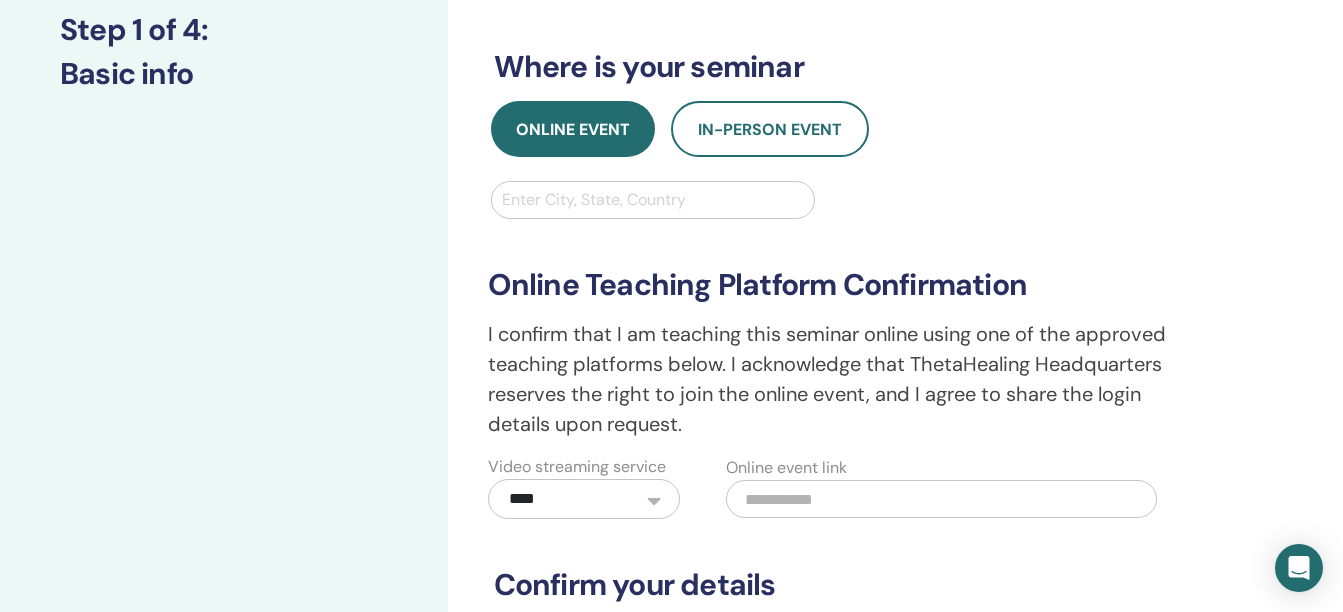 click at bounding box center [653, 200] 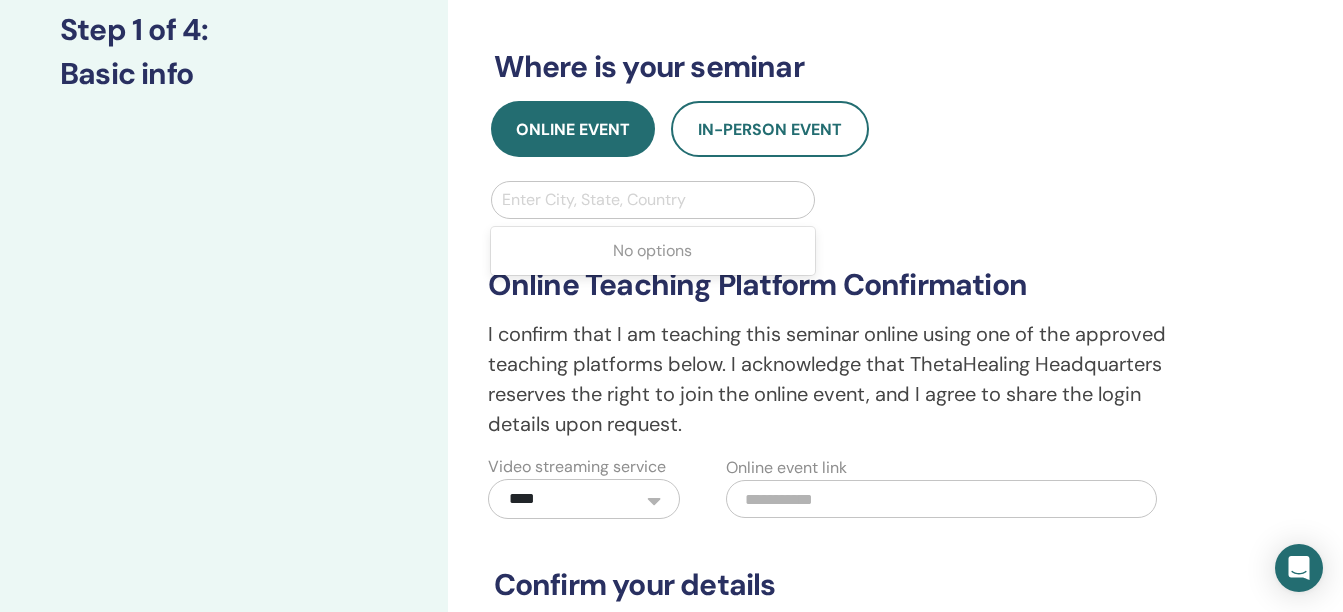 type on "*" 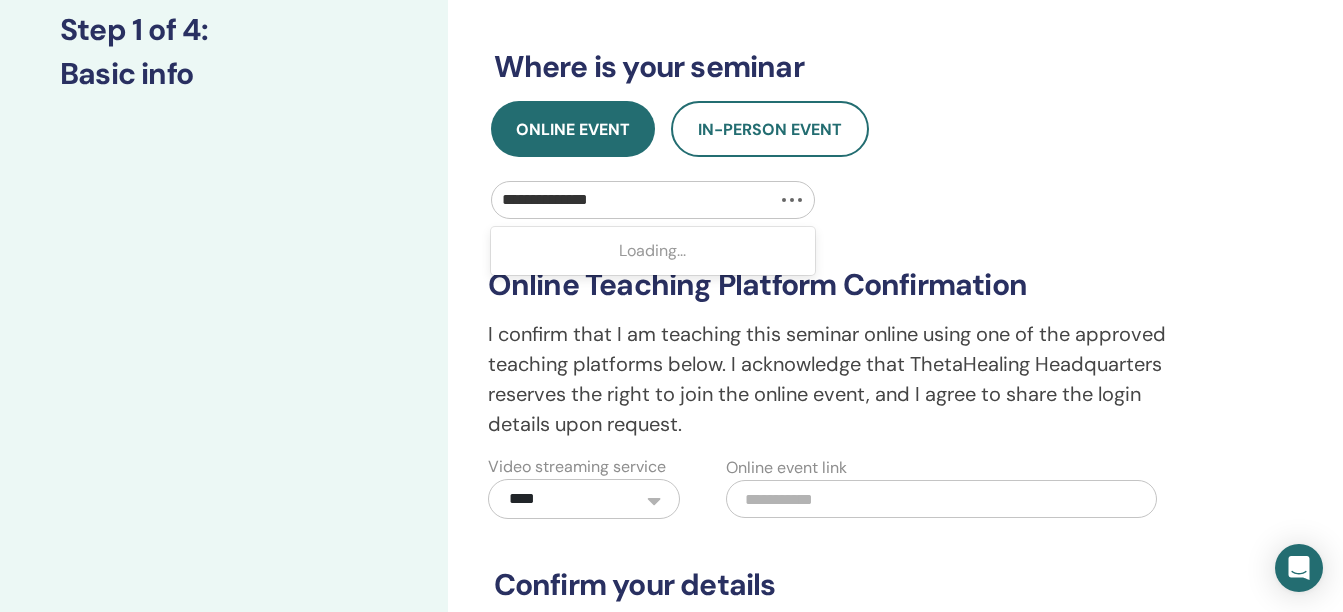 type on "**********" 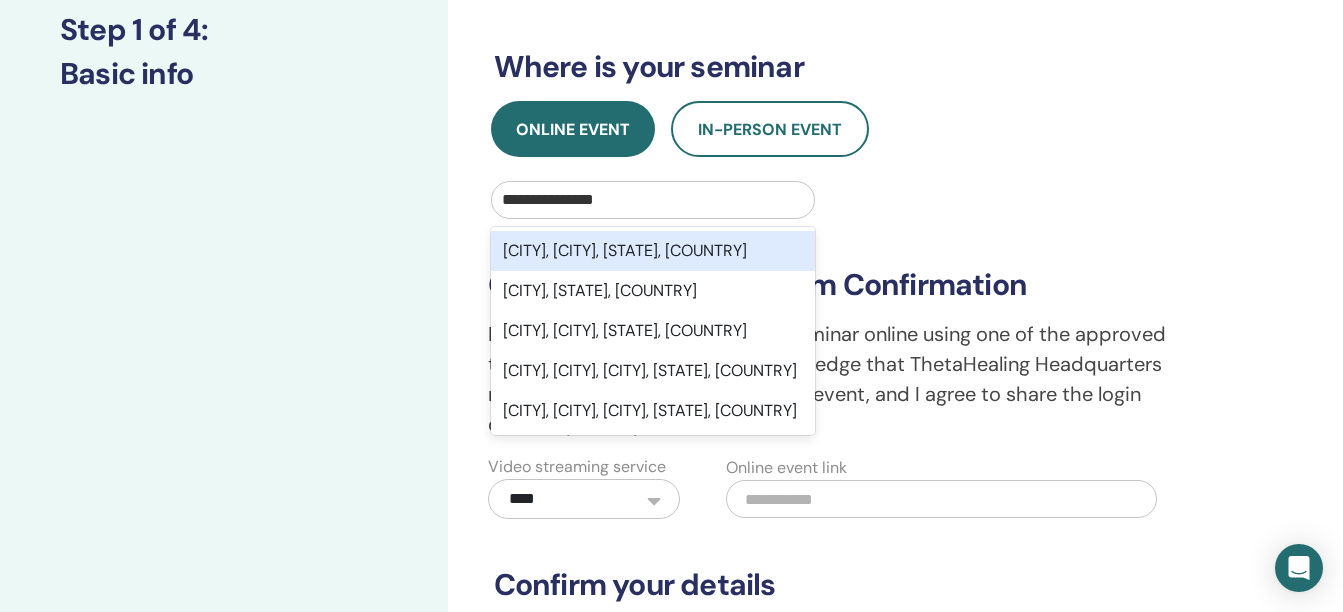 click on "Bangalore, Bengaluru Urban, Karnataka, IND" at bounding box center (653, 251) 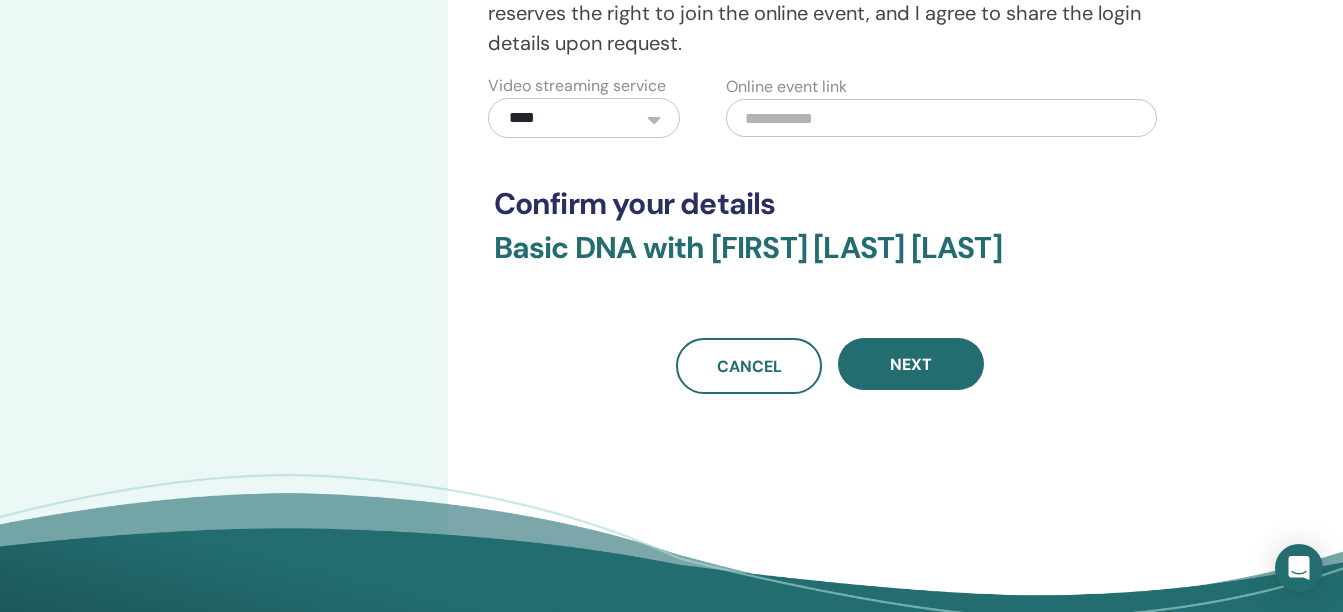 scroll, scrollTop: 670, scrollLeft: 0, axis: vertical 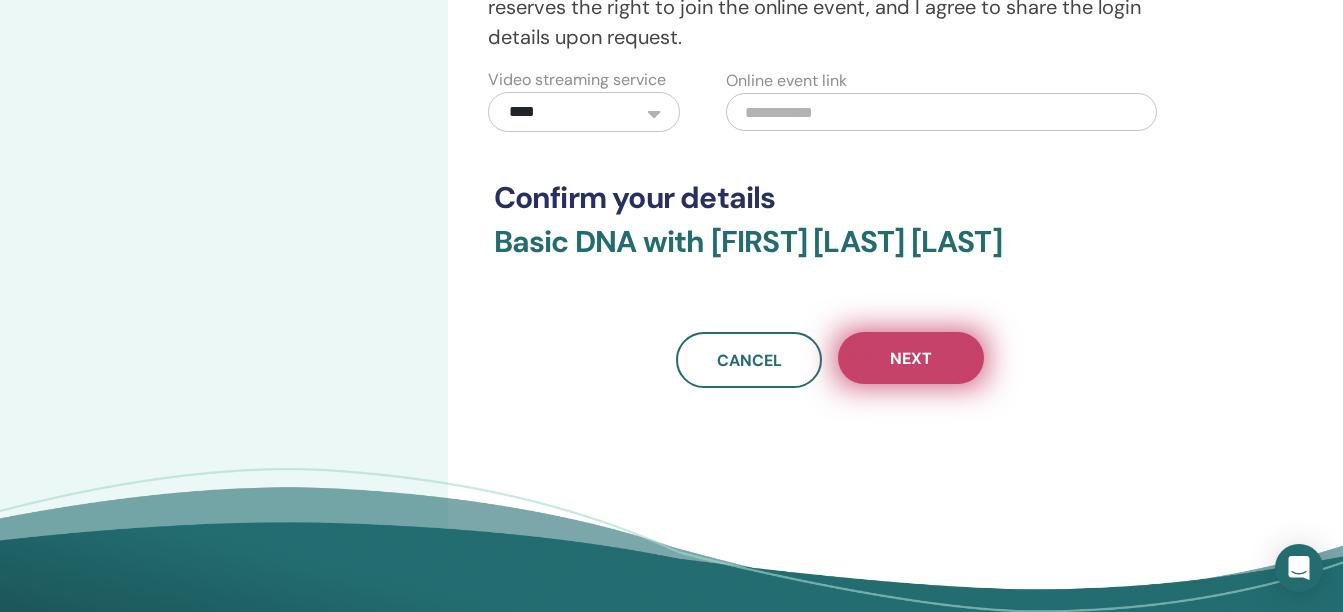 click on "Next" at bounding box center (911, 358) 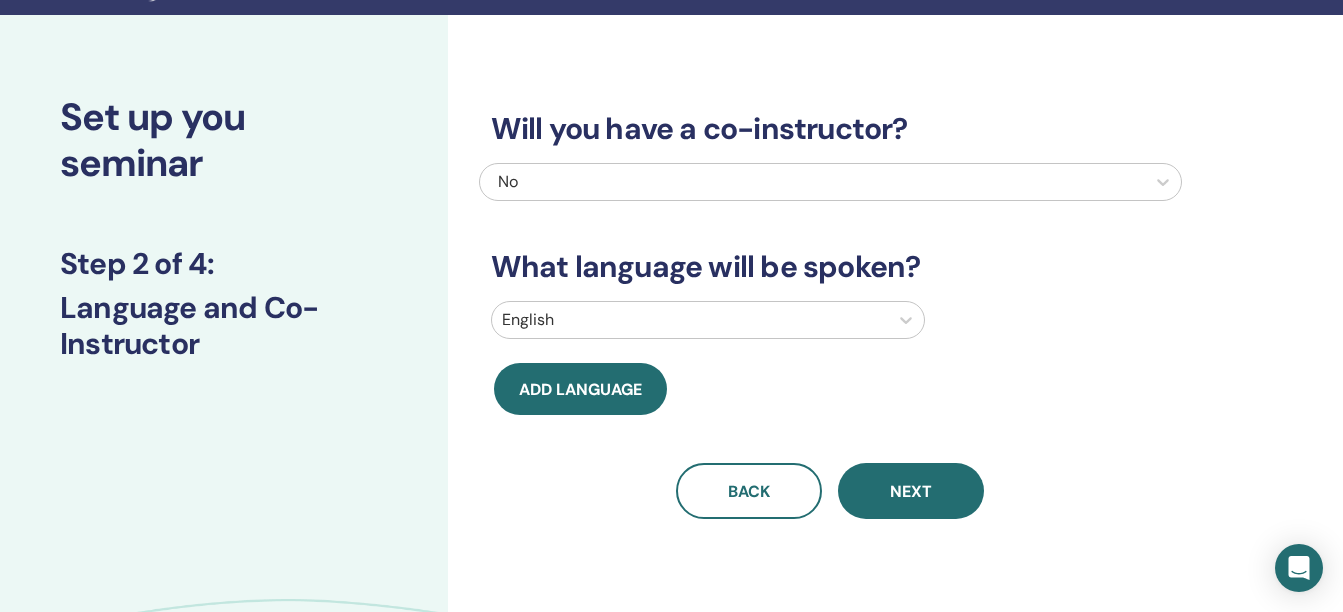 scroll, scrollTop: 46, scrollLeft: 0, axis: vertical 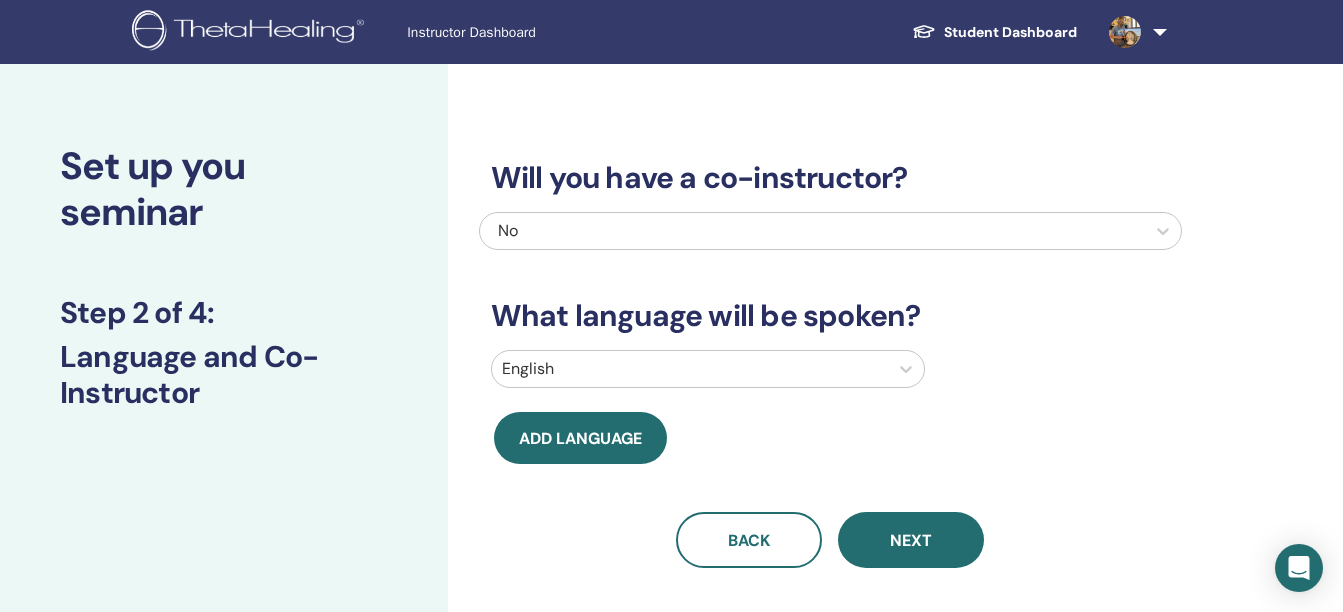 click on "No" at bounding box center (763, 231) 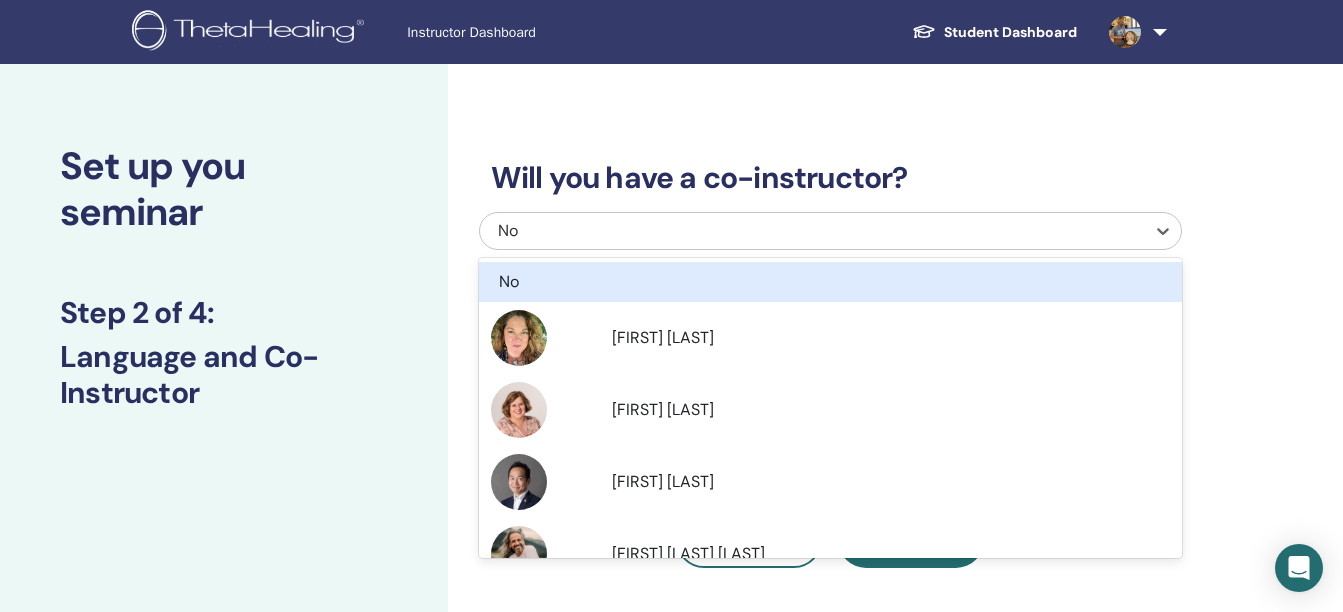 click on "Will you have a co-instructor?" at bounding box center (830, 178) 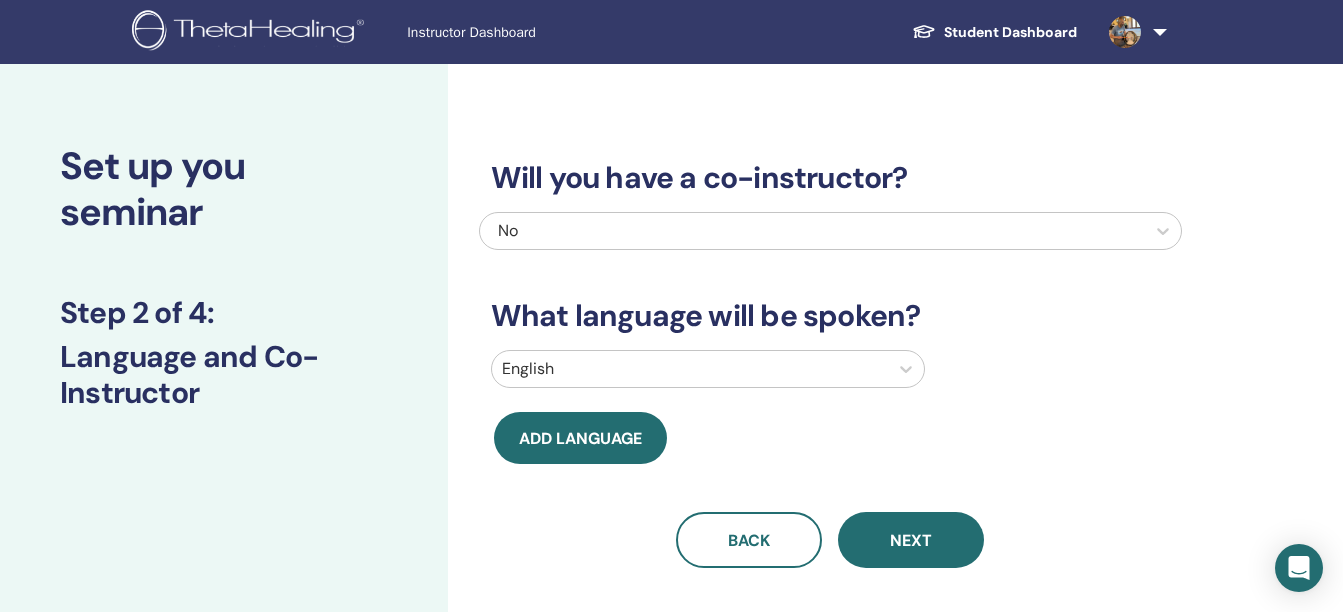 click on "English" at bounding box center (830, 369) 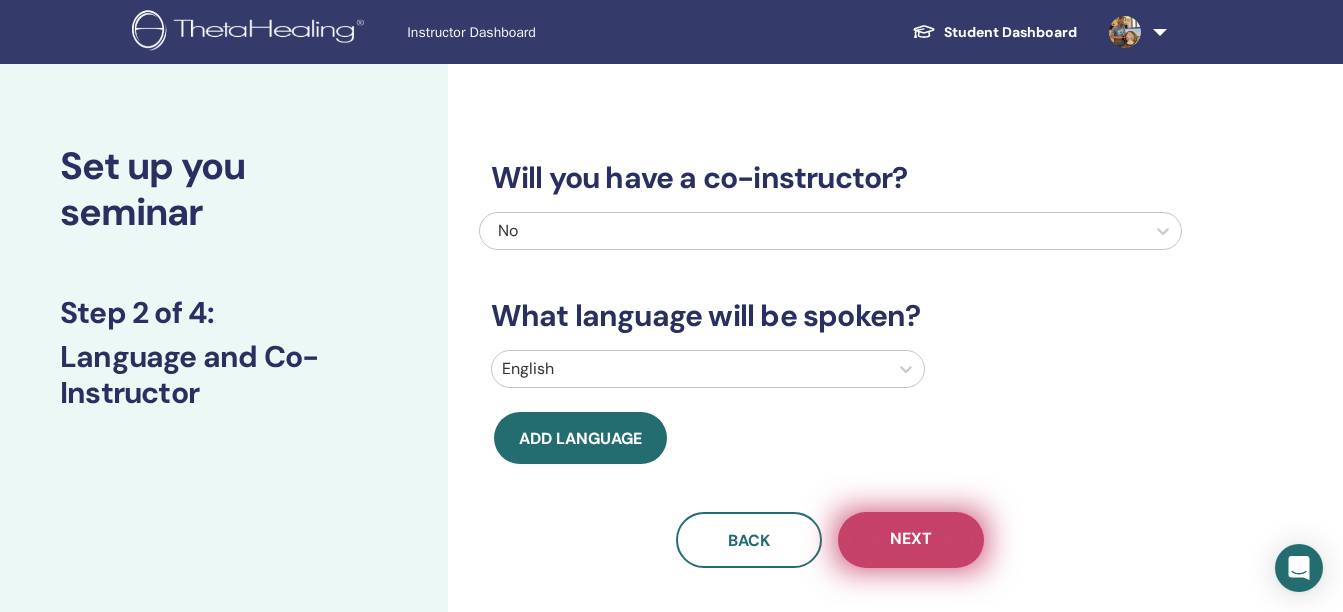 click on "Next" at bounding box center [911, 540] 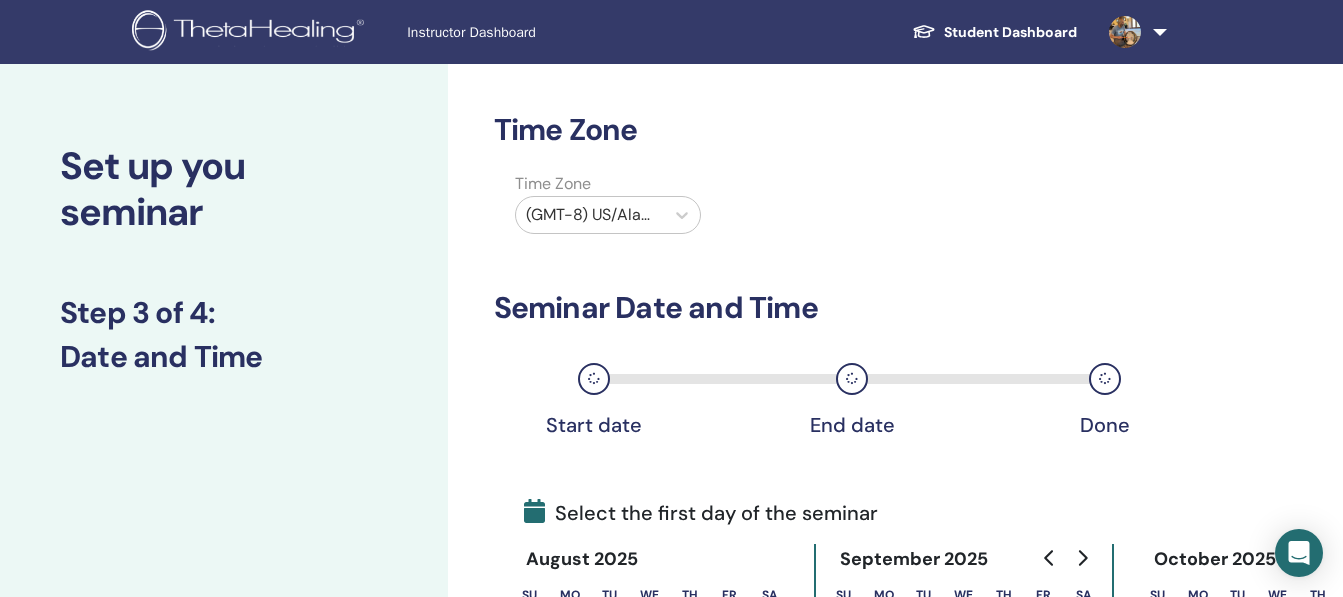 click at bounding box center [590, 215] 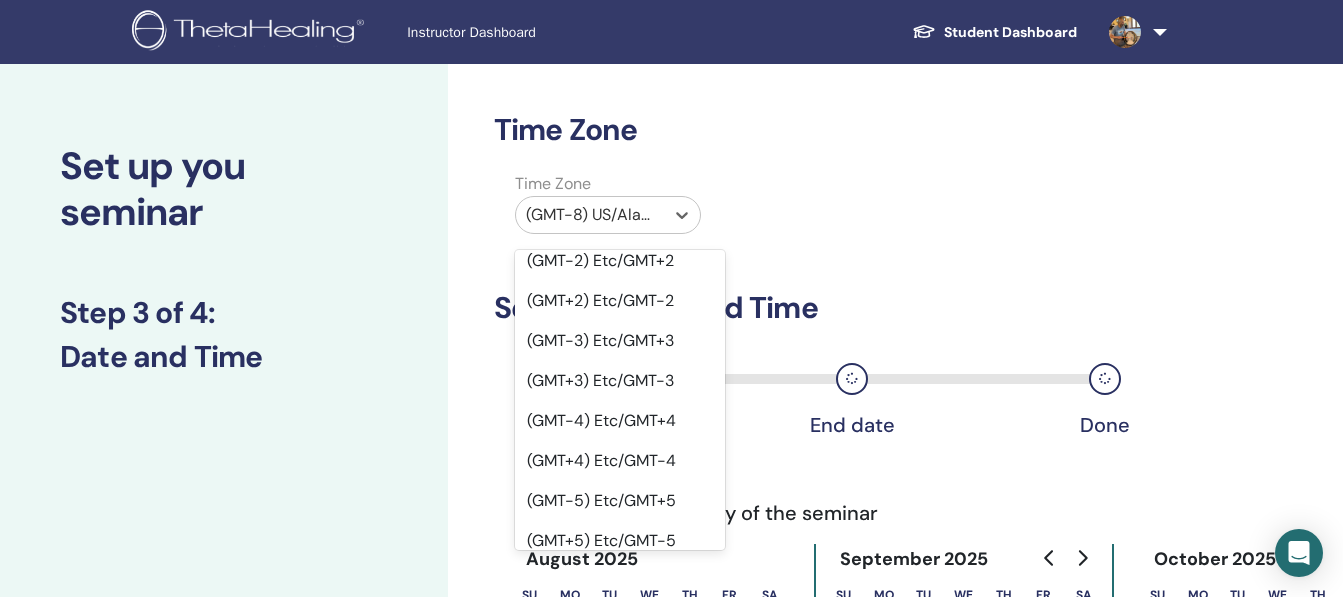 scroll, scrollTop: 1165, scrollLeft: 0, axis: vertical 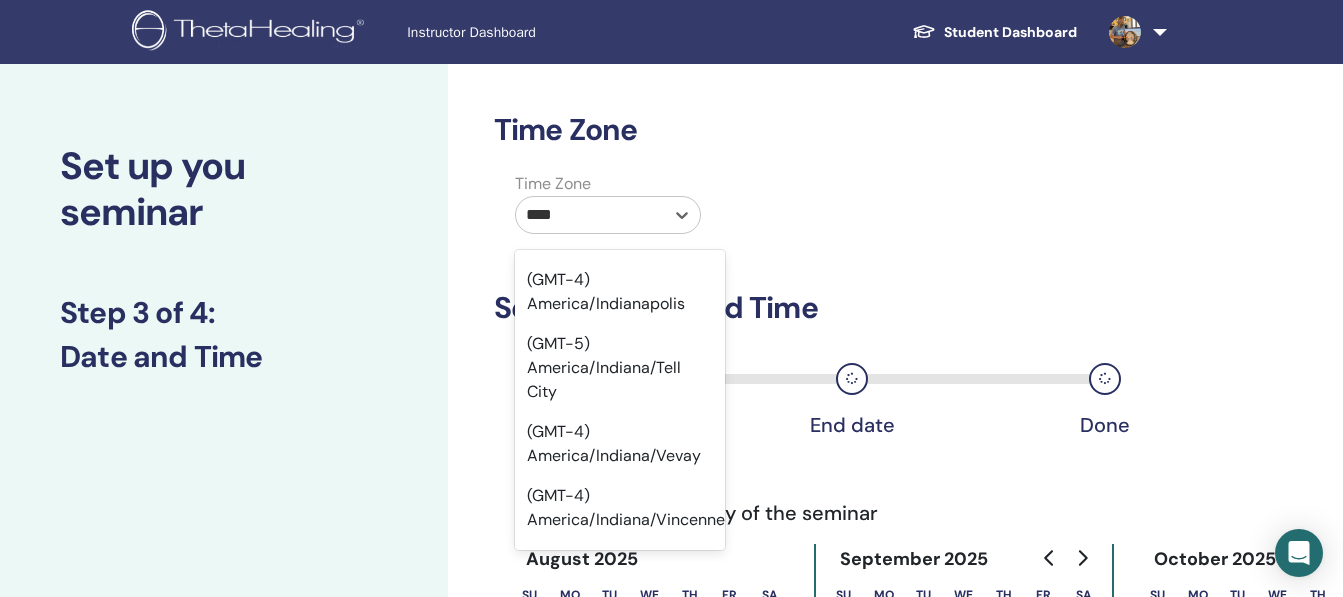 type on "*****" 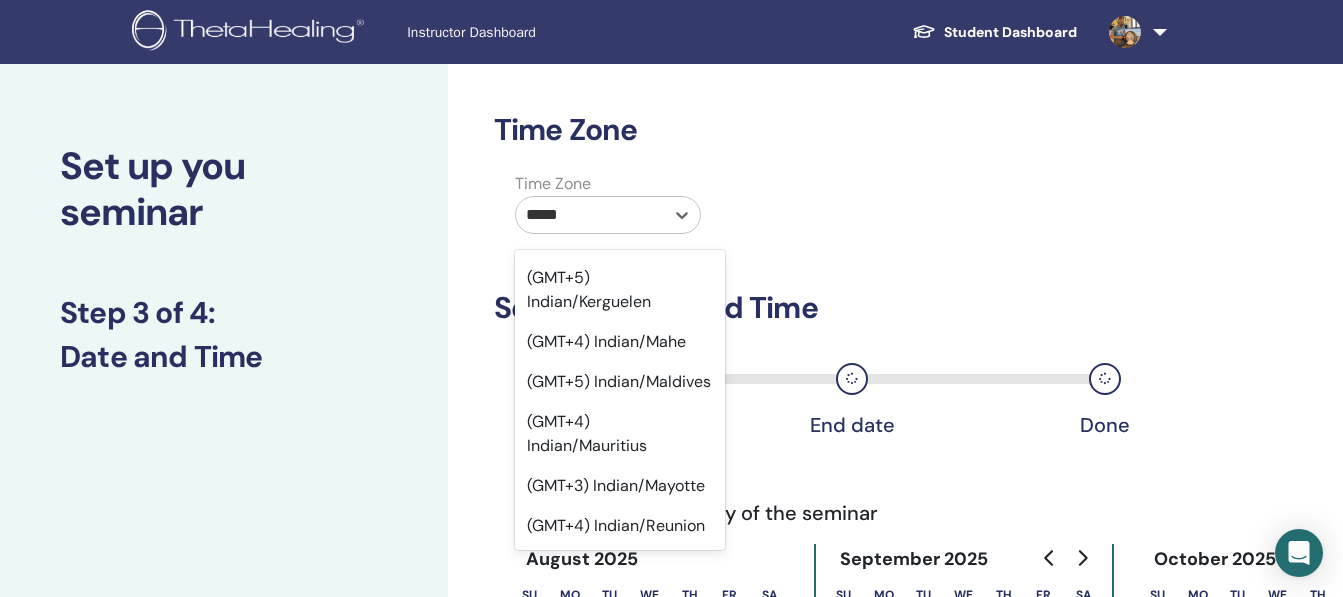 scroll, scrollTop: 1107, scrollLeft: 0, axis: vertical 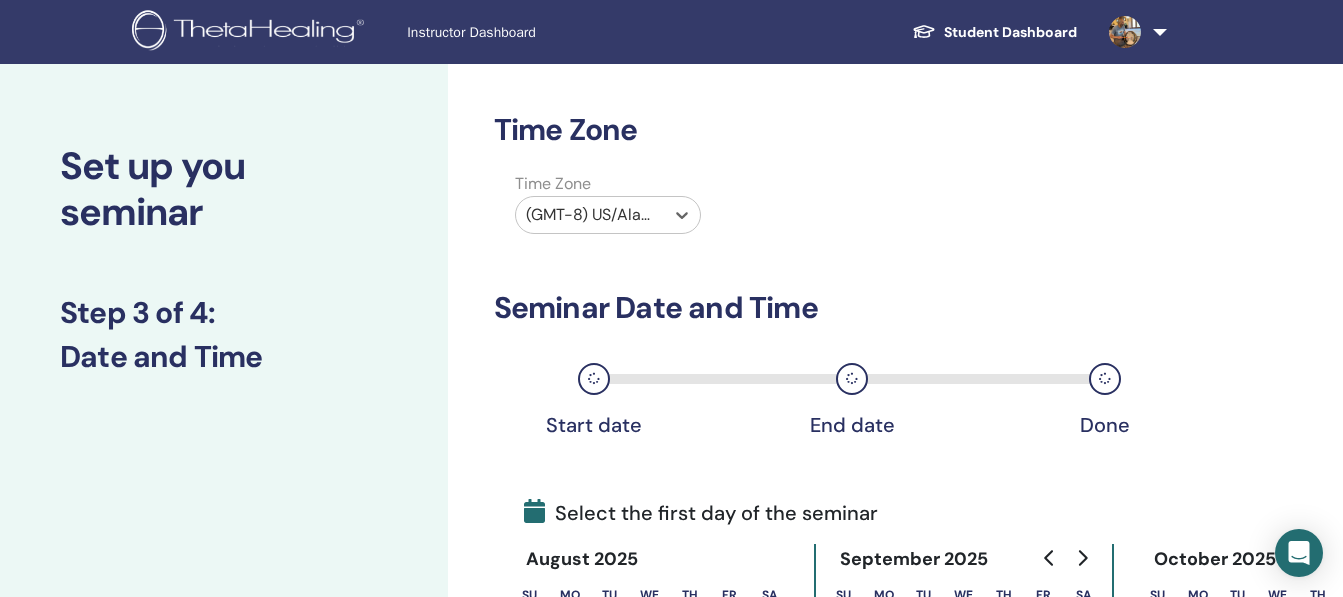 drag, startPoint x: 594, startPoint y: 219, endPoint x: 392, endPoint y: 194, distance: 203.54115 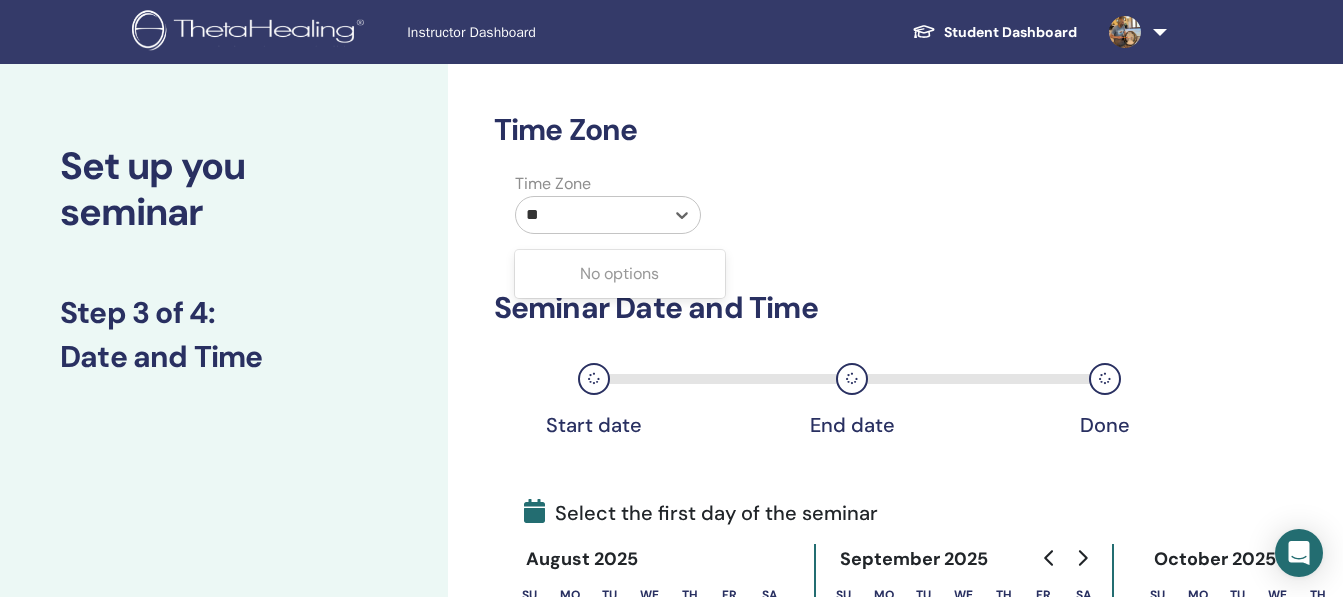 type on "*" 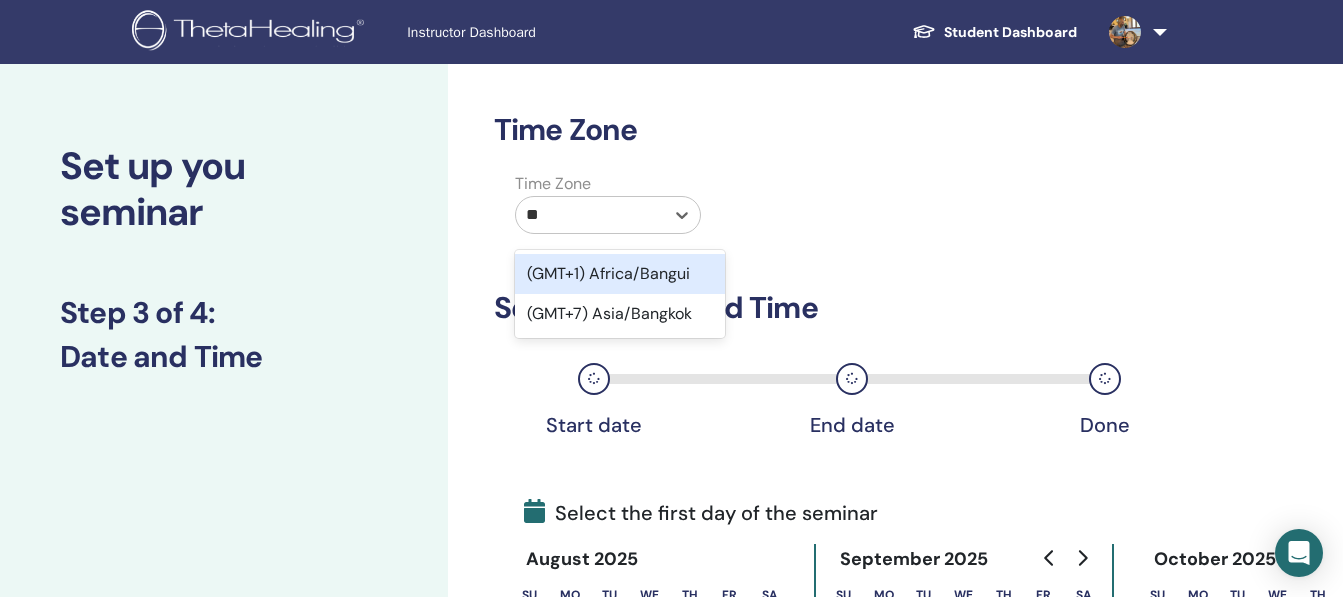 type on "*" 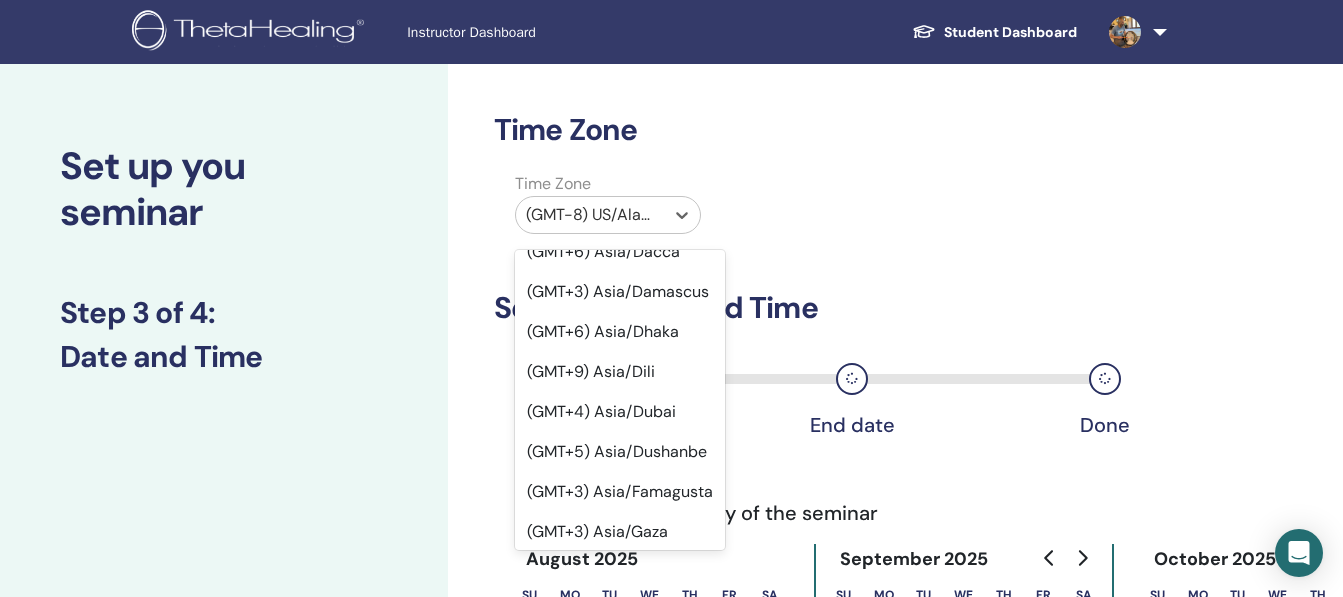 scroll, scrollTop: 16723, scrollLeft: 0, axis: vertical 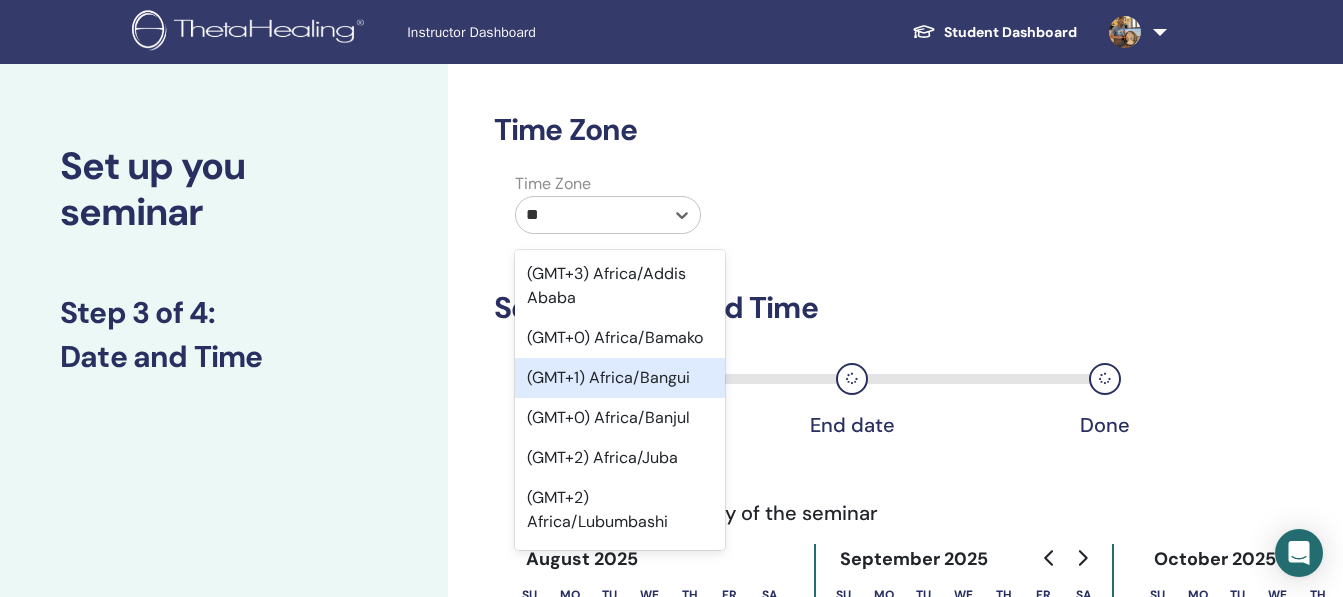 type on "*" 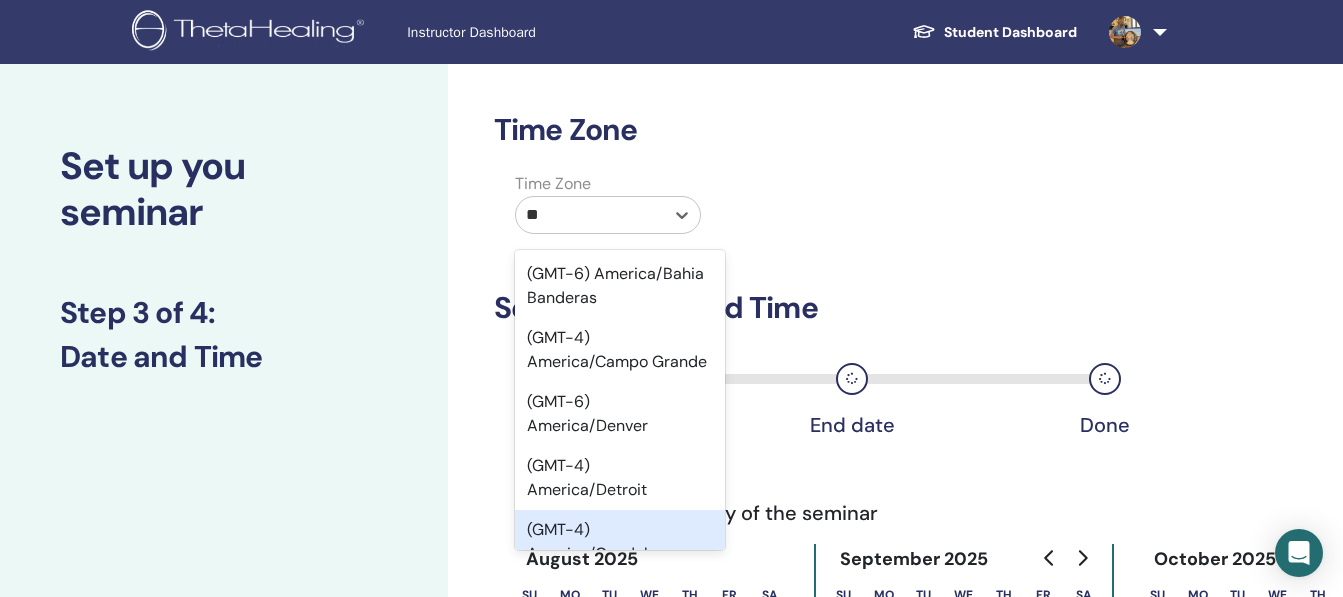 type on "*" 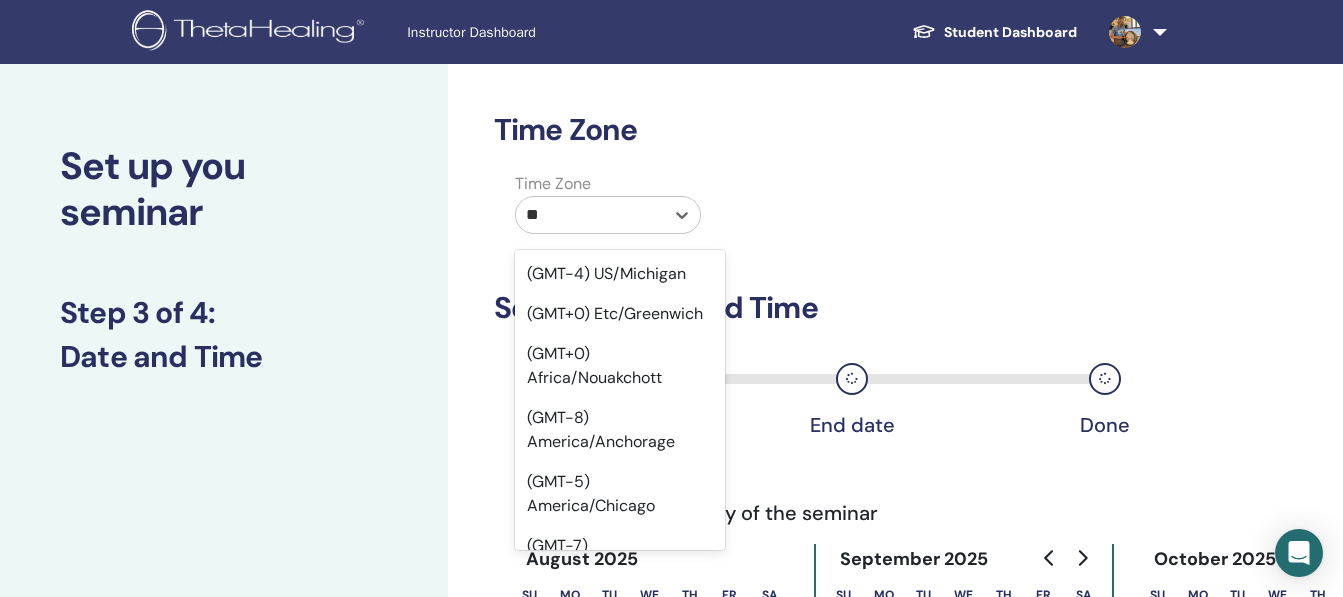 type on "*" 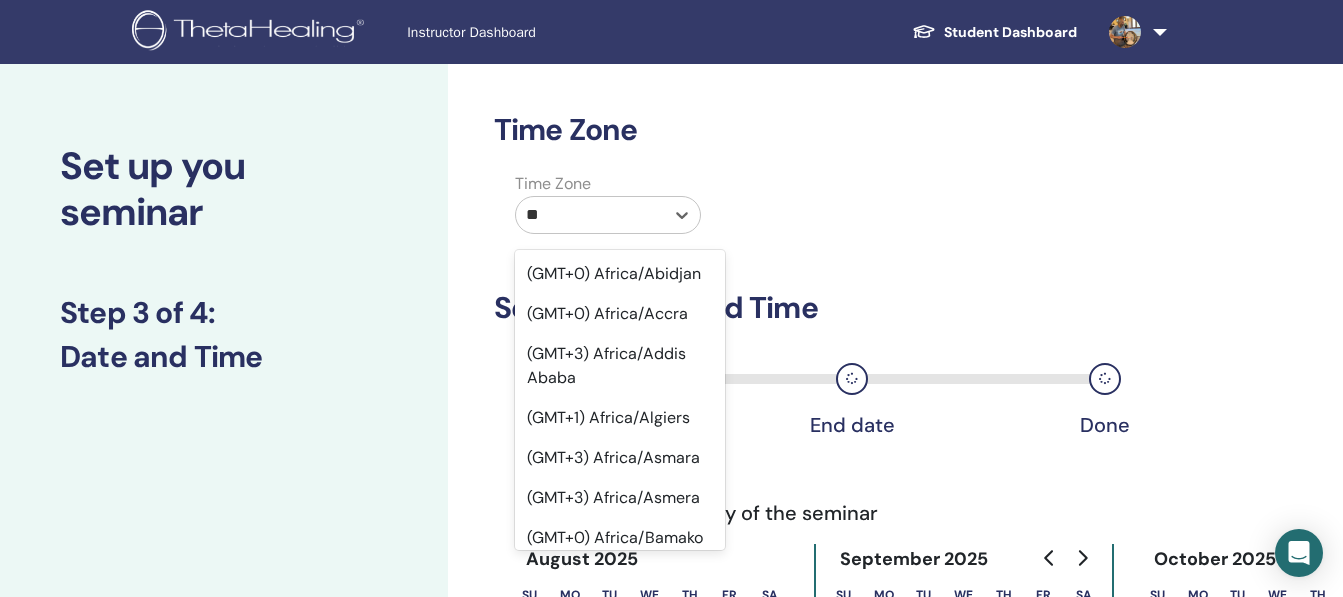 type on "***" 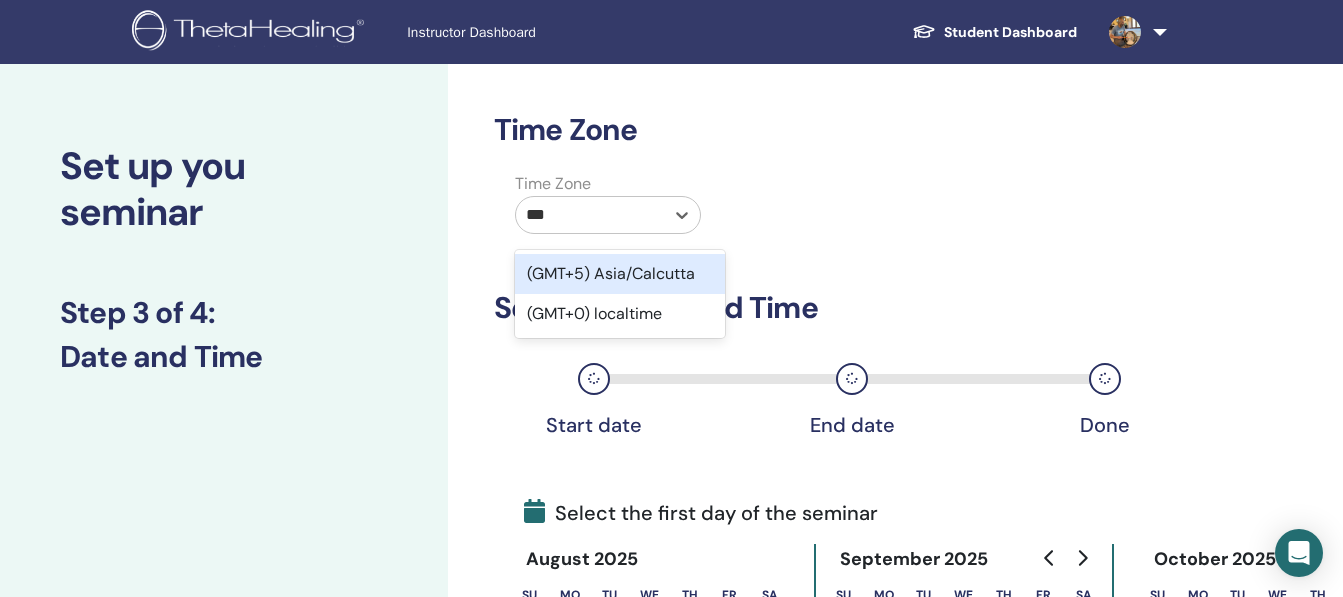 type 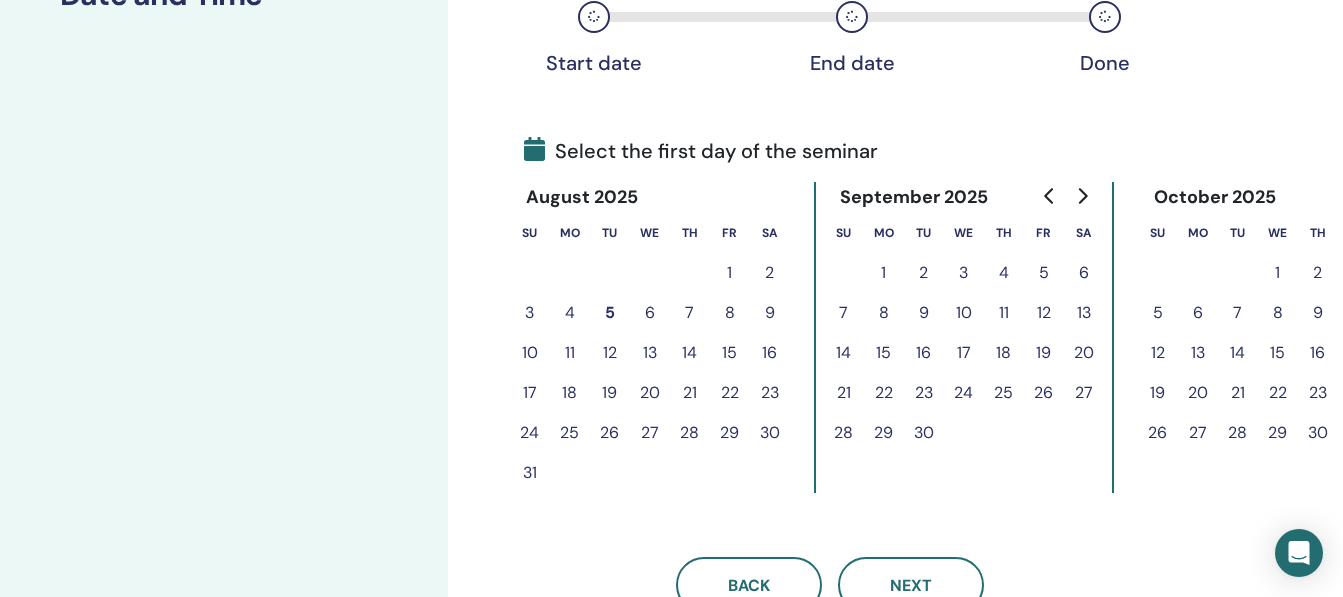 scroll, scrollTop: 371, scrollLeft: 0, axis: vertical 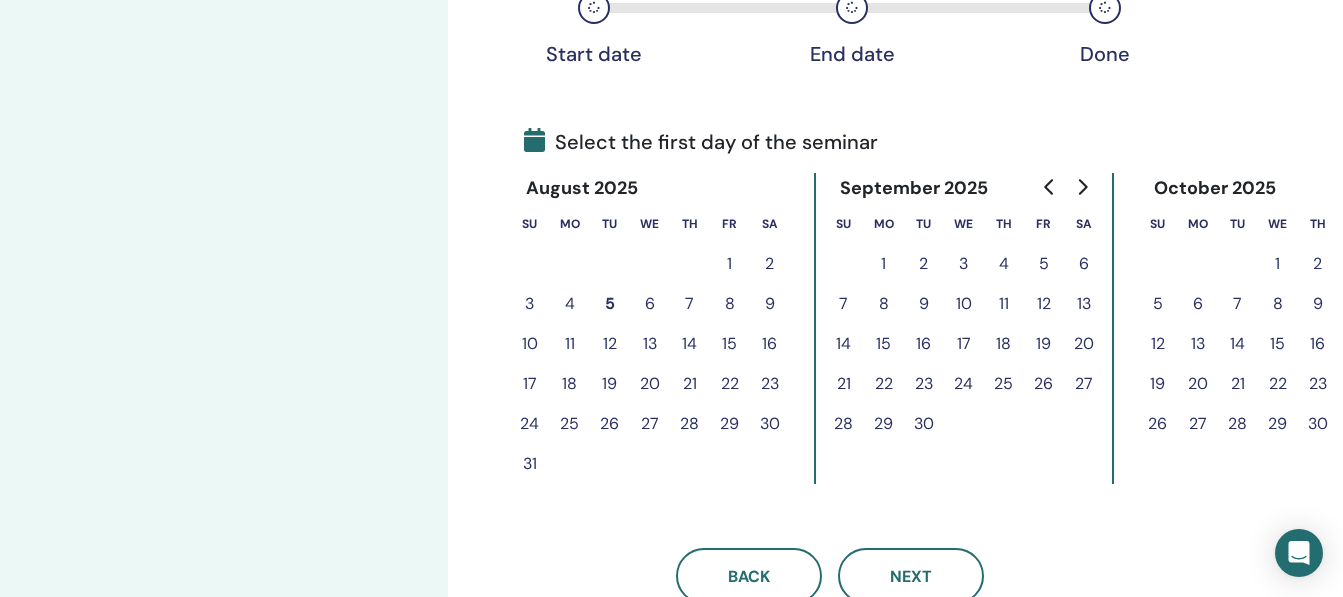 click on "29" at bounding box center (730, 424) 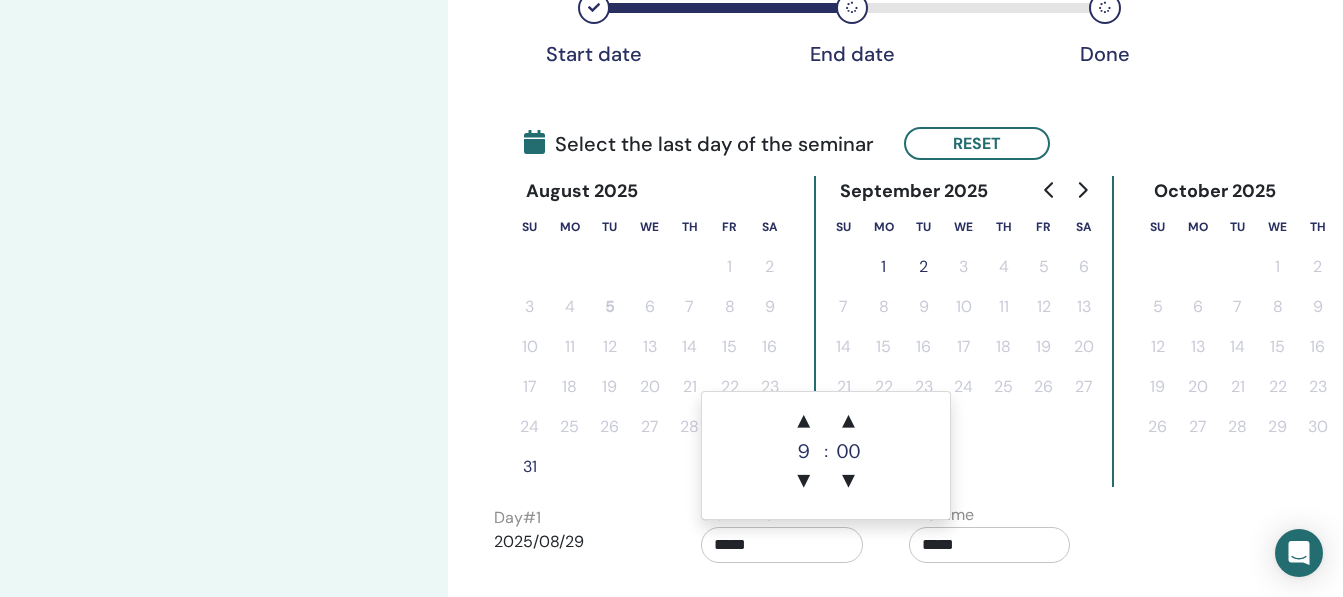 drag, startPoint x: 773, startPoint y: 552, endPoint x: 597, endPoint y: 555, distance: 176.02557 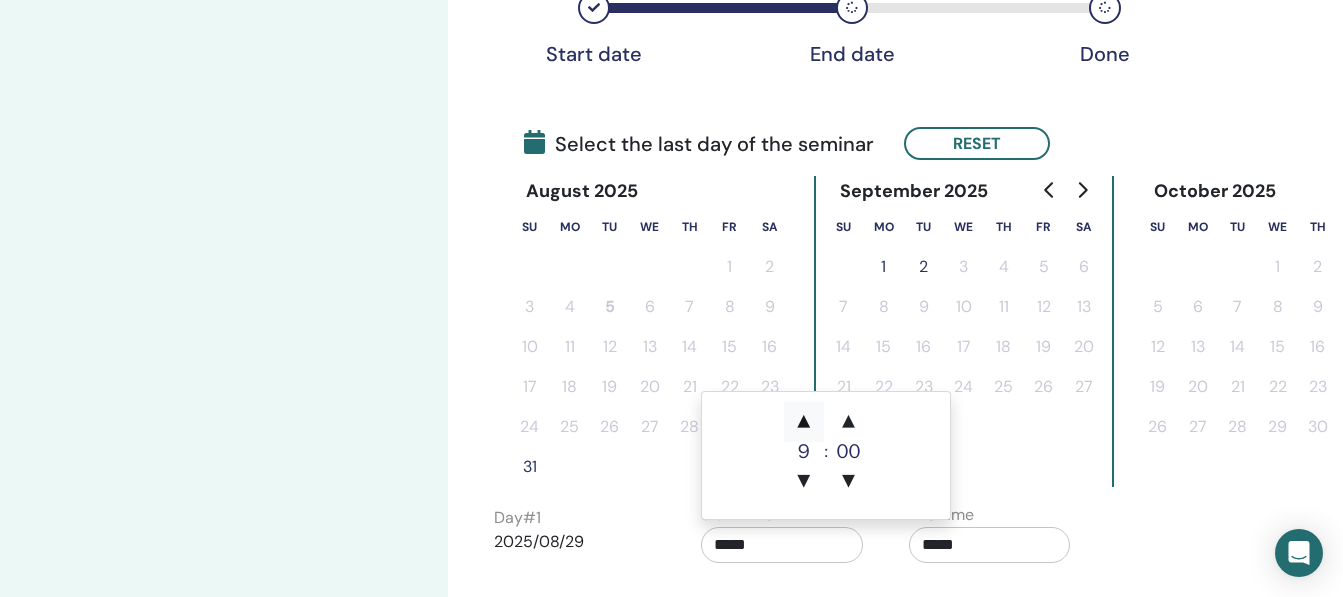 click on "▲" at bounding box center [804, 422] 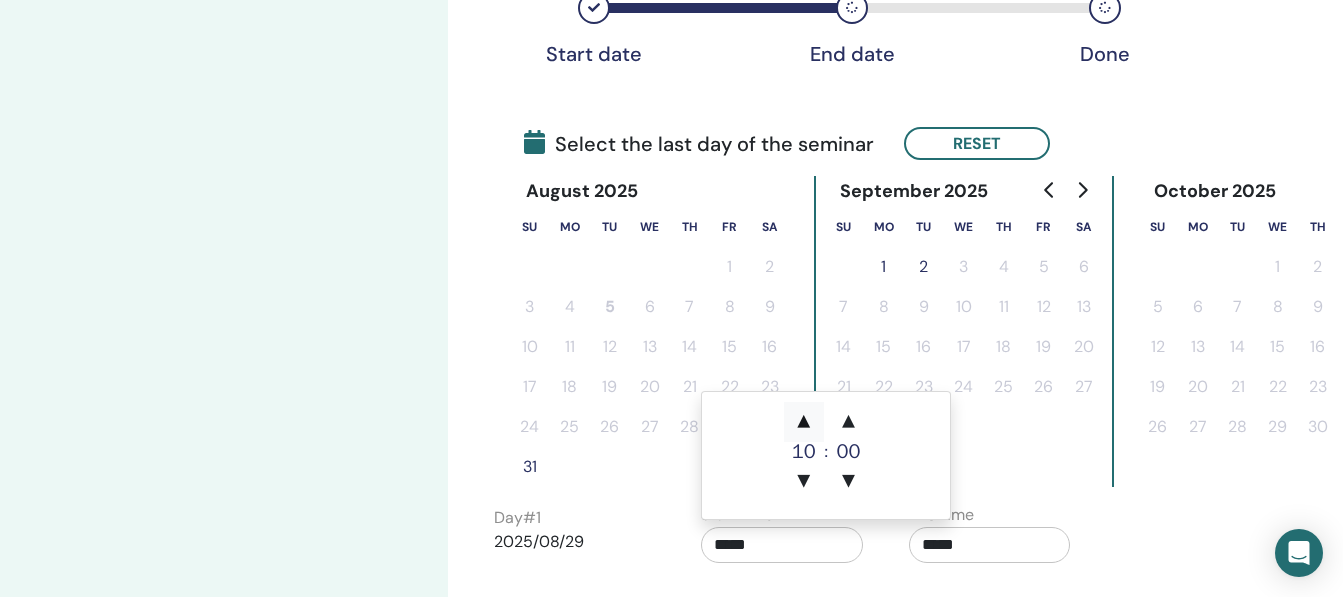 click on "▲" at bounding box center (804, 422) 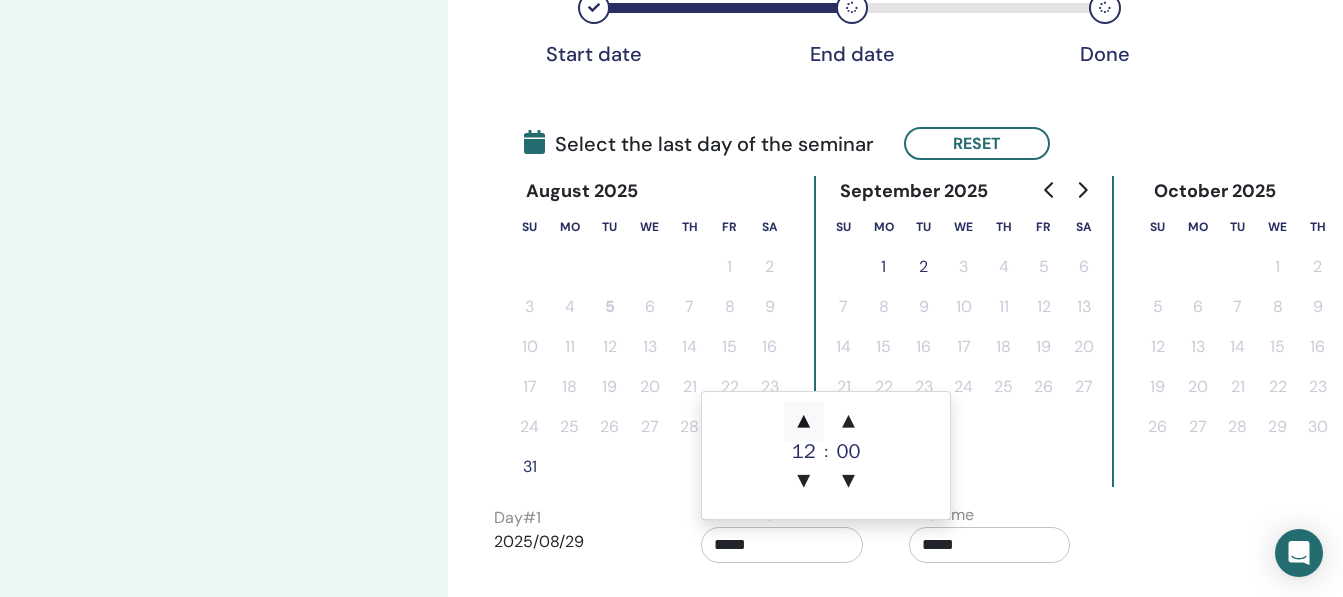 click on "▲" at bounding box center (804, 422) 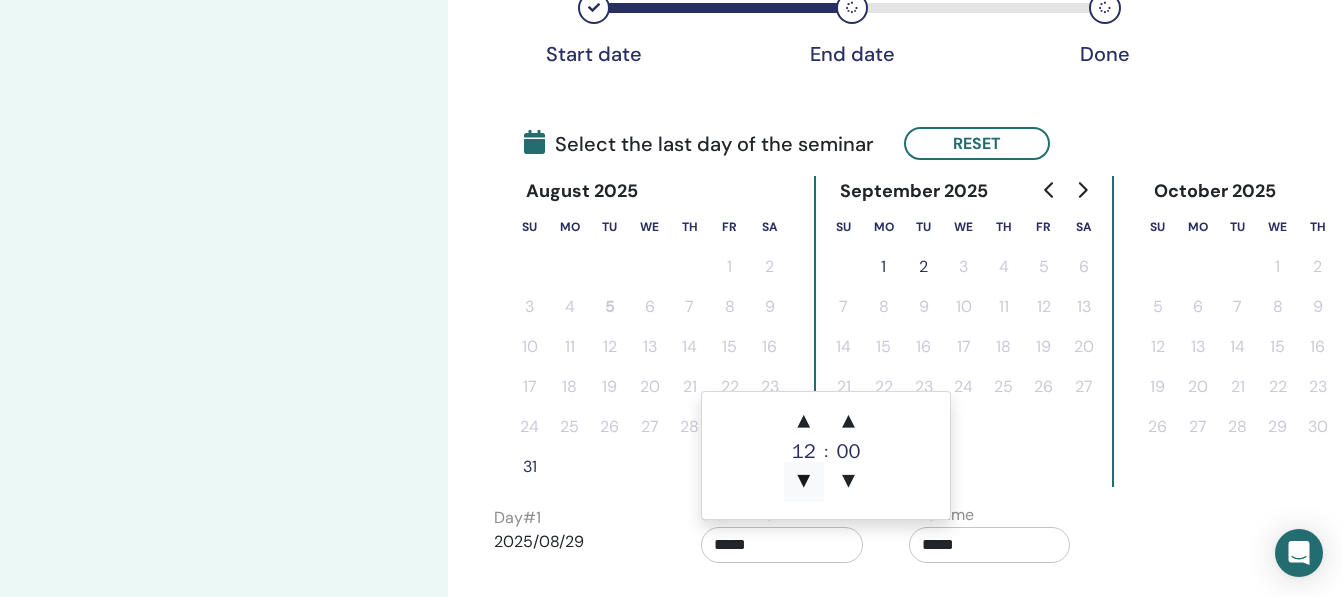 click on "▼" at bounding box center [804, 482] 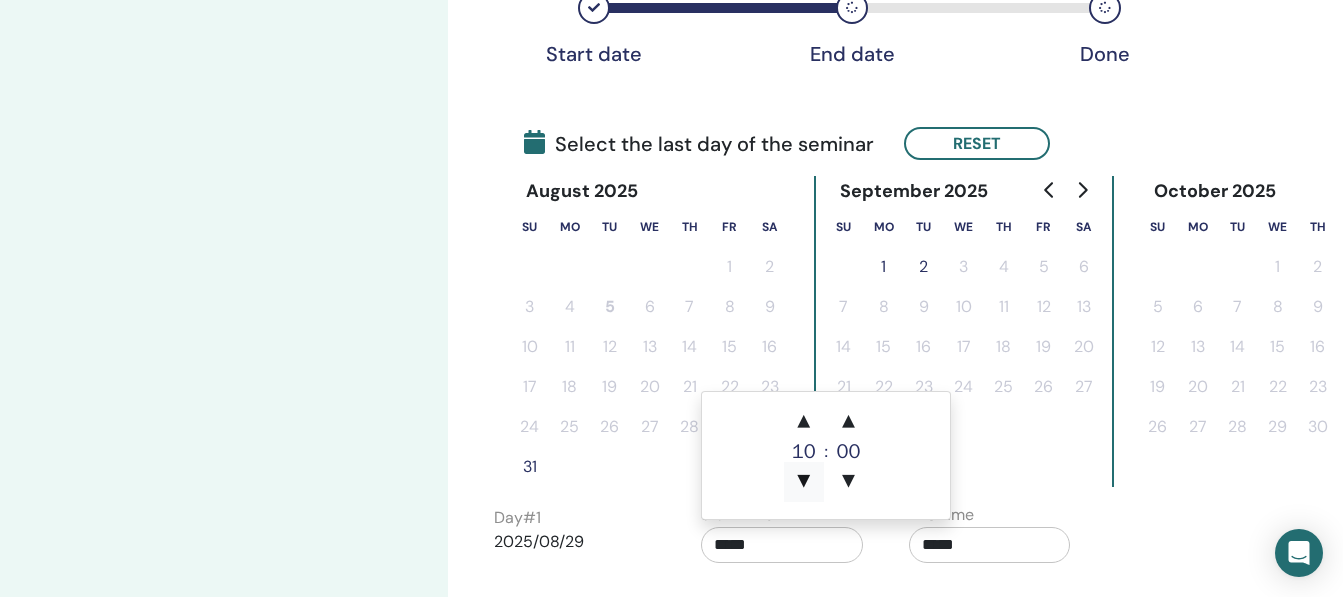 click on "▼" at bounding box center [804, 482] 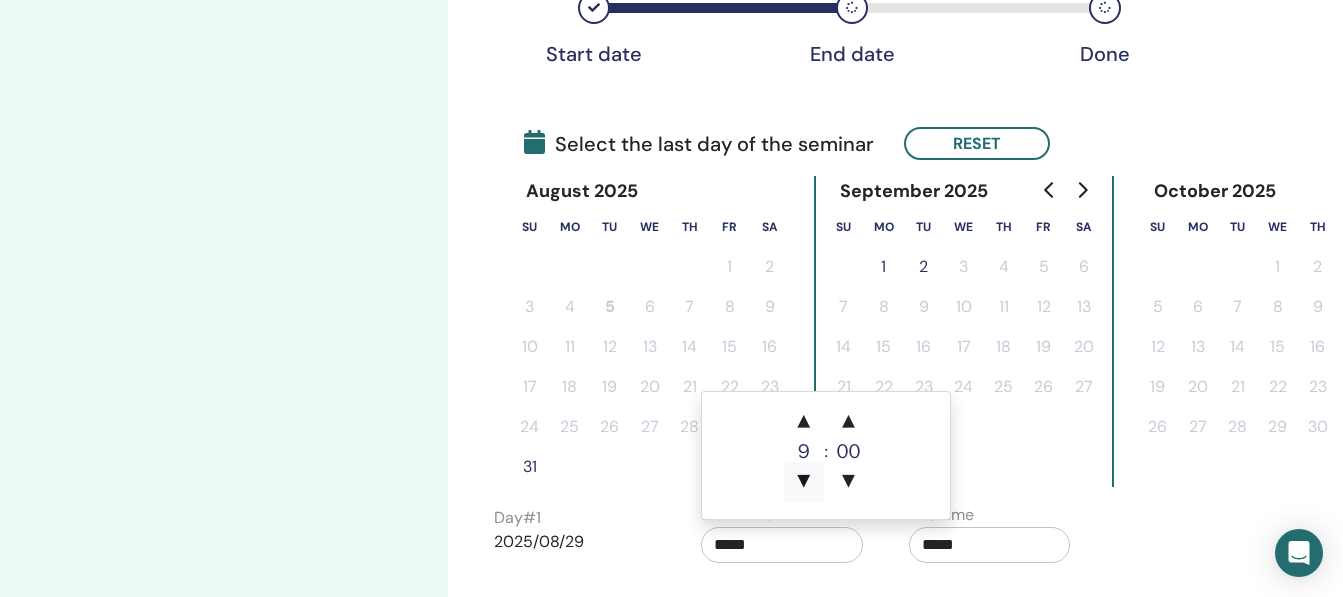 click on "▼" at bounding box center (804, 482) 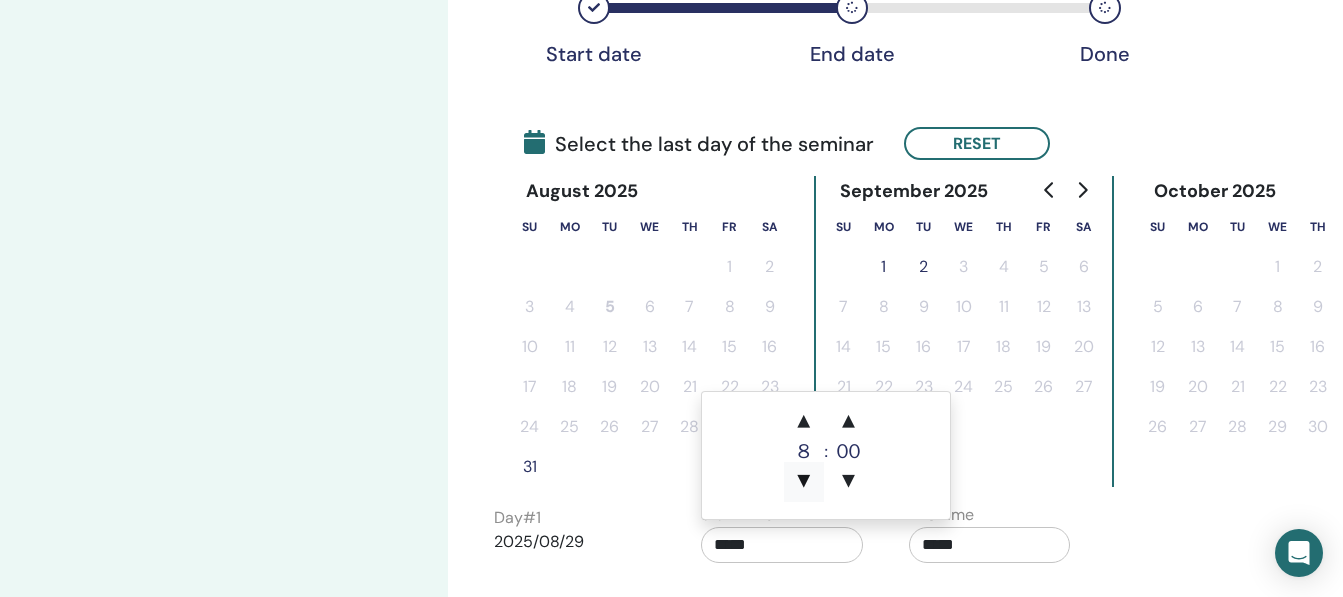 click on "▼" at bounding box center [804, 482] 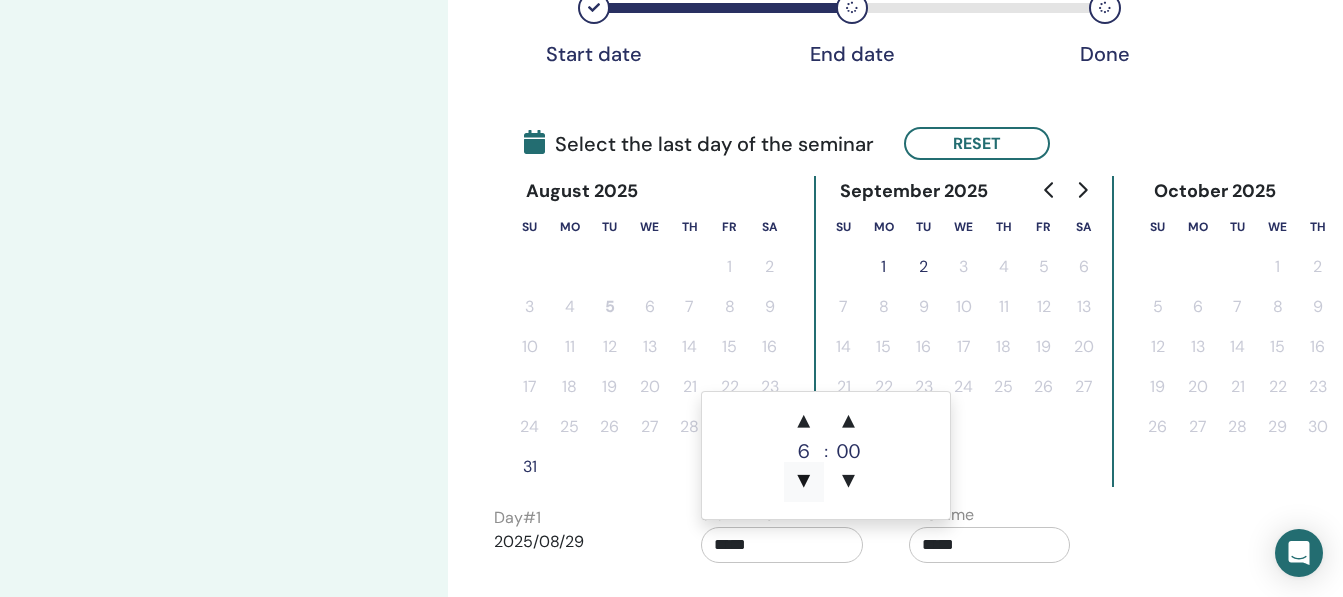 click on "▼" at bounding box center (804, 482) 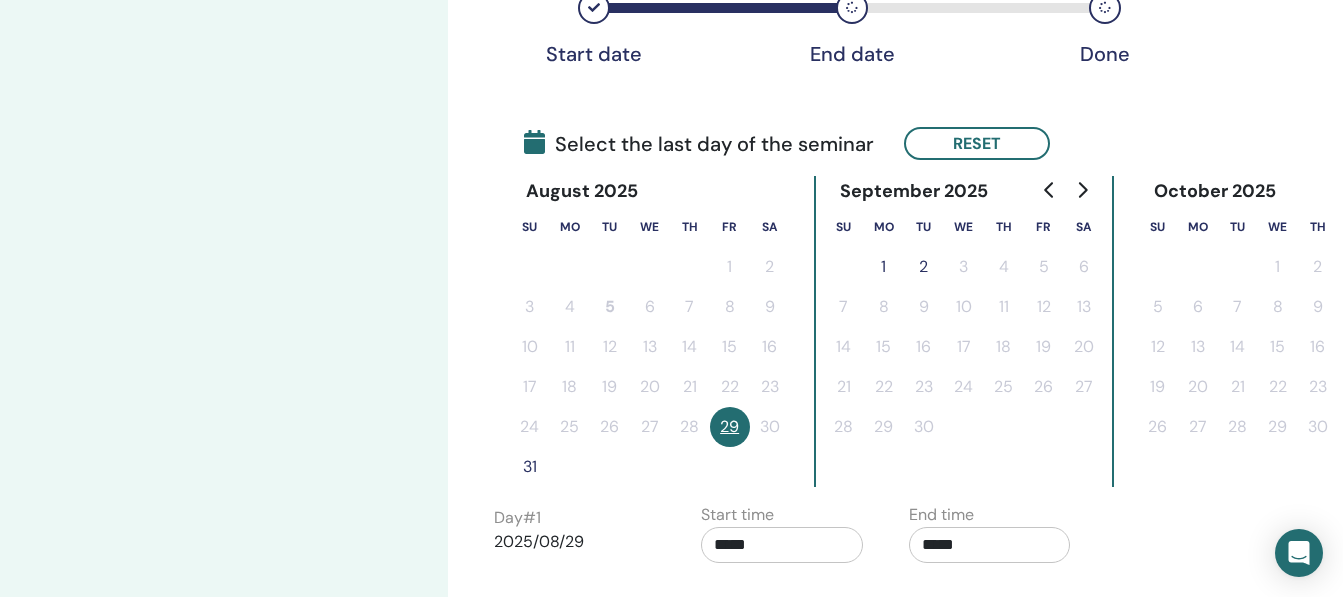 click on "Time Zone Time Zone (GMT+5) Asia/Calcutta Seminar Date and Time Start date End date Done Select the last day of the seminar Reset August 2025 Su Mo Tu We Th Fr Sa 1 2 3 4 5 6 7 8 9 10 11 12 13 14 15 16 17 18 19 20 21 22 23 24 25 26 27 28 29 30 31 September 2025 Su Mo Tu We Th Fr Sa 1 2 3 4 5 6 7 8 9 10 11 12 13 14 15 16 17 18 19 20 21 22 23 24 25 26 27 28 29 30 October 2025 Su Mo Tu We Th Fr Sa 1 2 3 4 5 6 7 8 9 10 11 12 13 14 15 16 17 18 19 20 21 22 23 24 25 26 27 28 29 30 31 Day  # 1 2025/08/29 Start time ***** End time ***** Back Next" at bounding box center (830, 209) 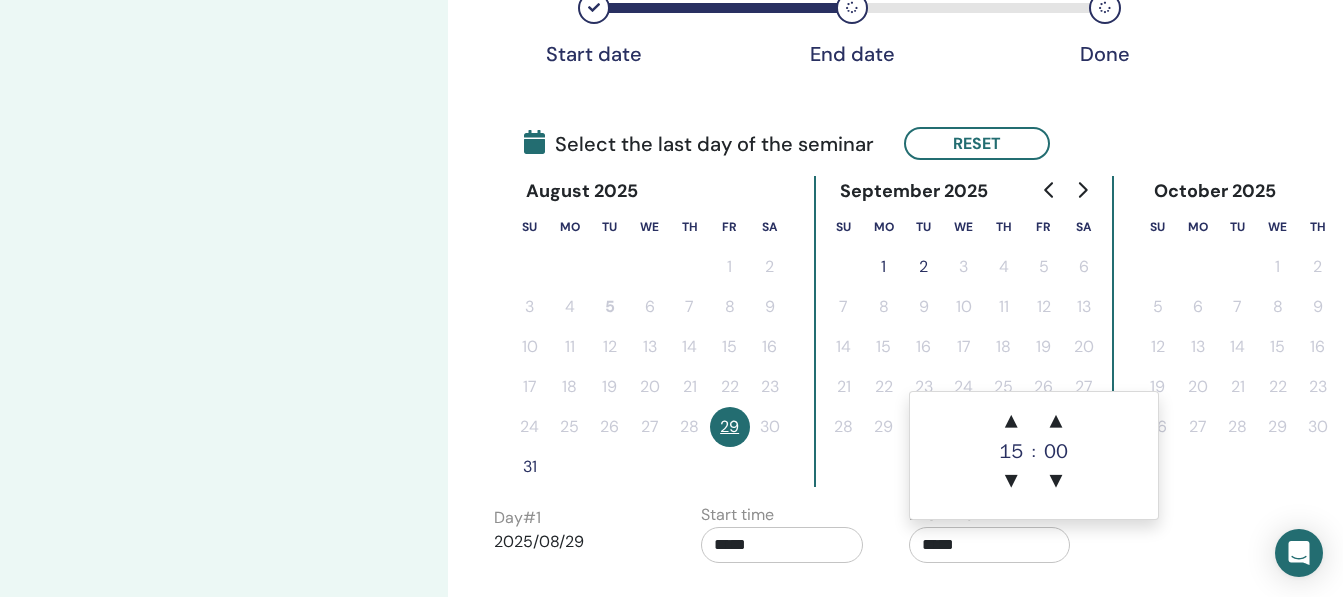 click on "*****" at bounding box center (990, 545) 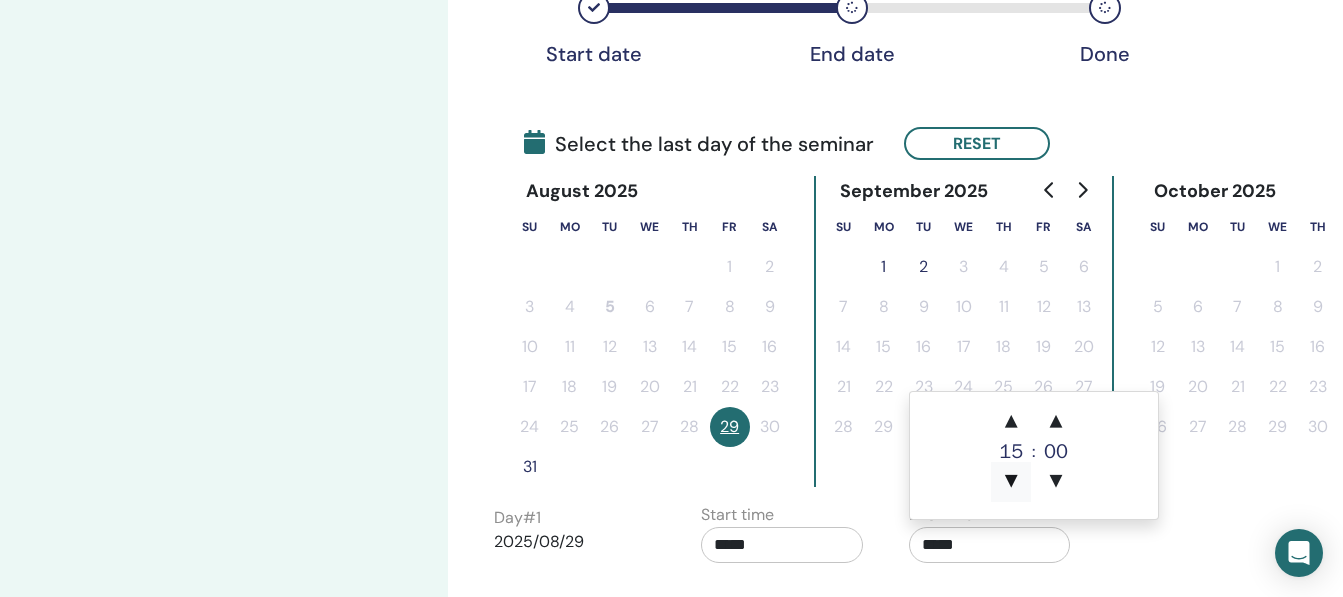 click on "▼" at bounding box center (1011, 482) 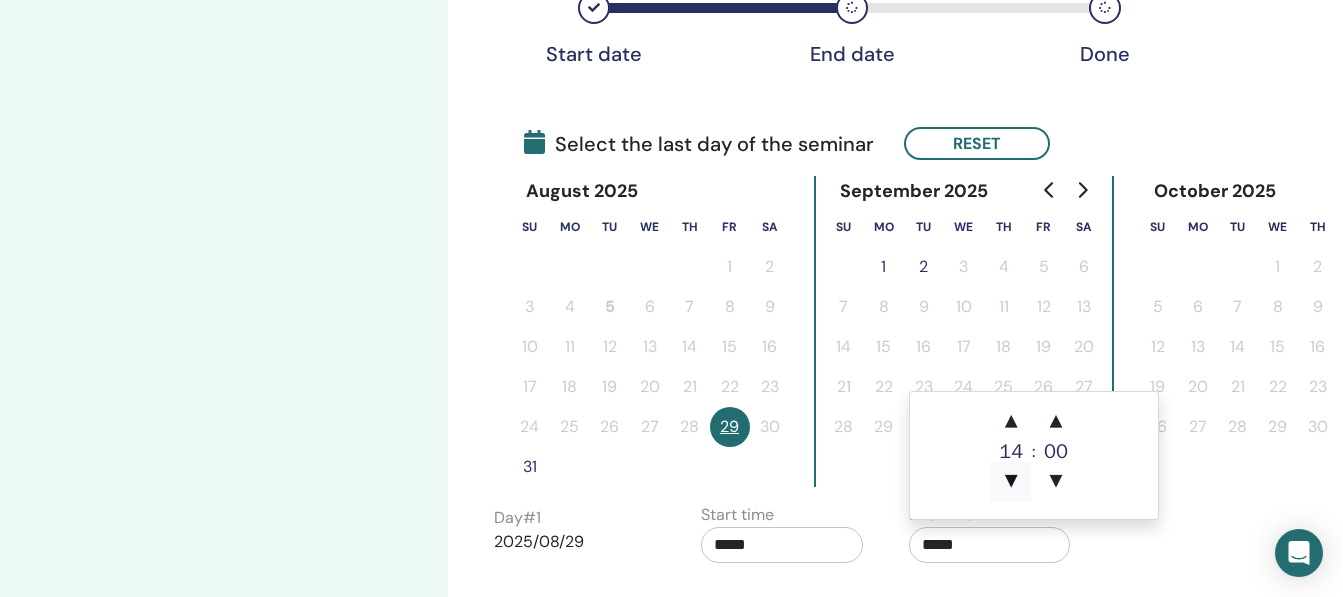 click on "▼" at bounding box center (1011, 482) 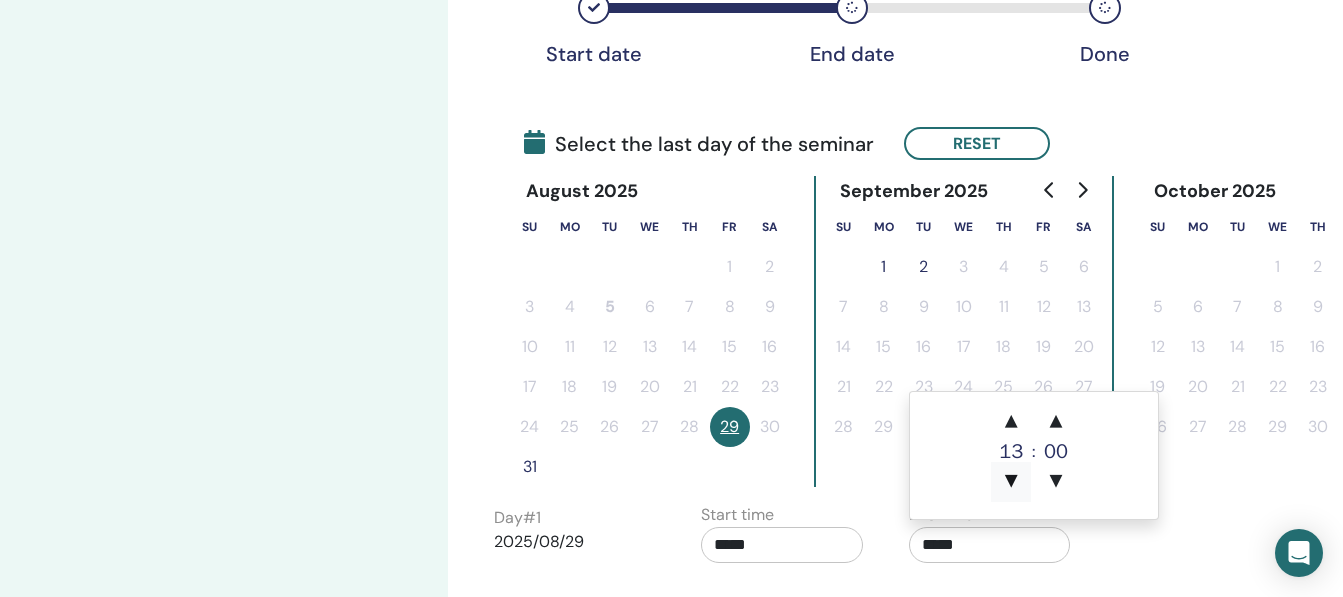 click on "▼" at bounding box center (1011, 482) 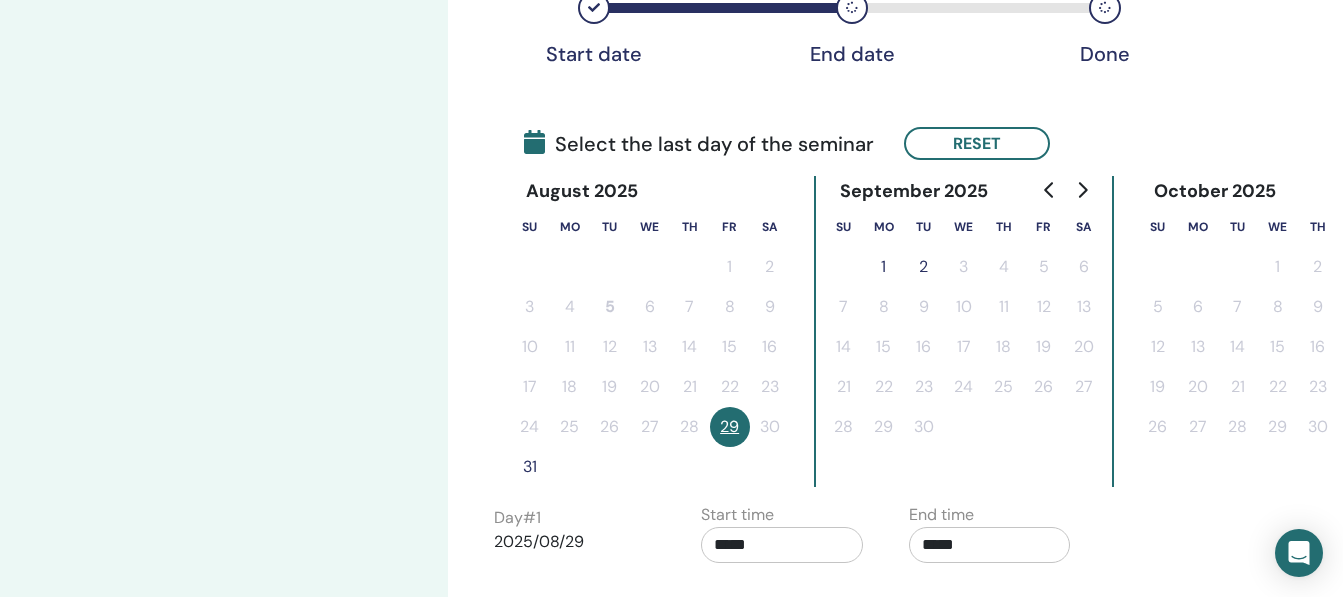 click on "Day  # 1 2025/08/29 Start time ***** End time *****" at bounding box center (894, 538) 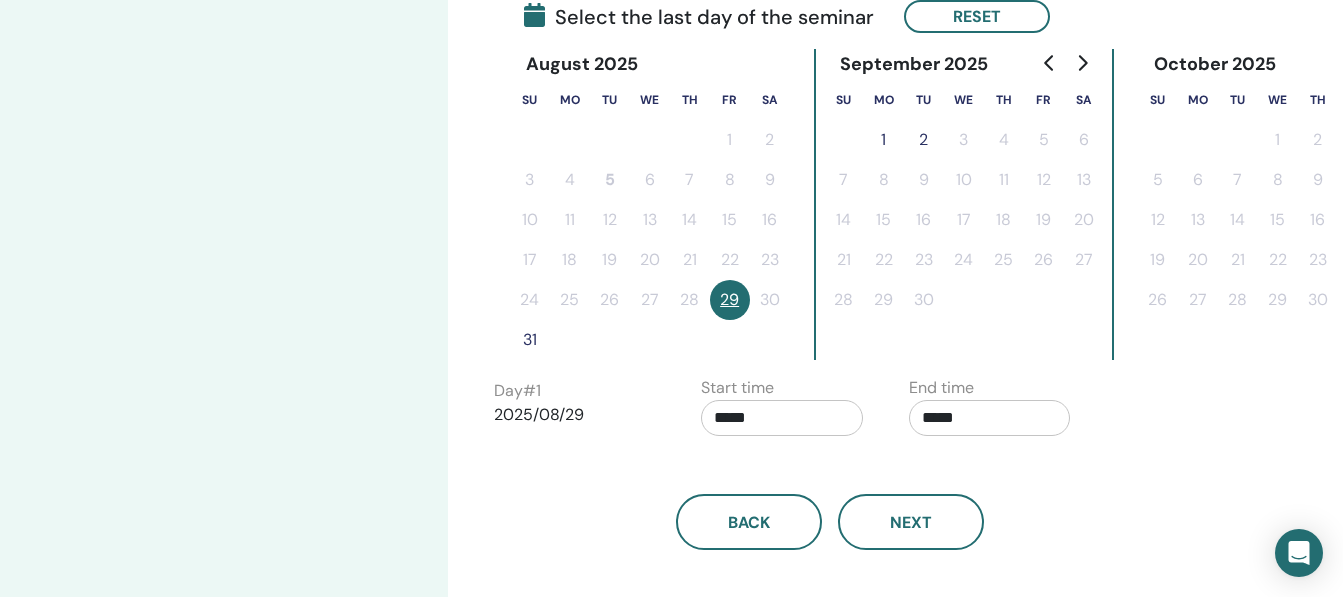 scroll, scrollTop: 492, scrollLeft: 0, axis: vertical 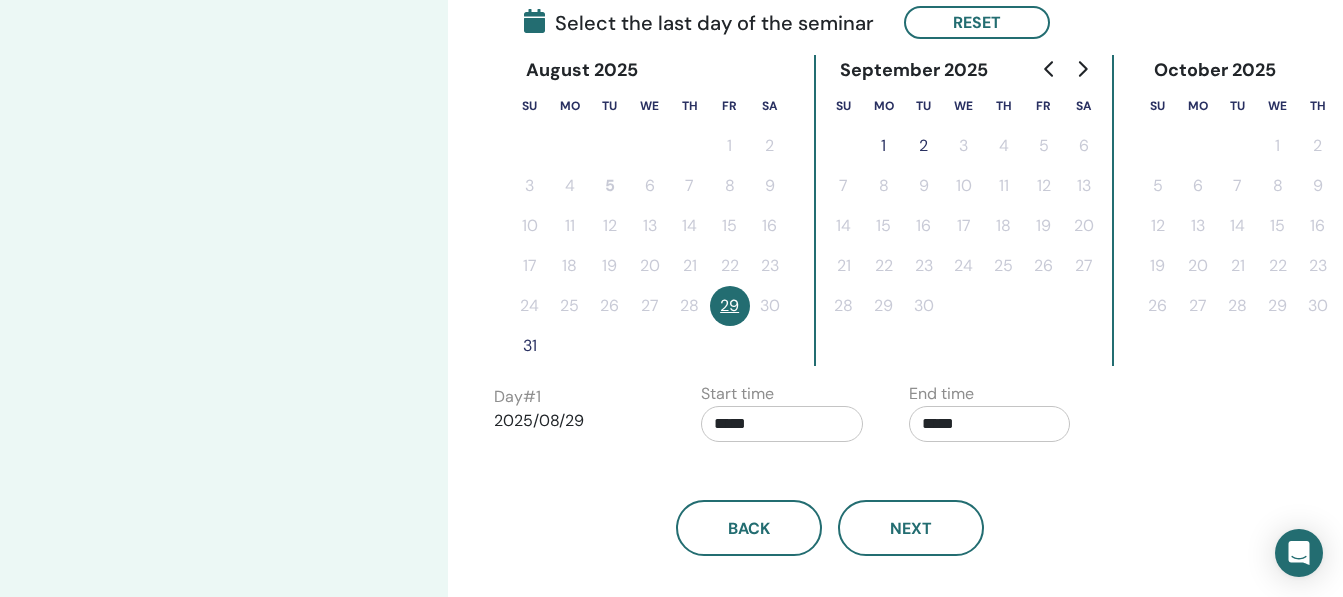 click on "31" at bounding box center [530, 346] 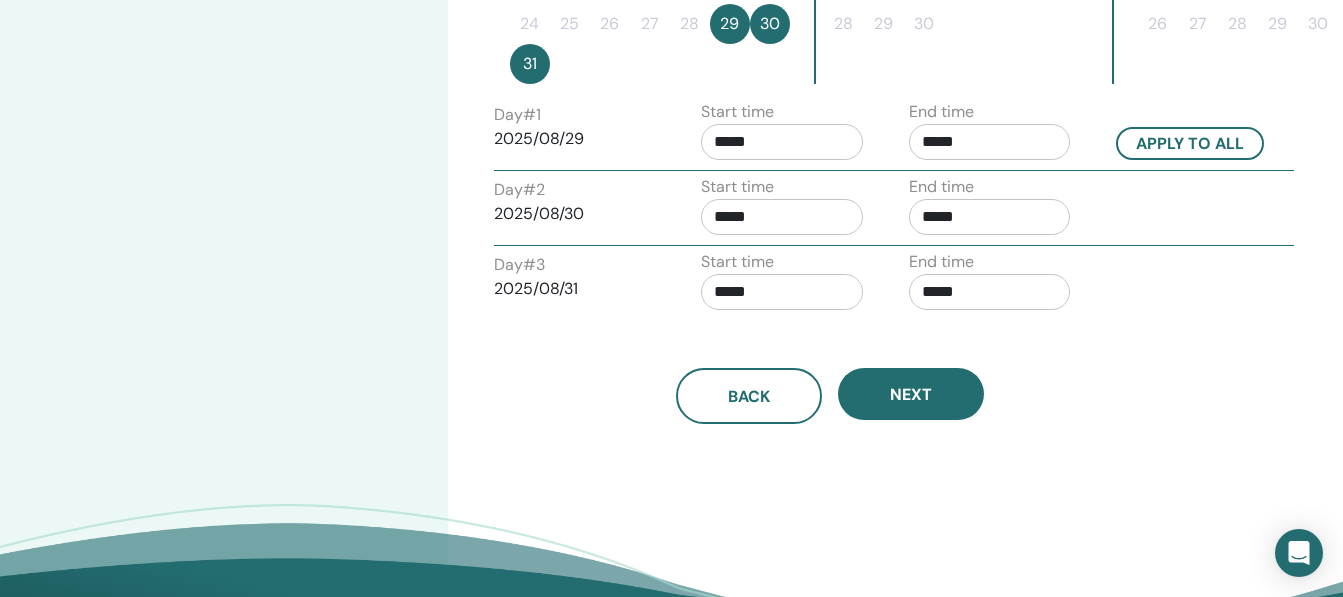 scroll, scrollTop: 805, scrollLeft: 0, axis: vertical 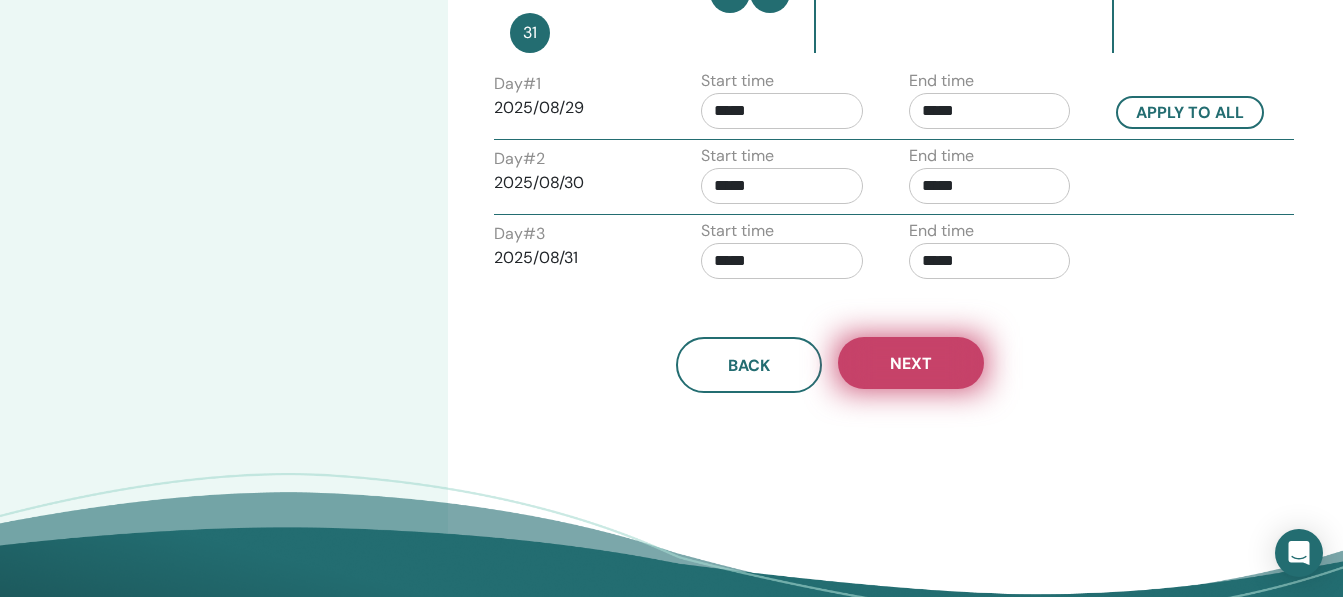 click on "Next" at bounding box center (911, 363) 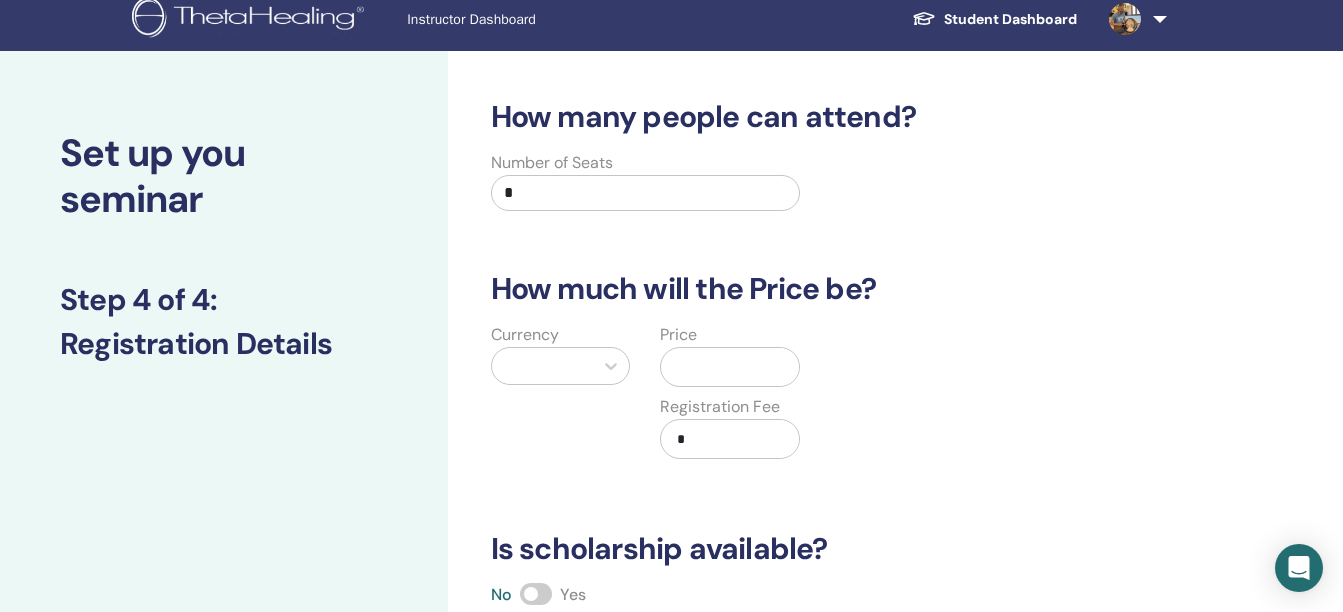 scroll, scrollTop: 0, scrollLeft: 0, axis: both 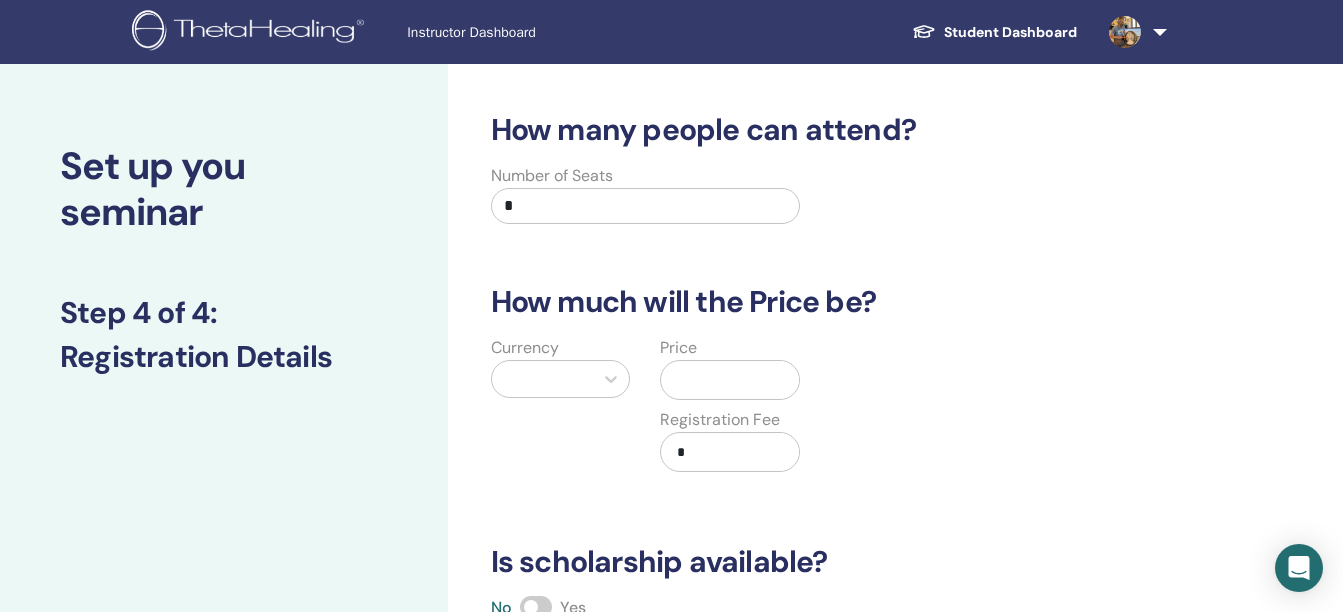 drag, startPoint x: 535, startPoint y: 198, endPoint x: 377, endPoint y: 213, distance: 158.71043 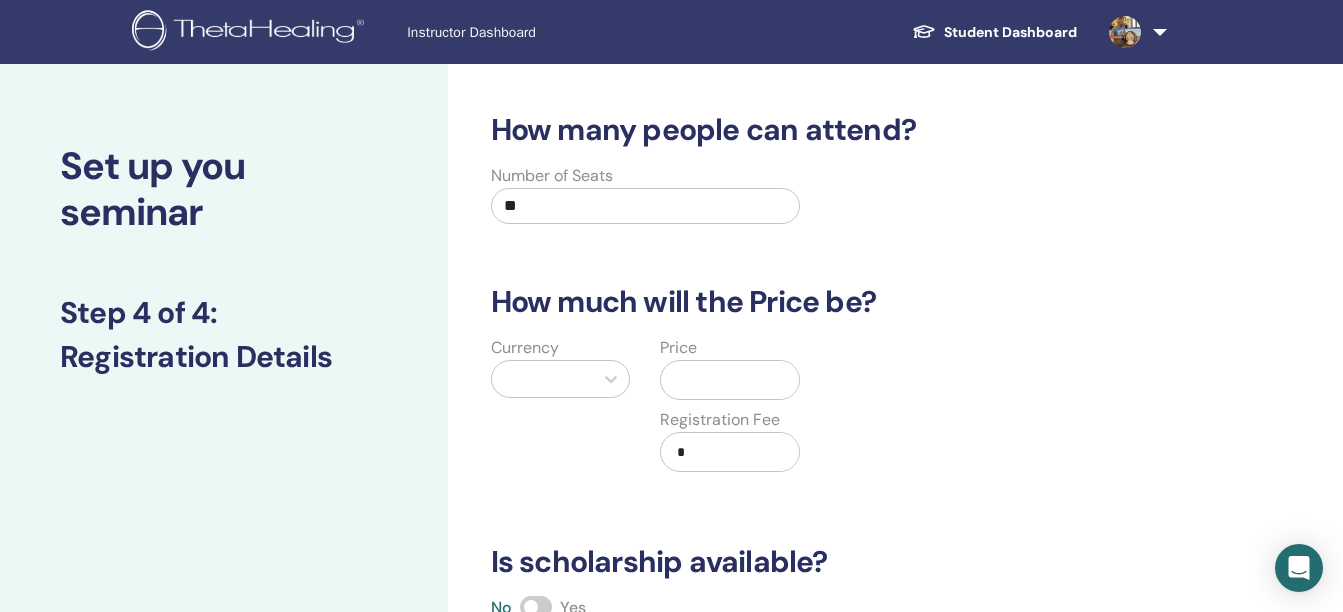type on "**" 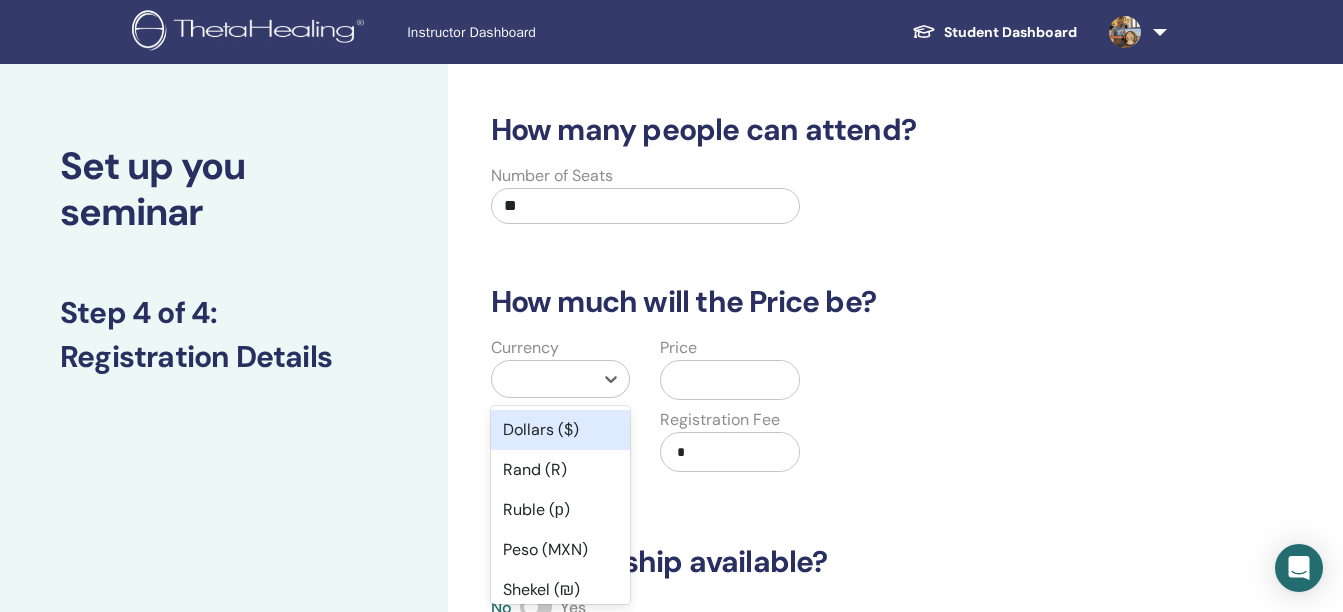 click at bounding box center (543, 379) 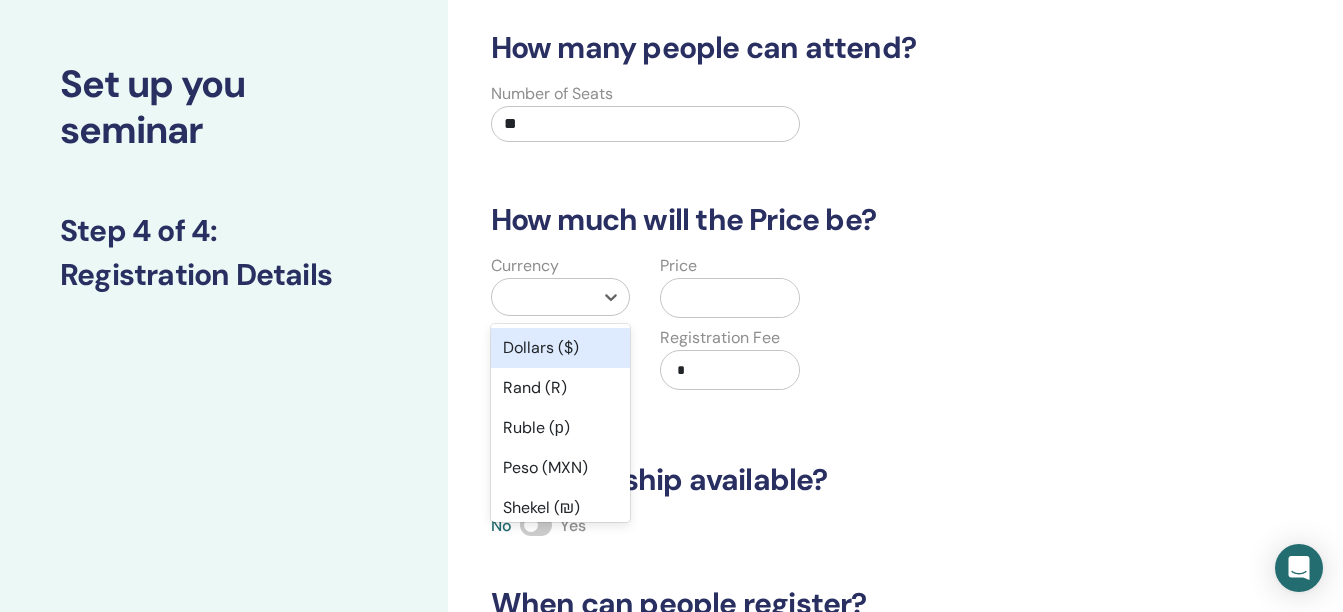 scroll, scrollTop: 102, scrollLeft: 0, axis: vertical 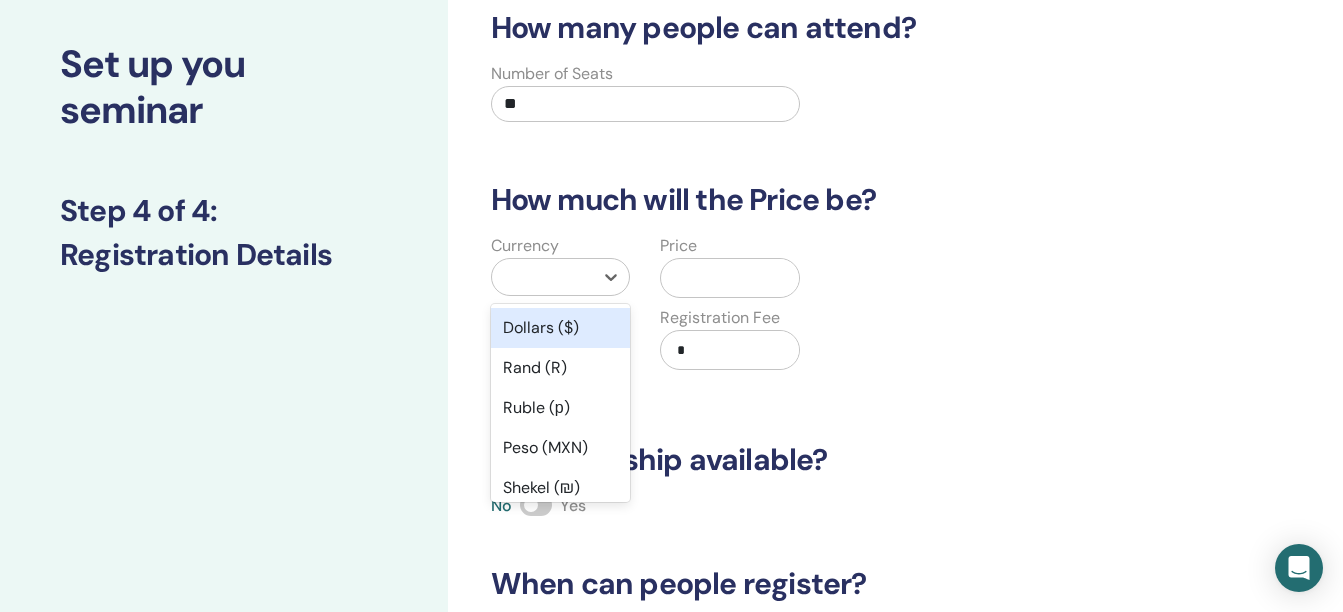 click on "Dollars ($)" at bounding box center [561, 328] 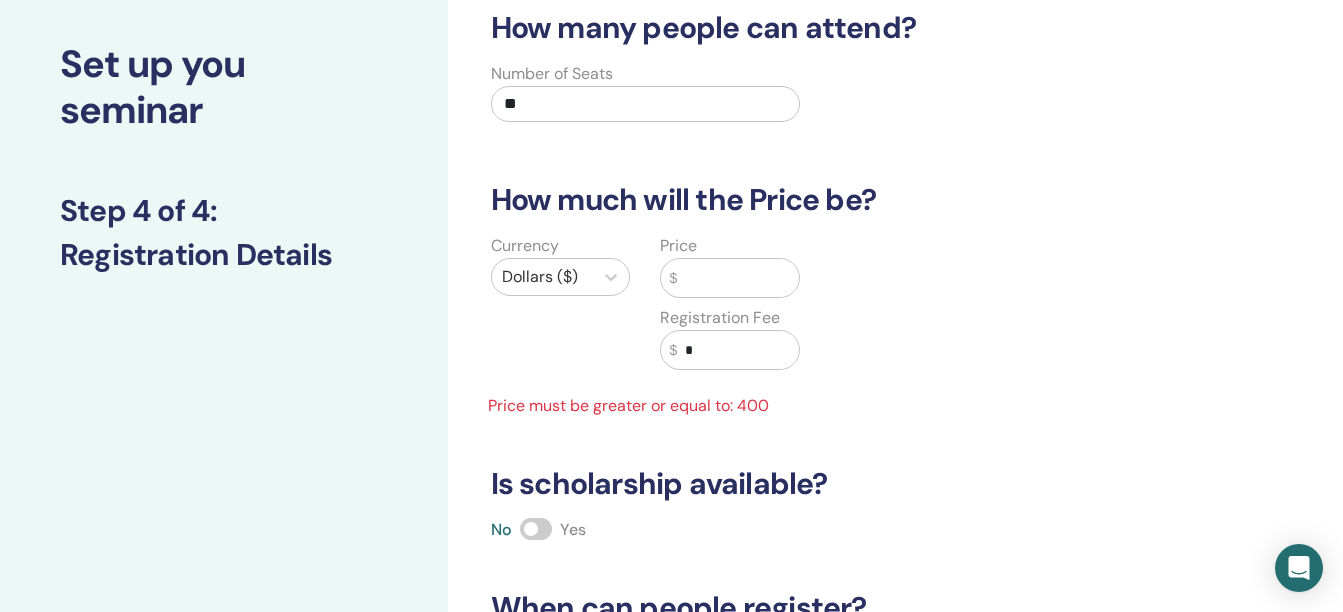 click at bounding box center [738, 278] 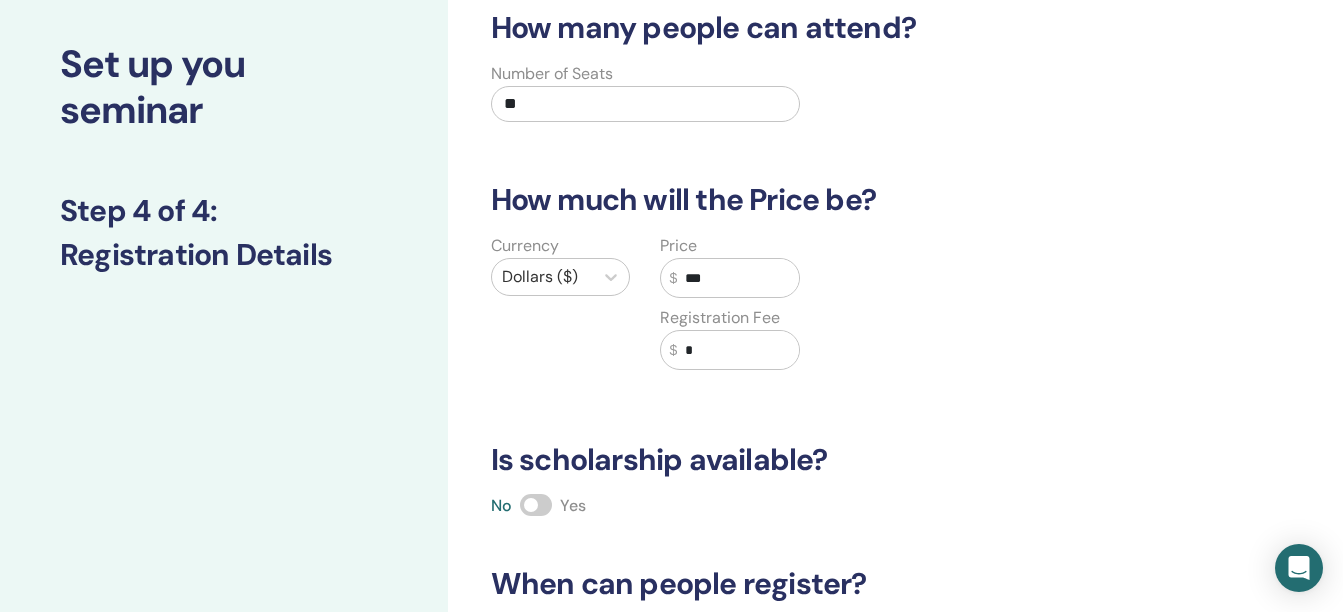 type on "***" 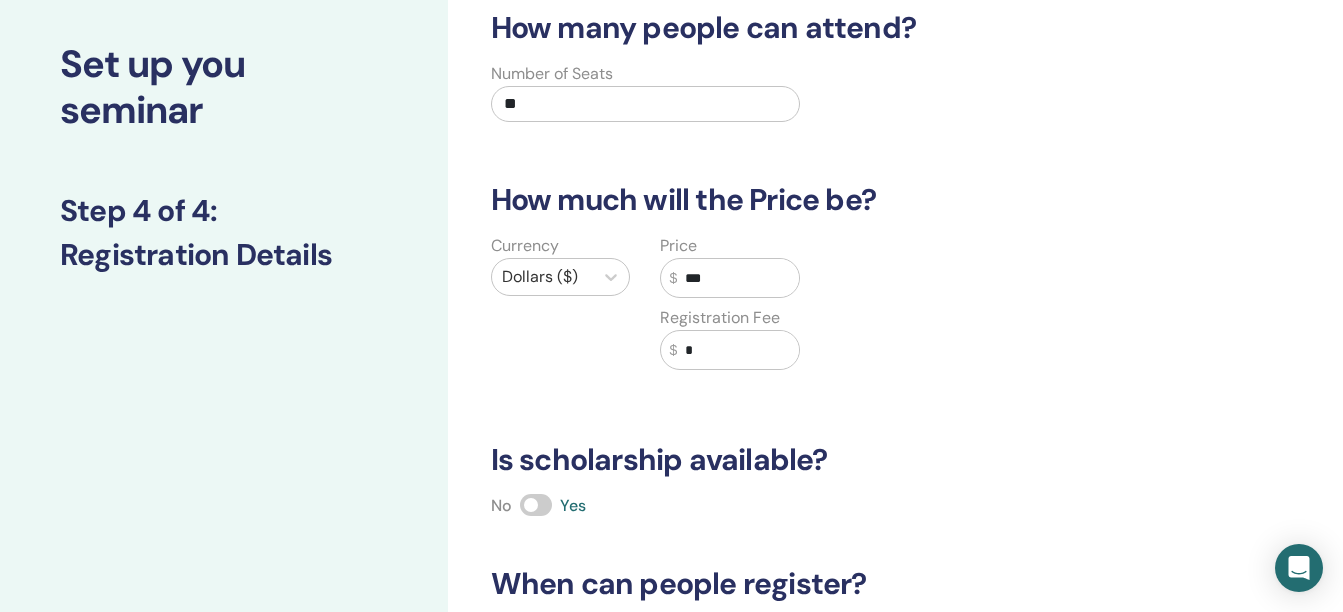 click on "No Yes" at bounding box center [830, 506] 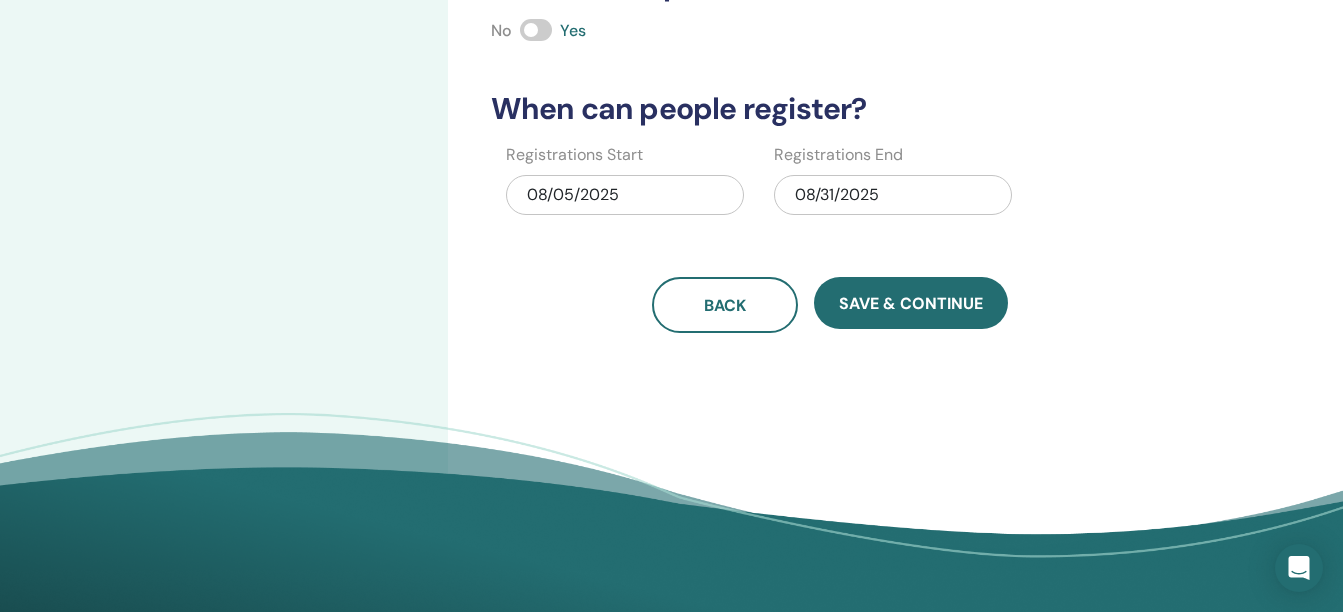 scroll, scrollTop: 582, scrollLeft: 0, axis: vertical 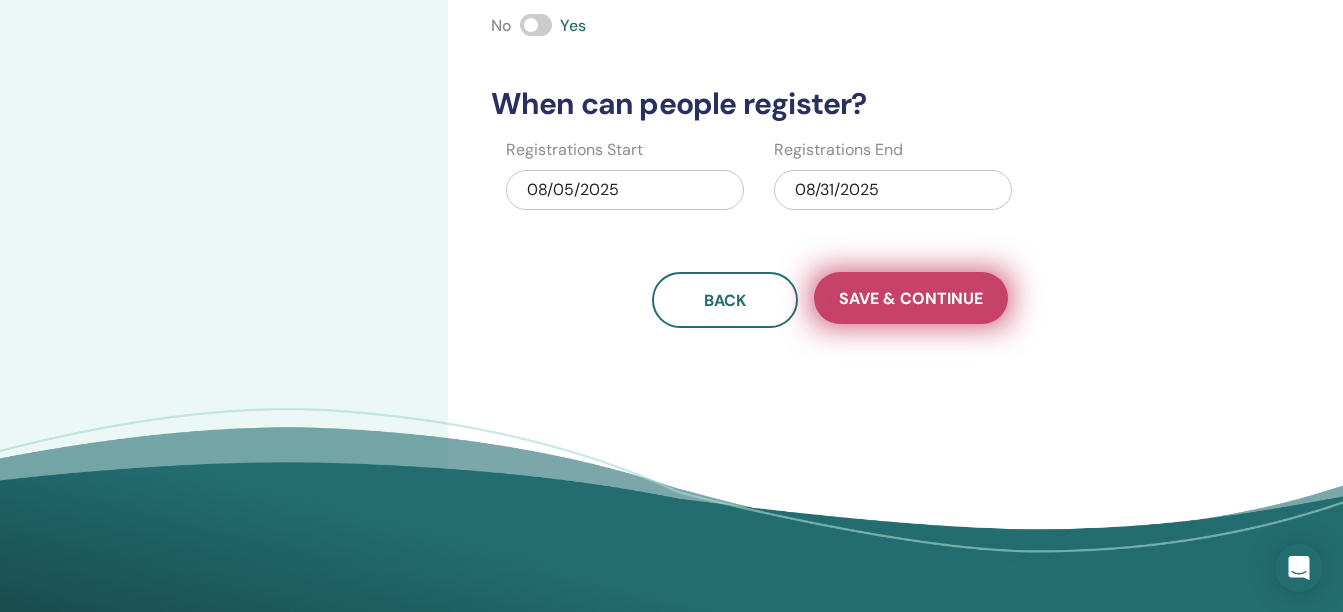 click on "Save & Continue" at bounding box center (911, 298) 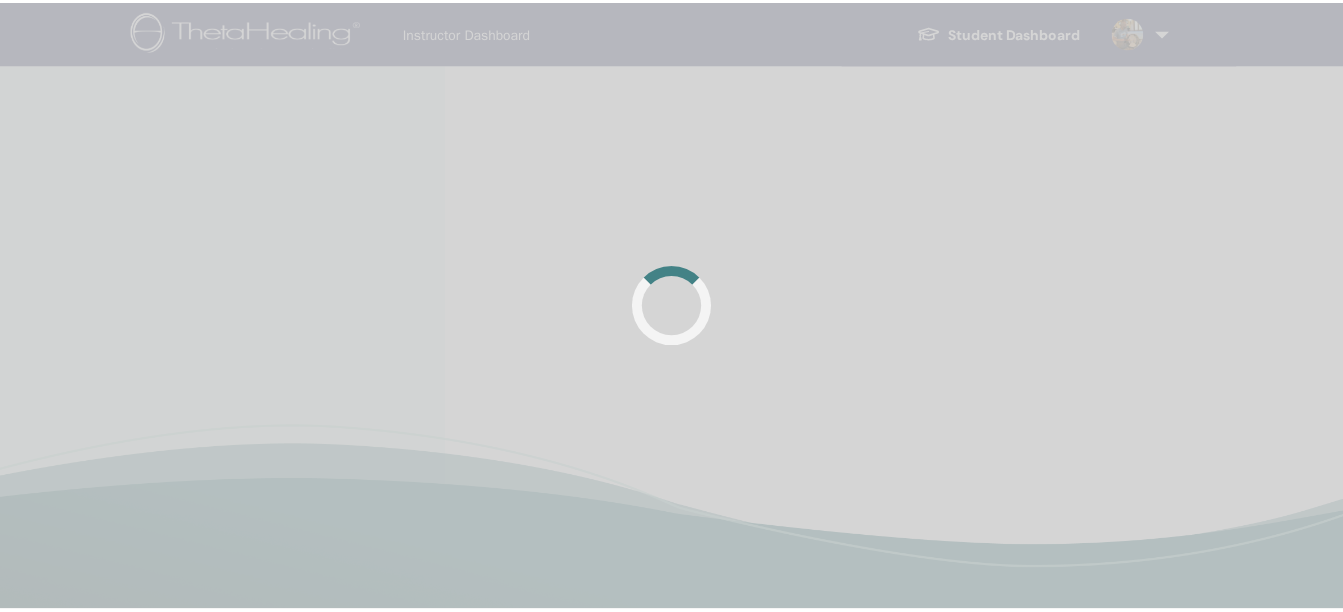 scroll, scrollTop: 0, scrollLeft: 0, axis: both 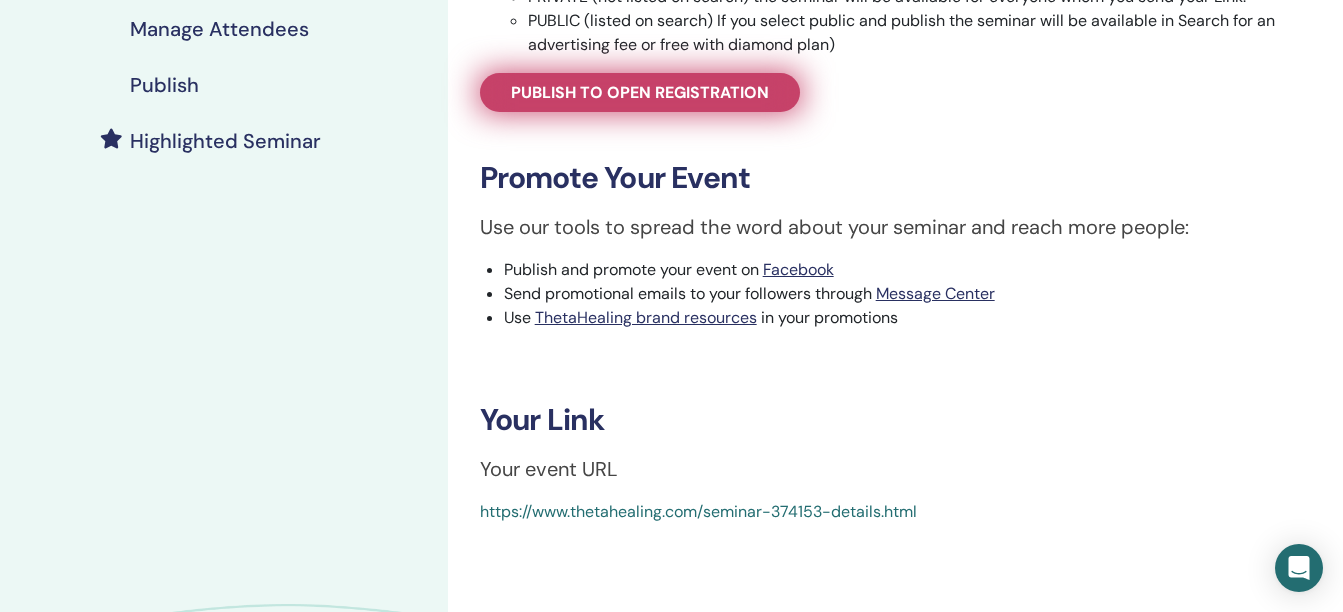 click on "Publish to open registration" at bounding box center (640, 92) 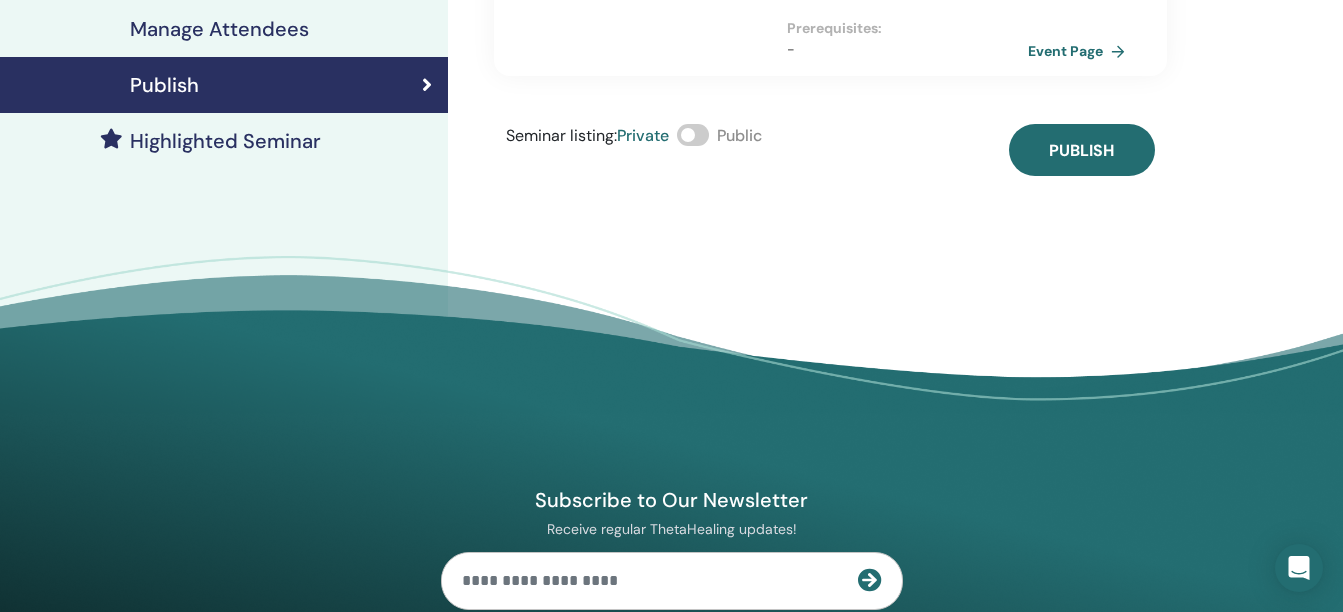 click at bounding box center [693, 135] 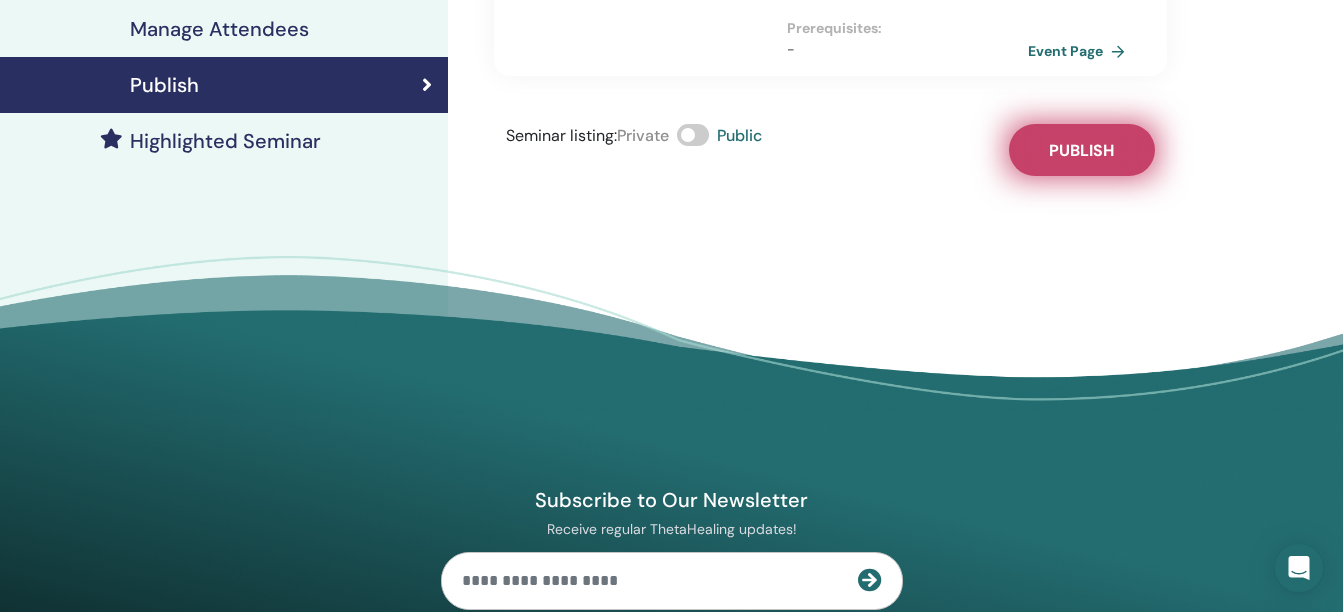 click on "Publish" at bounding box center [1082, 150] 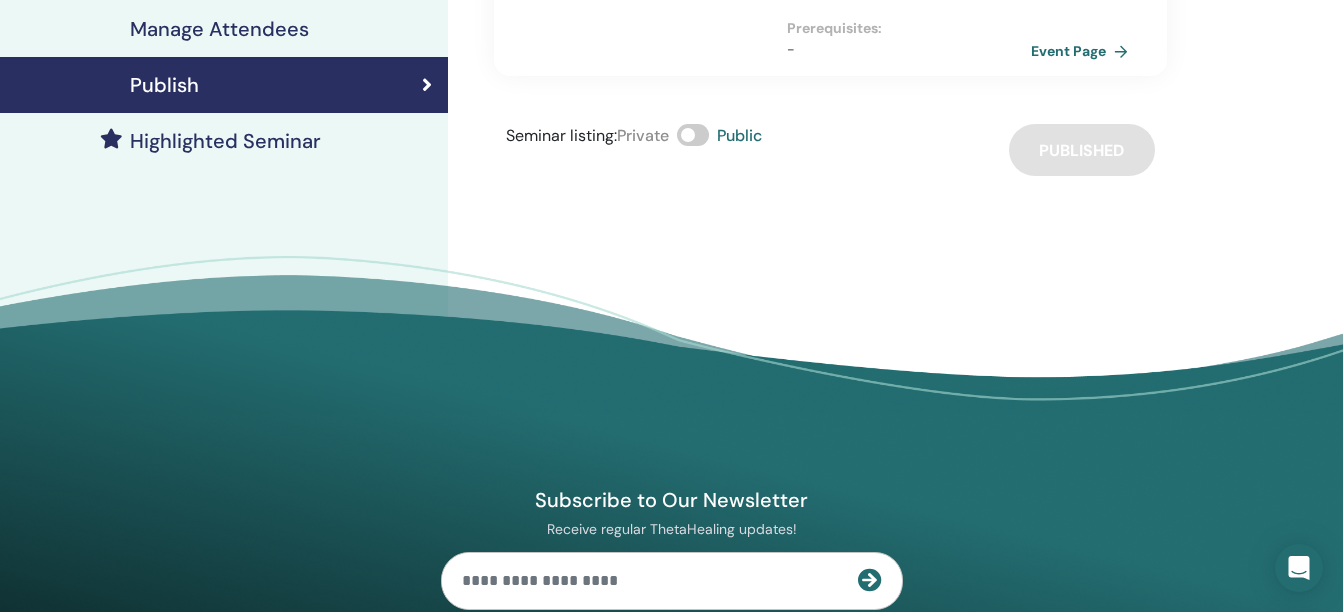 click on "Event Page" at bounding box center (1083, 51) 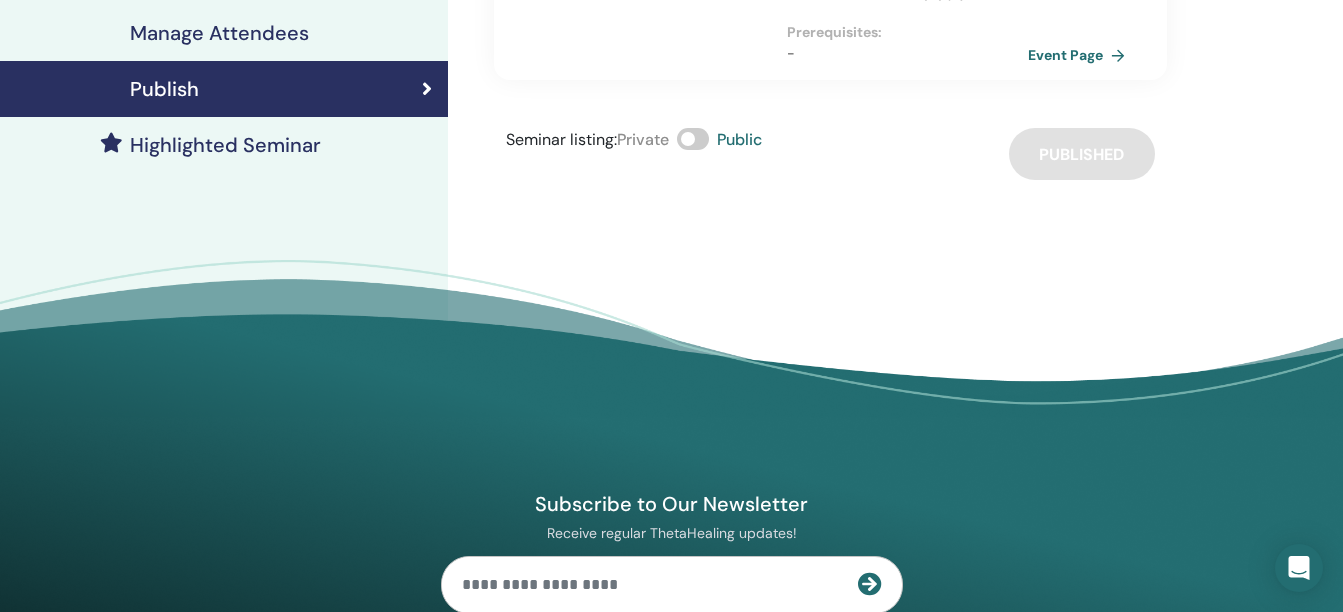 scroll, scrollTop: 461, scrollLeft: 0, axis: vertical 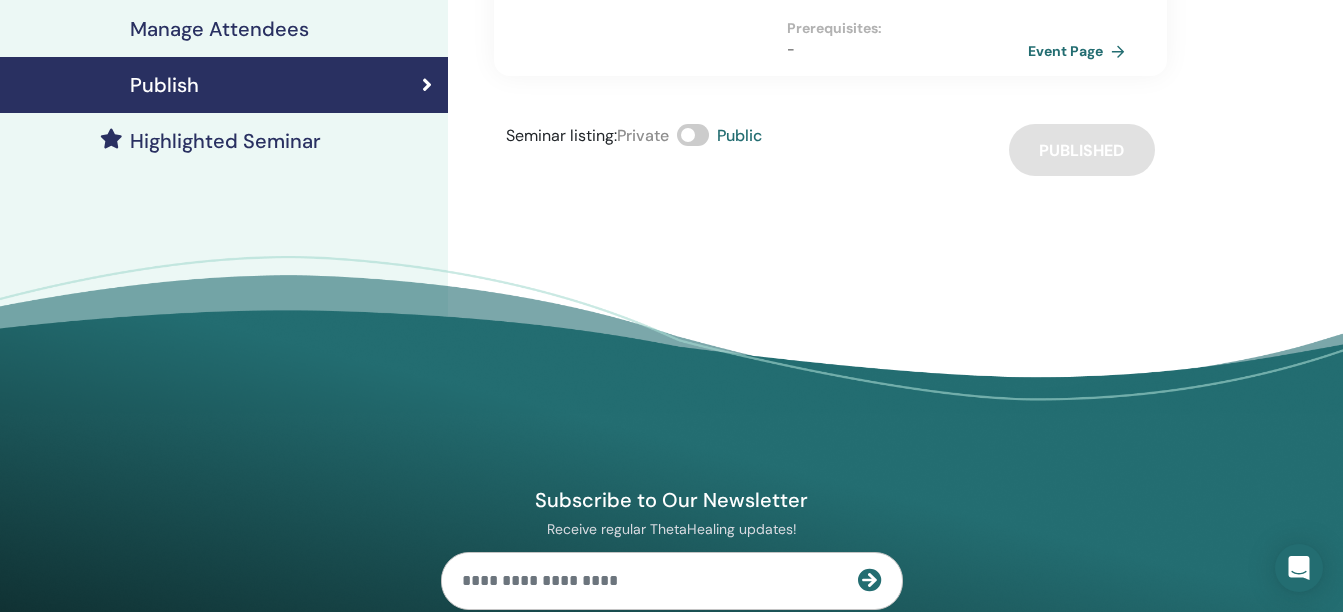 click at bounding box center [693, 135] 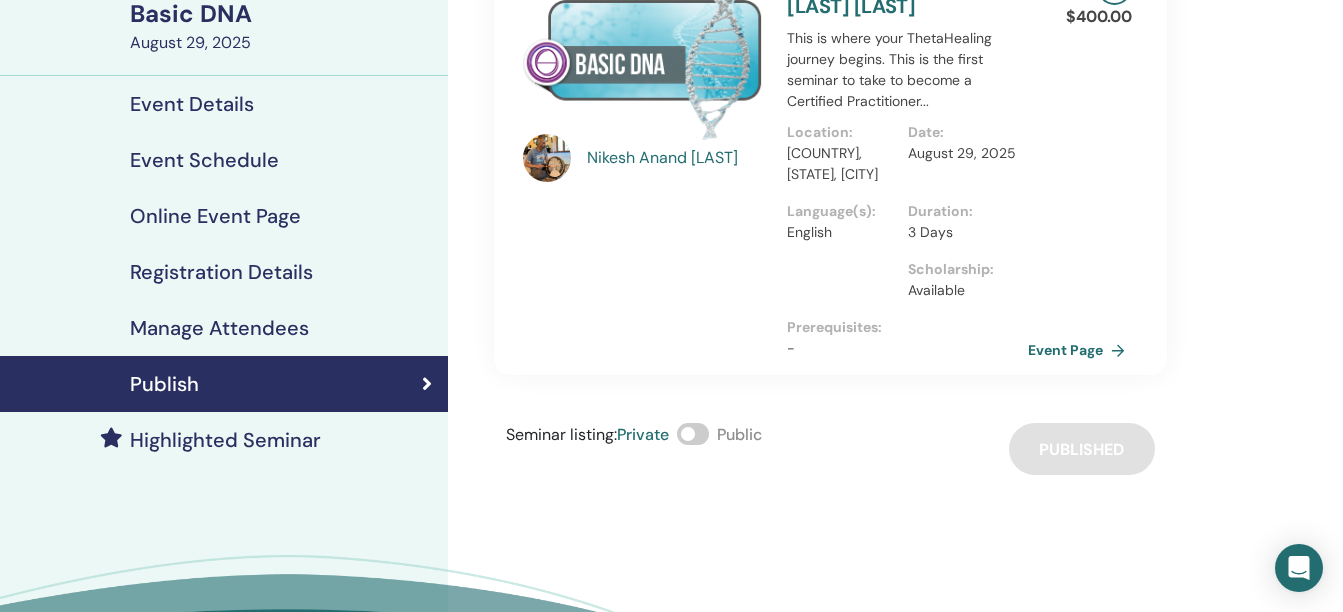 scroll, scrollTop: 169, scrollLeft: 0, axis: vertical 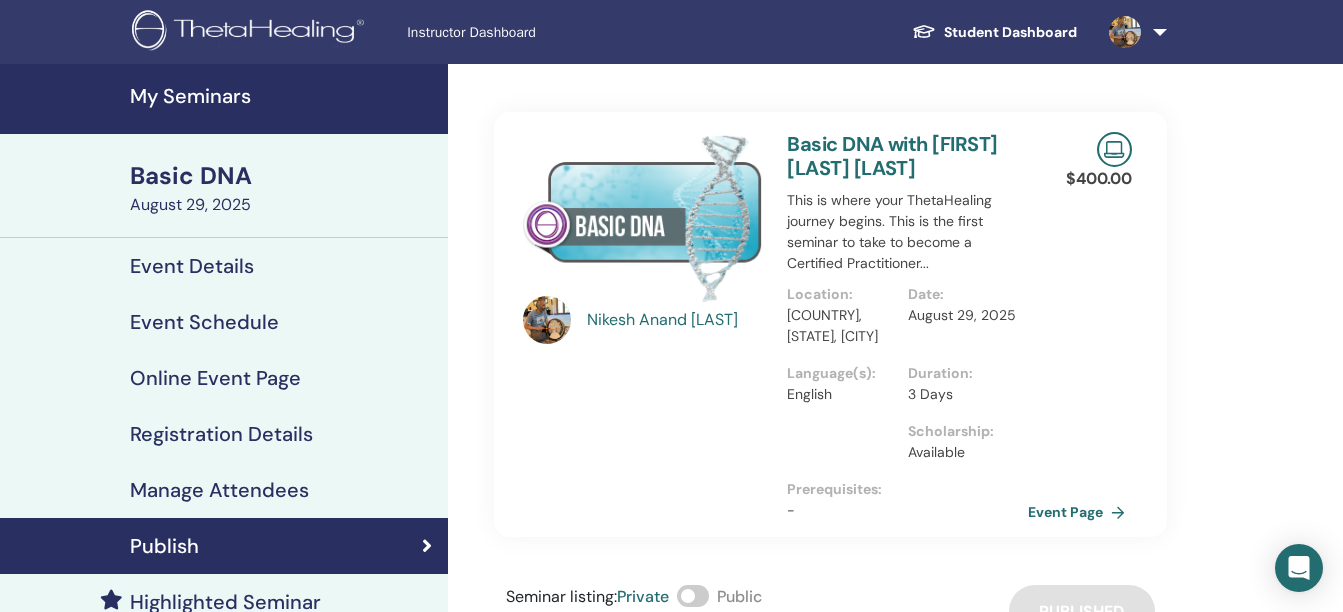 click on "My Seminars" at bounding box center (283, 96) 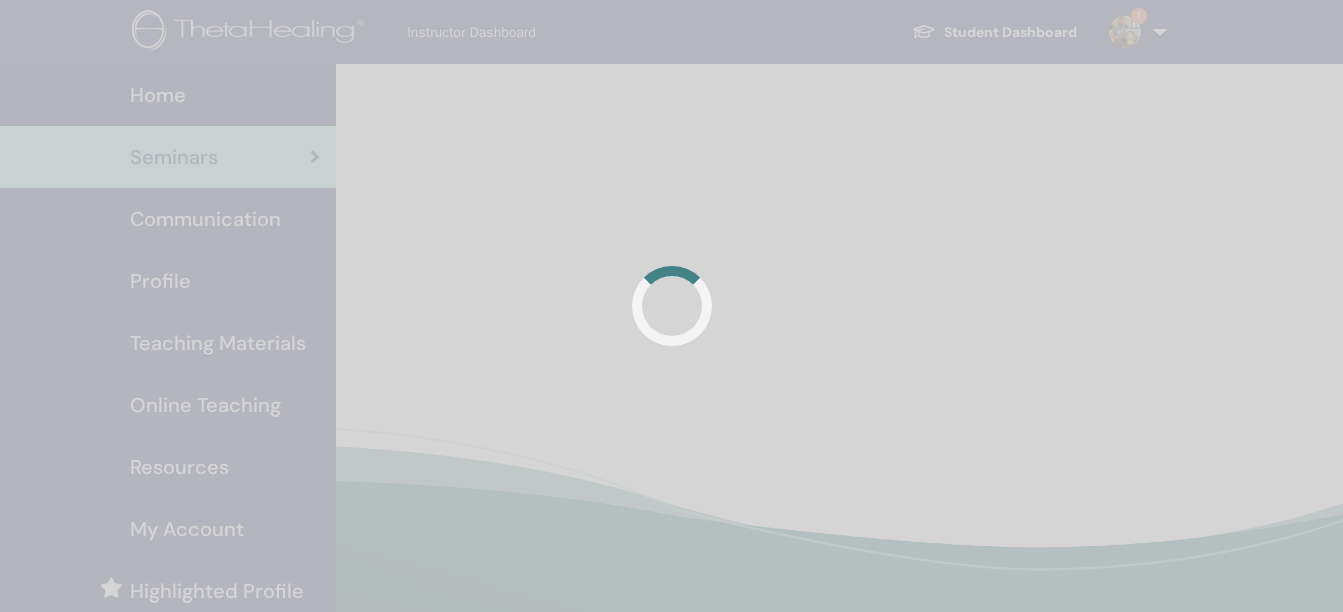 scroll, scrollTop: 0, scrollLeft: 0, axis: both 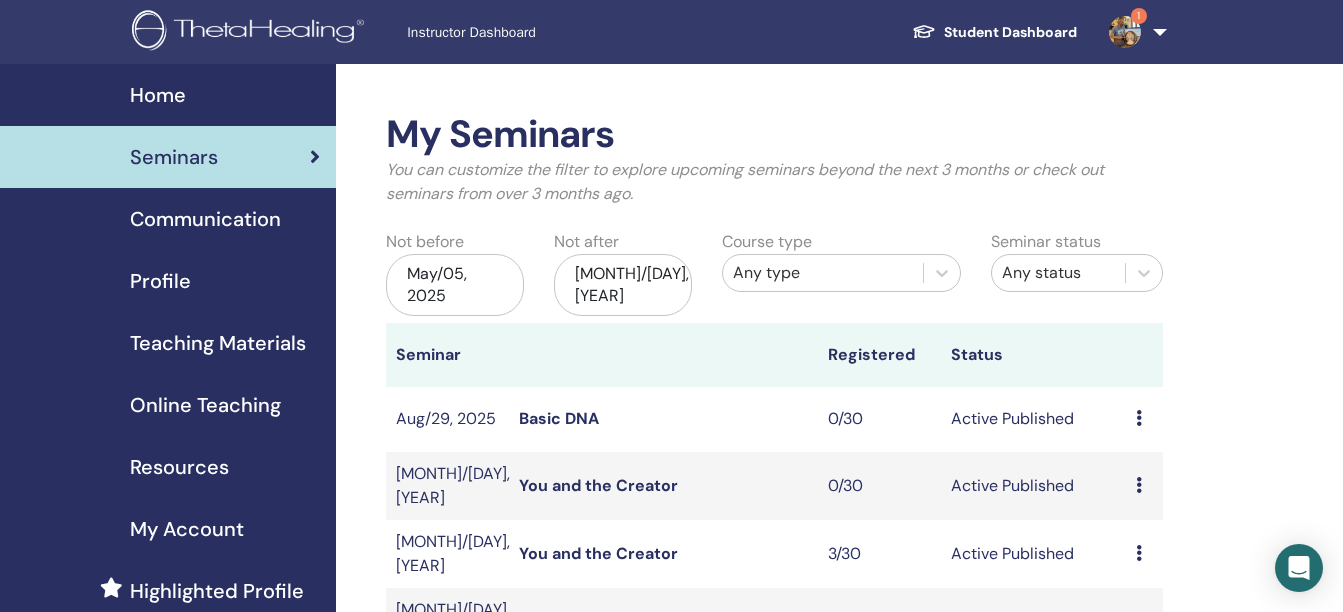 click at bounding box center [1139, 418] 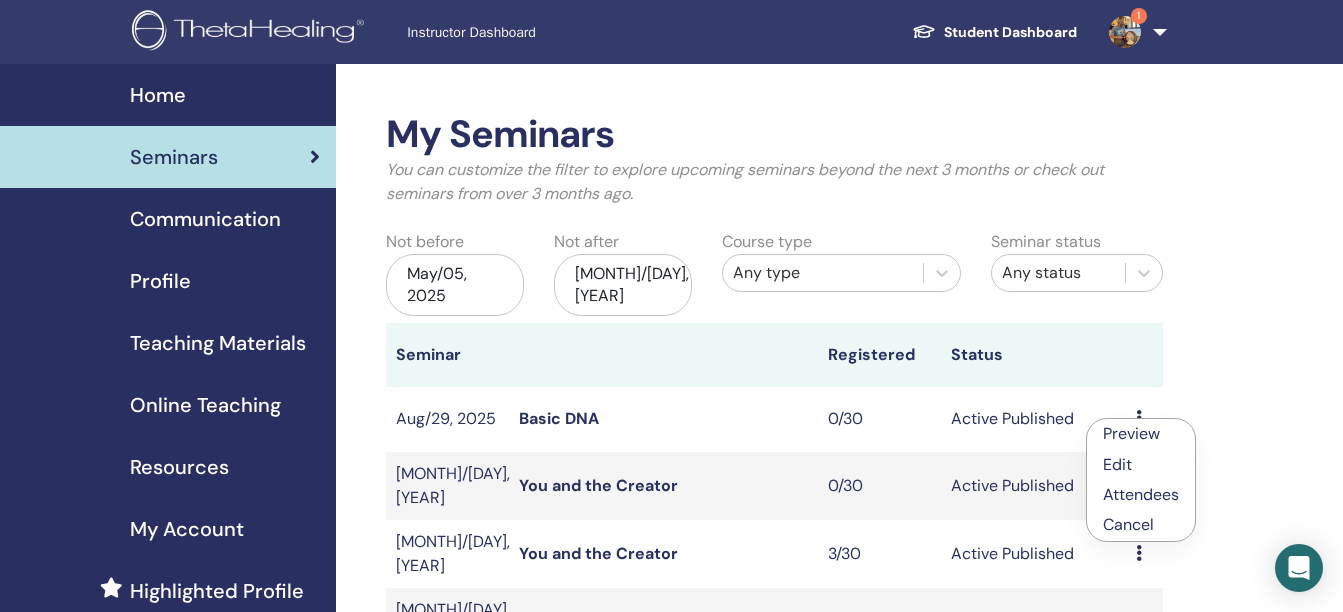 click on "Cancel" at bounding box center (1141, 525) 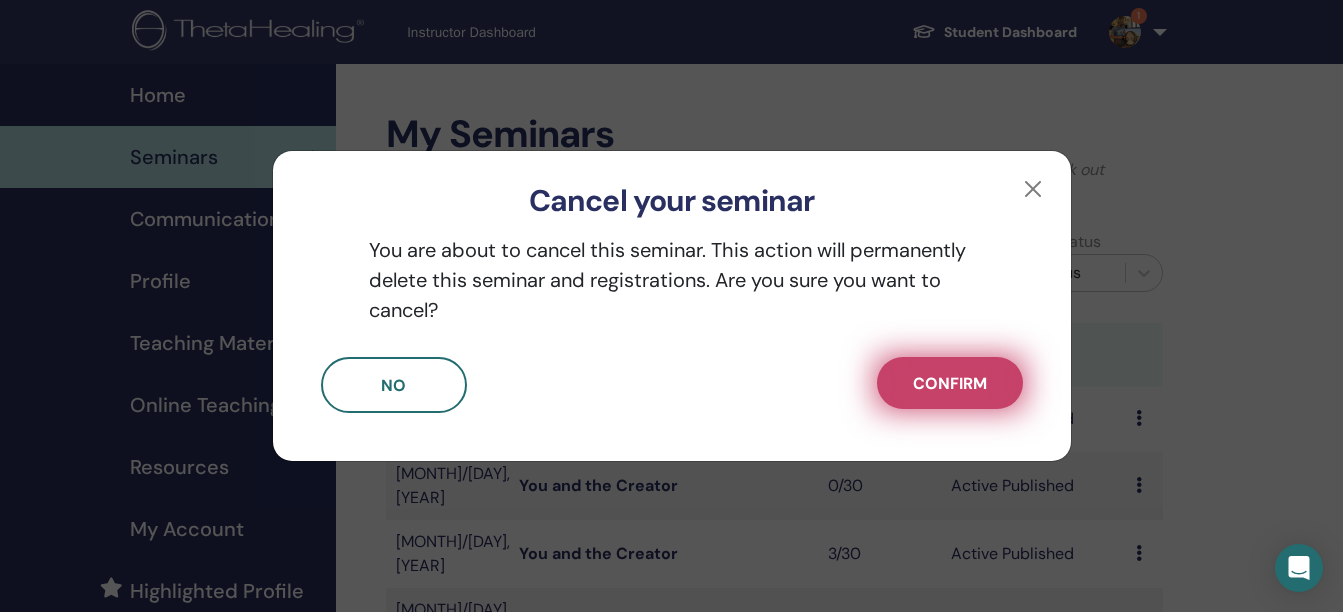 click on "Confirm" at bounding box center (950, 383) 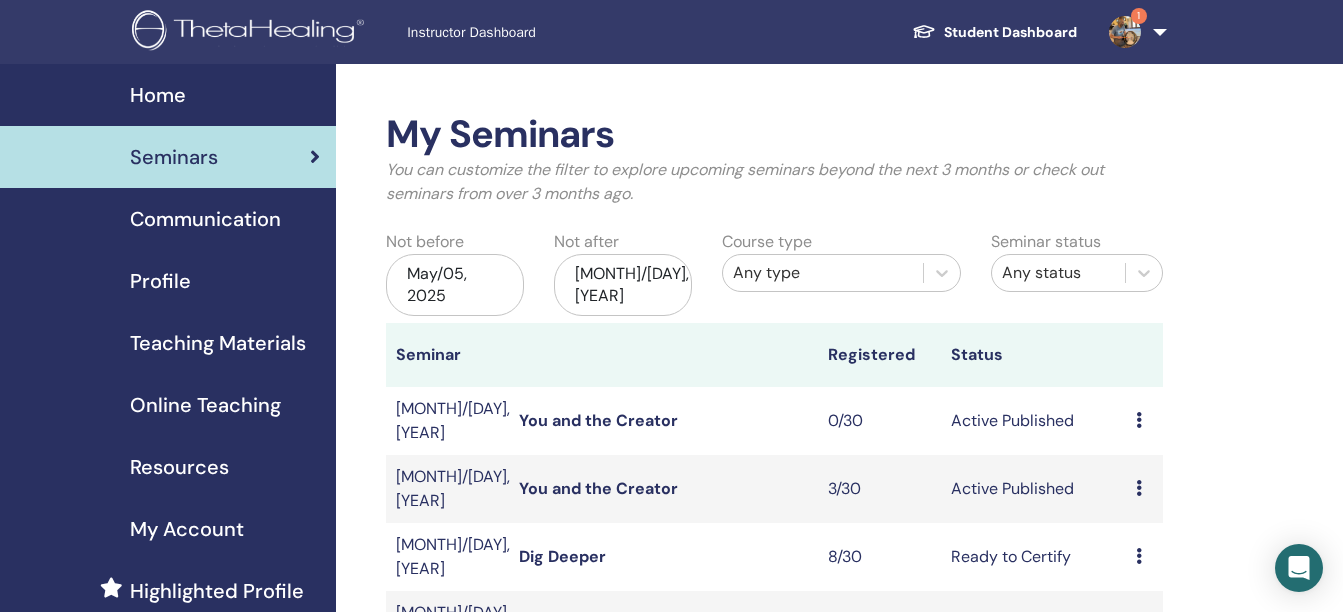 click on "My Seminars You can customize the filter to explore upcoming seminars beyond the next 3 months or check out seminars from over 3 months ago. Not before [MONTH]/[DAY], [YEAR] Not after [MONTH]/[DAY], [YEAR] Course type Any type Seminar status Any status Seminar Registered Status [MONTH]/[DAY], [YEAR] You and the Creator 0/30 Active Published Preview Edit Attendees Cancel [MONTH]/[DAY], [YEAR] You and the Creator 3/30 Active Published Preview Edit Attendees Cancel [MONTH]/[DAY], [YEAR] Dig Deeper 8/30 Ready to Certify Preview Edit Attendees Cancel [MONTH]/[DAY], [YEAR] Basic DNA 7/30 Completed Preview Attendees [MONTH]/[DAY], [YEAR] Advanced DNA 7/30 Completed Preview Attendees [MONTH]/[DAY], [YEAR] Basic DNA 11/30 Completed Preview Attendees Create seminar Seminar Registrations Order No. Attendee Event Date 2717938 [FIRST] [LAST] You and the Creator [MONTH]/[DAY], [YEAR] Message 2712842 [FIRST] [LAST] You and the Creator [MONTH]/[DAY], [YEAR] Message 2712452 [FIRST] [LAST] You and the Creator [MONTH]/[DAY], [YEAR] Message" at bounding box center [839, 796] 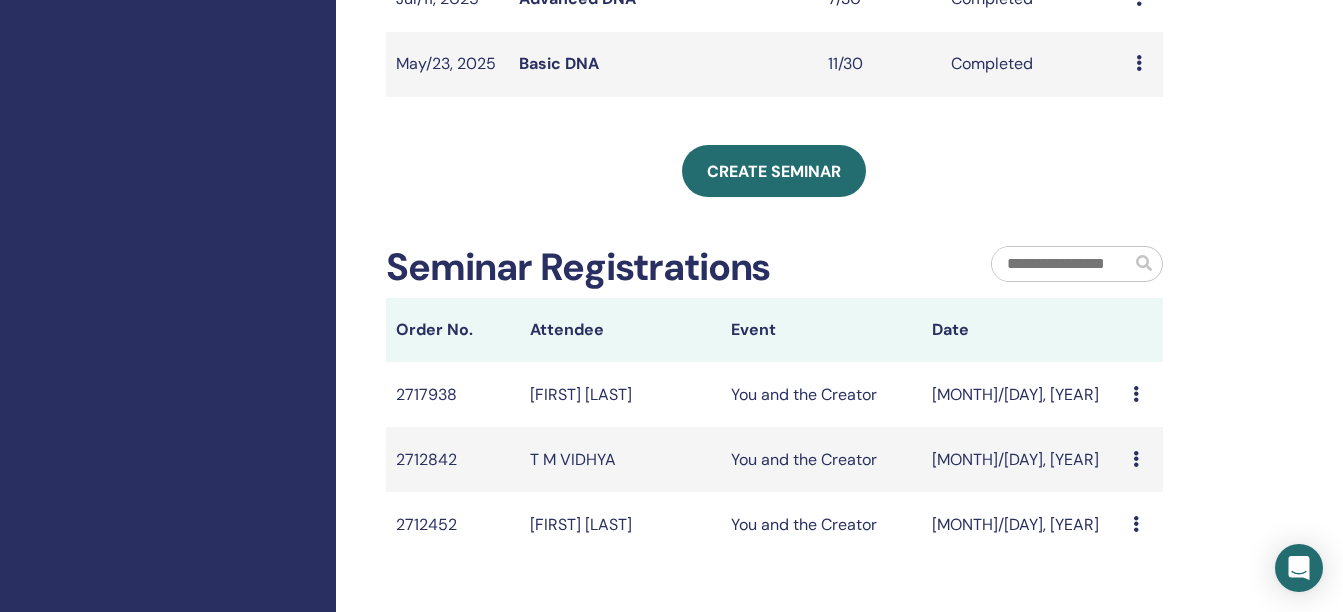 scroll, scrollTop: 696, scrollLeft: 0, axis: vertical 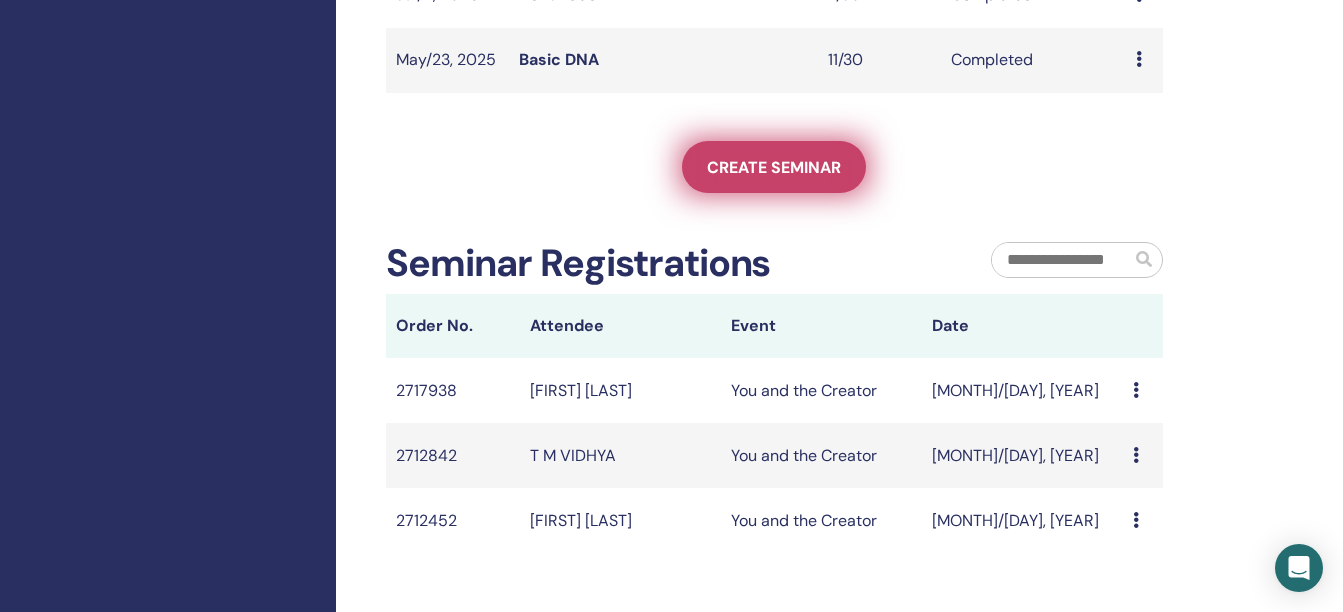 click on "Create seminar" at bounding box center (774, 167) 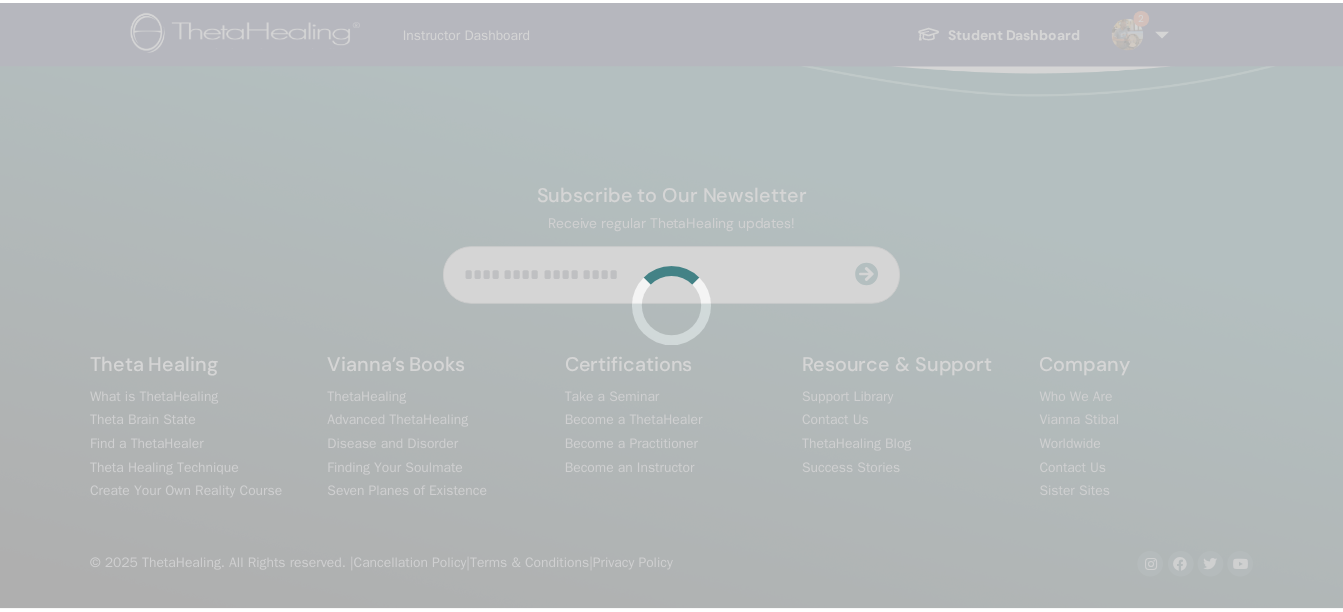 scroll, scrollTop: 0, scrollLeft: 0, axis: both 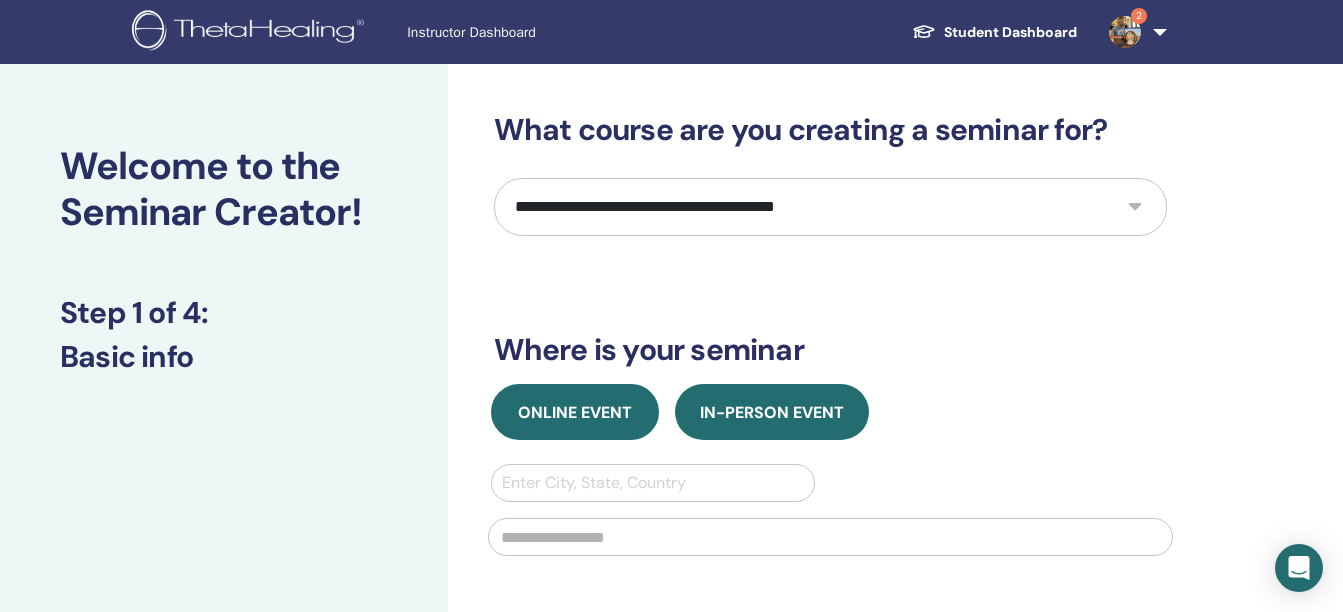 click on "Online Event" at bounding box center [575, 412] 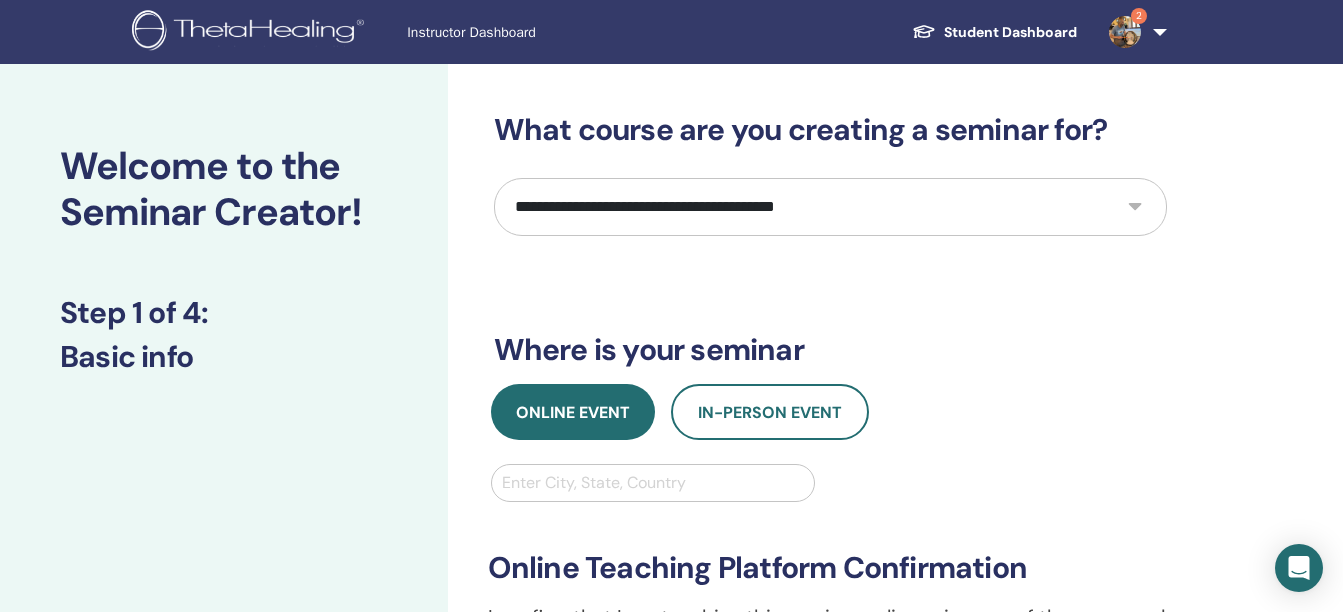 click on "**********" at bounding box center [830, 207] 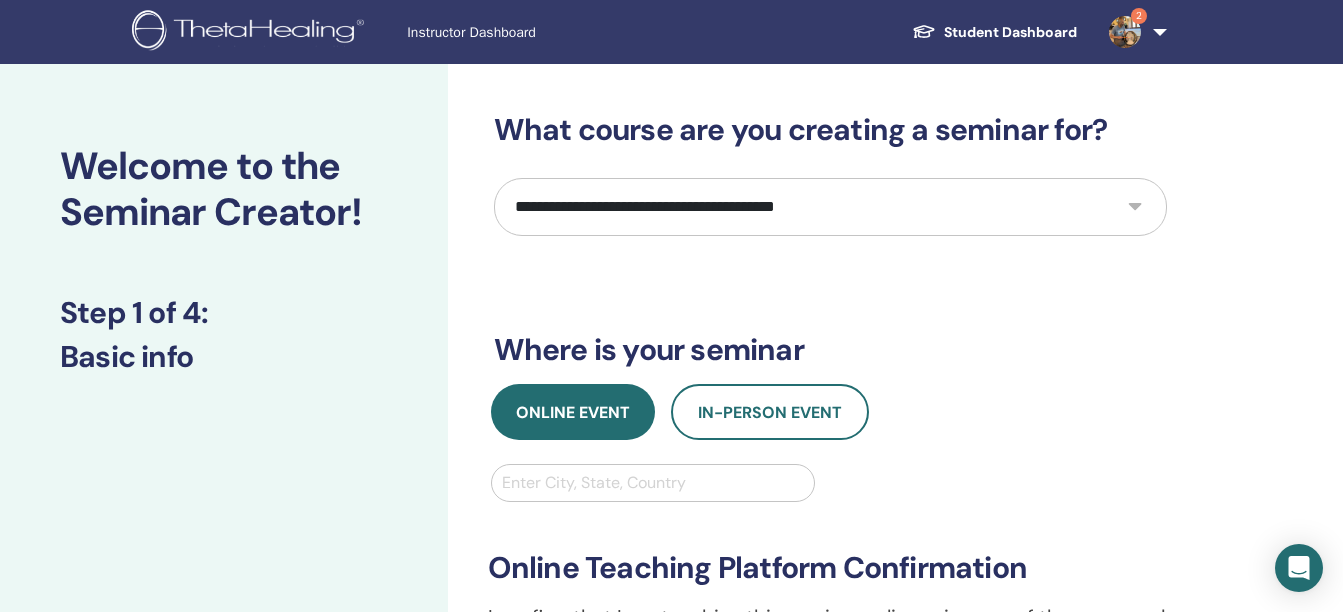 select on "*" 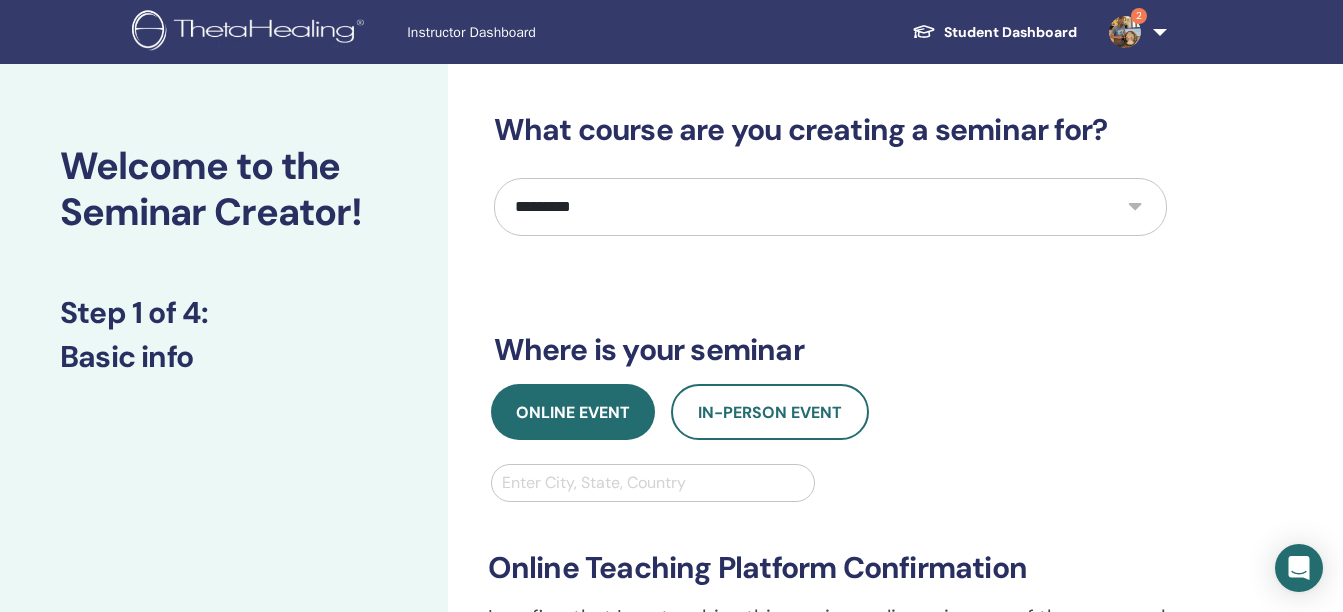 click on "**********" at bounding box center (830, 207) 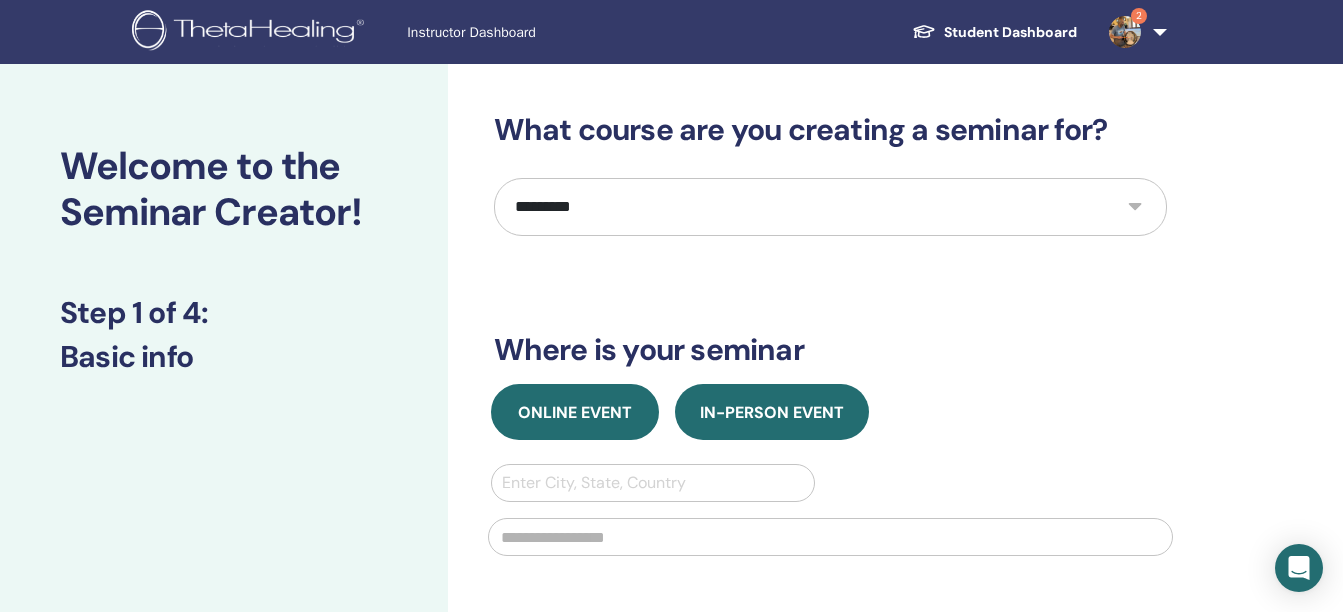 click on "Online Event" at bounding box center [575, 412] 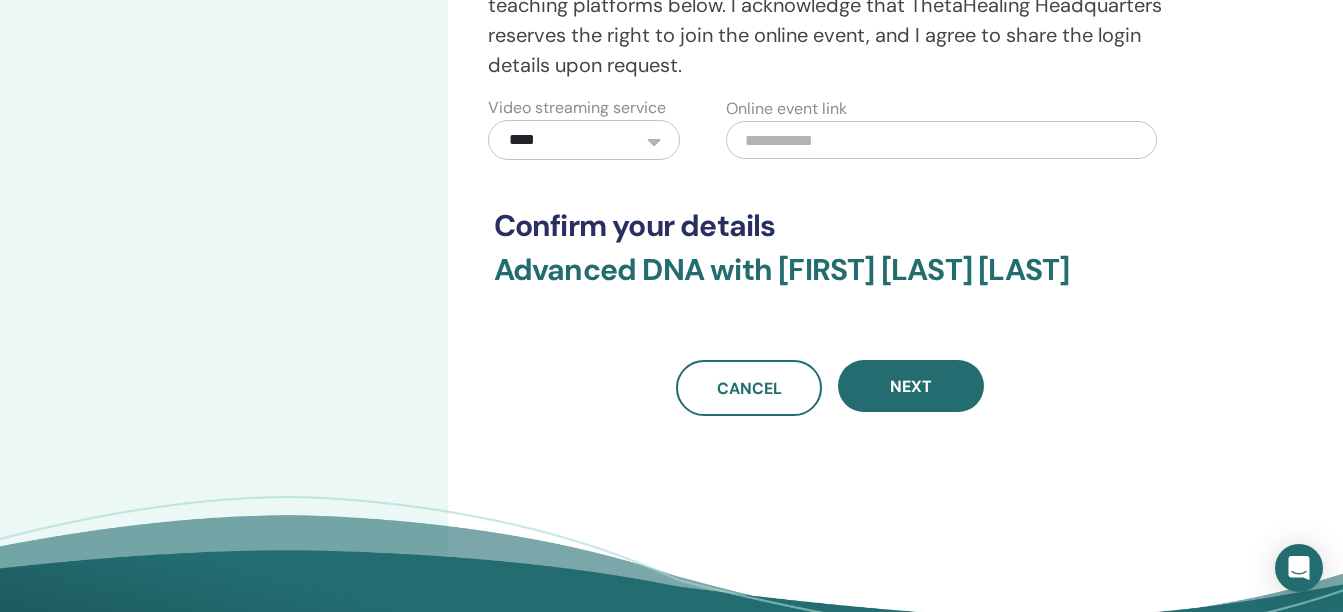 scroll, scrollTop: 651, scrollLeft: 0, axis: vertical 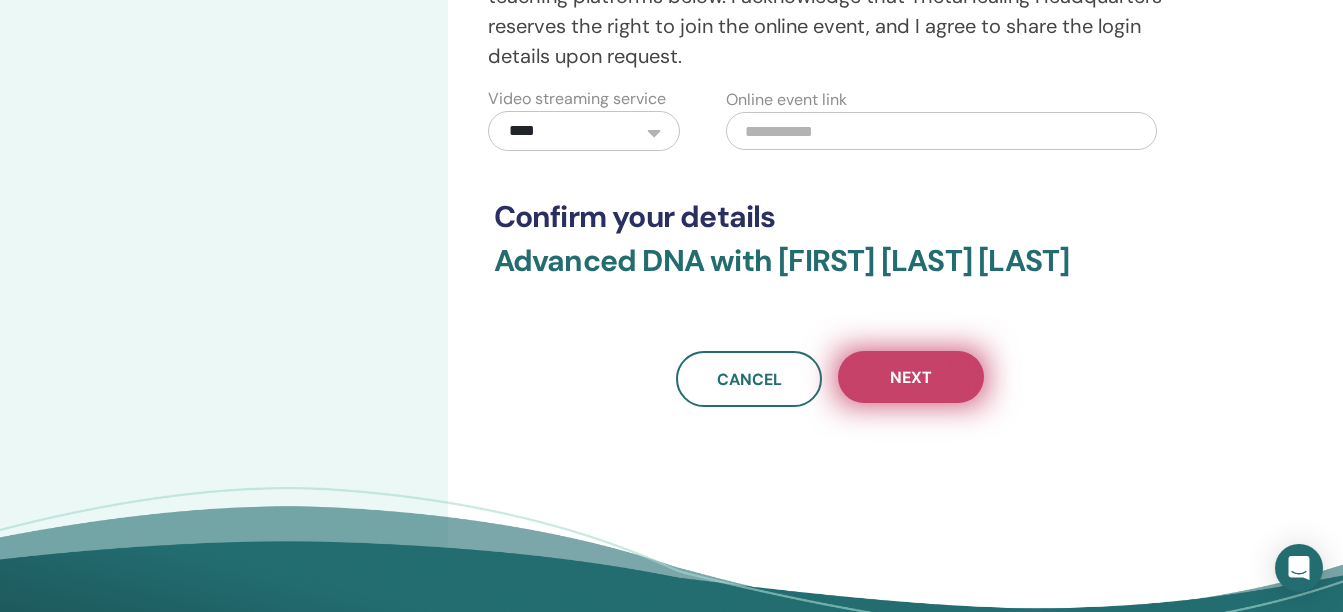 click on "Next" at bounding box center (911, 377) 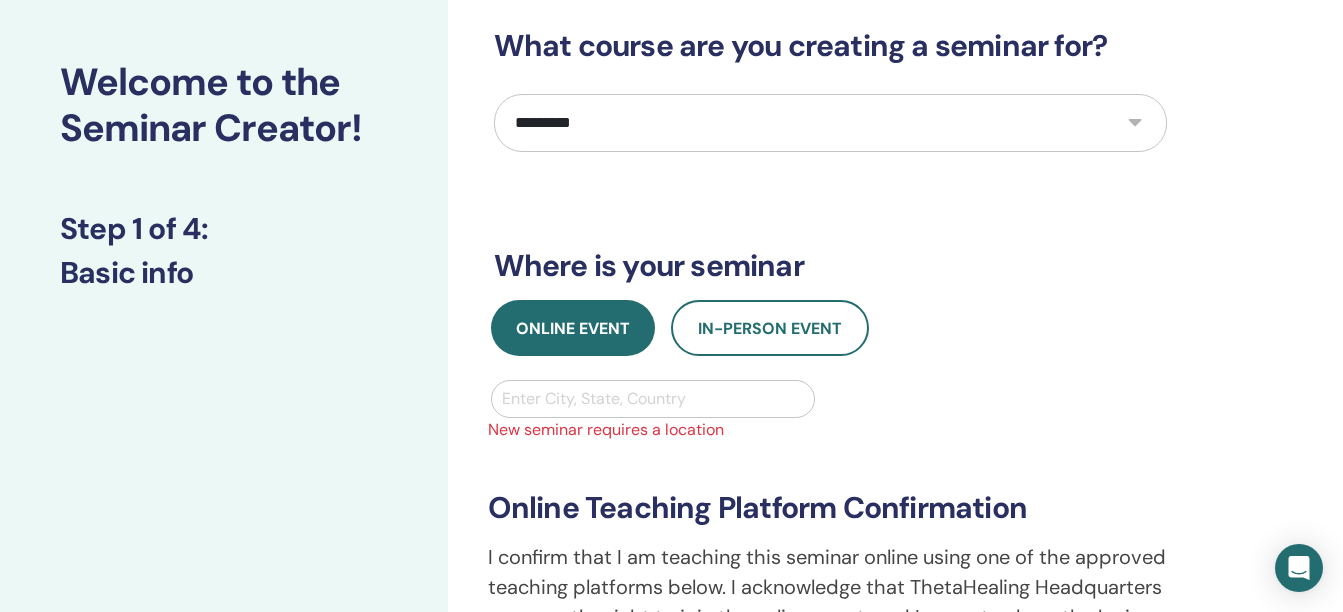 scroll, scrollTop: 55, scrollLeft: 0, axis: vertical 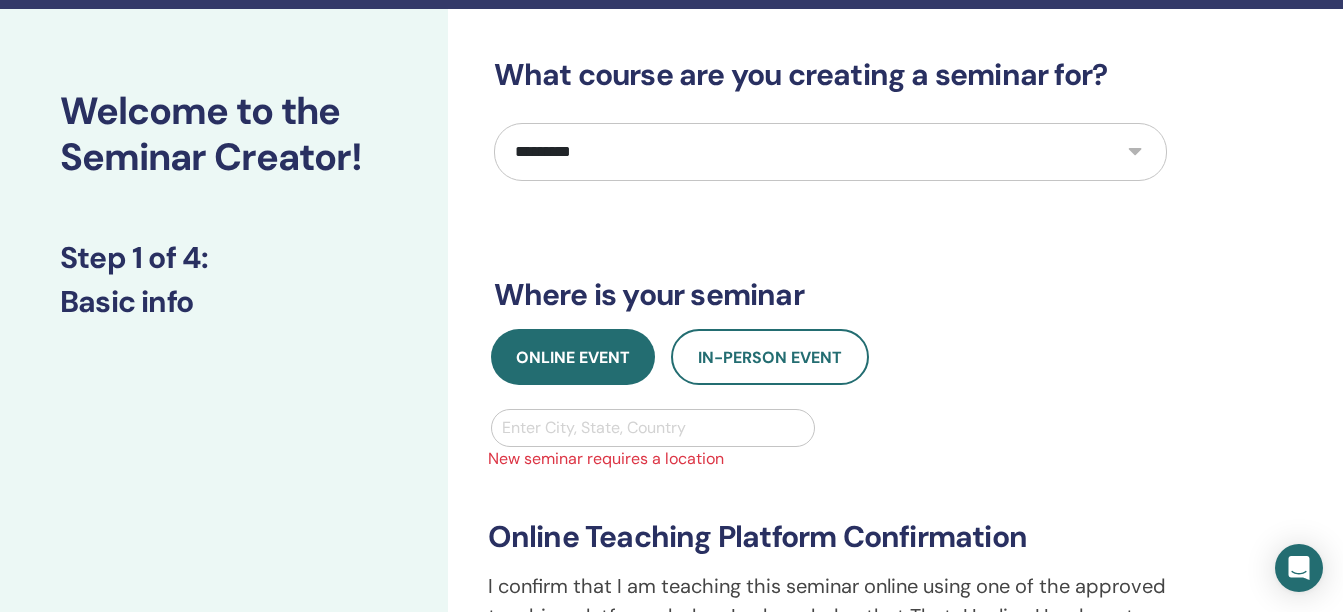 click at bounding box center (653, 428) 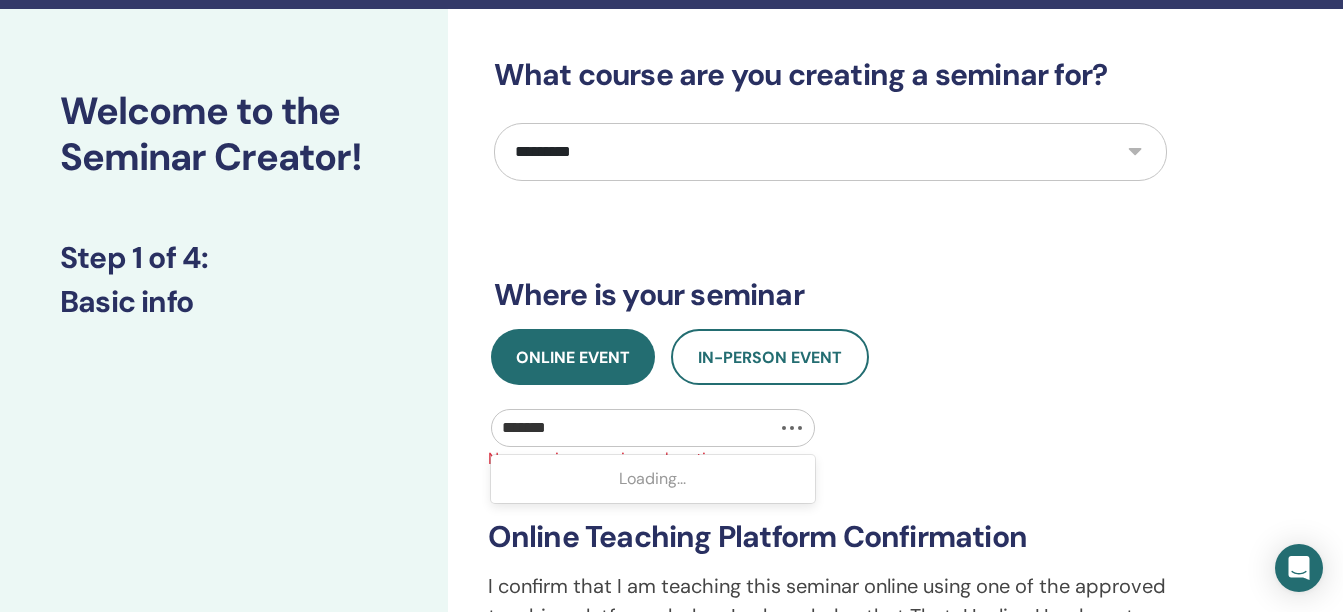 type on "********" 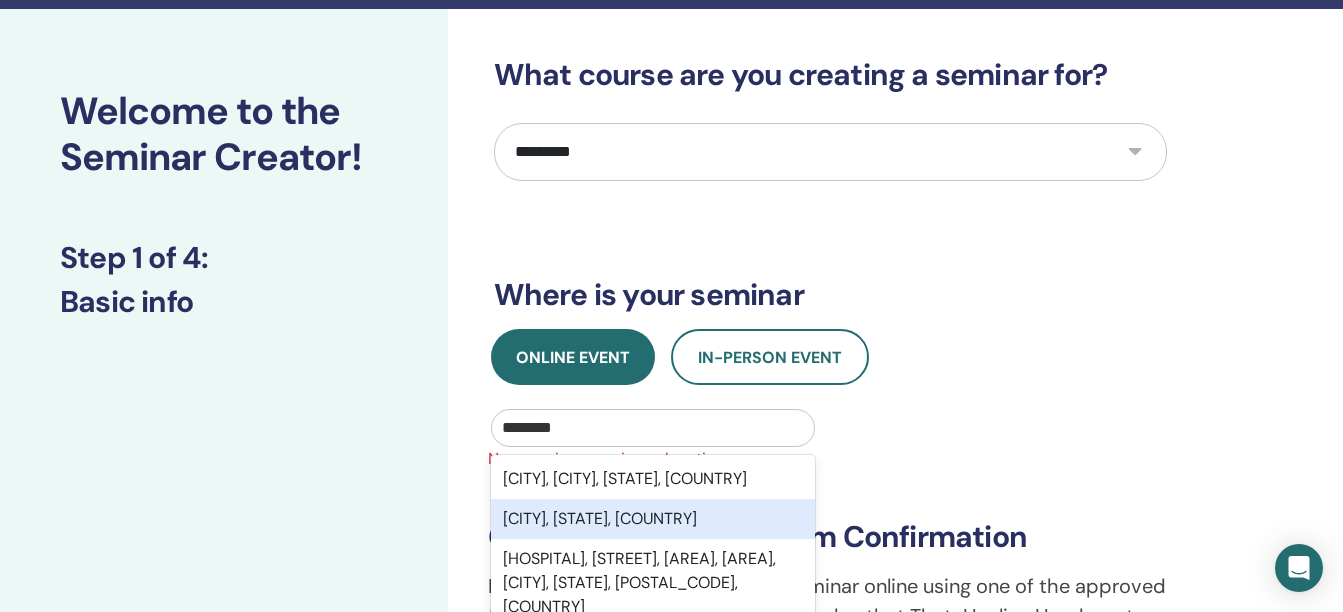 click on "Bangalore, Karnataka, IND" at bounding box center (653, 519) 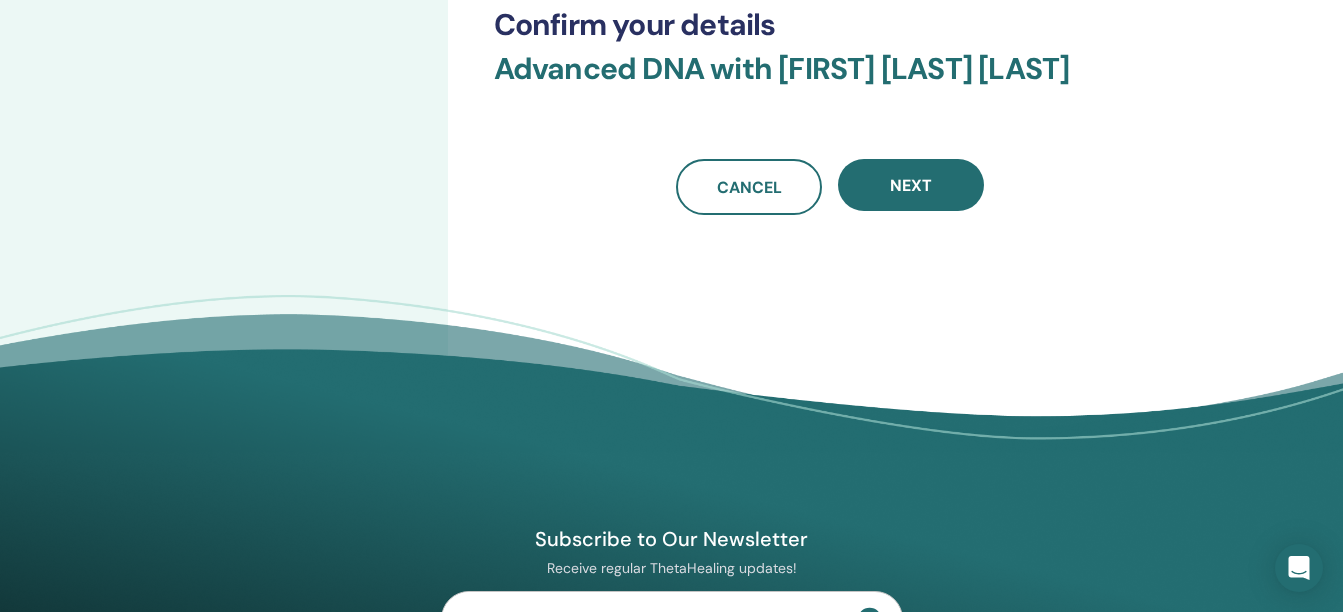 scroll, scrollTop: 870, scrollLeft: 0, axis: vertical 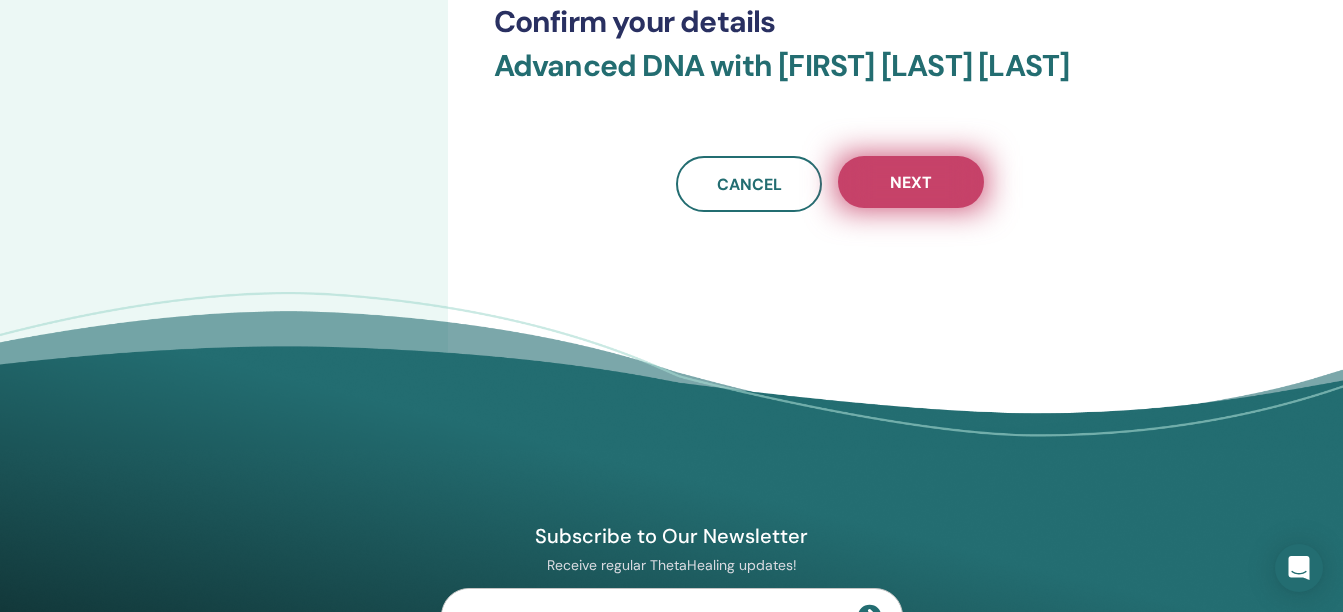 click on "Next" at bounding box center (911, 182) 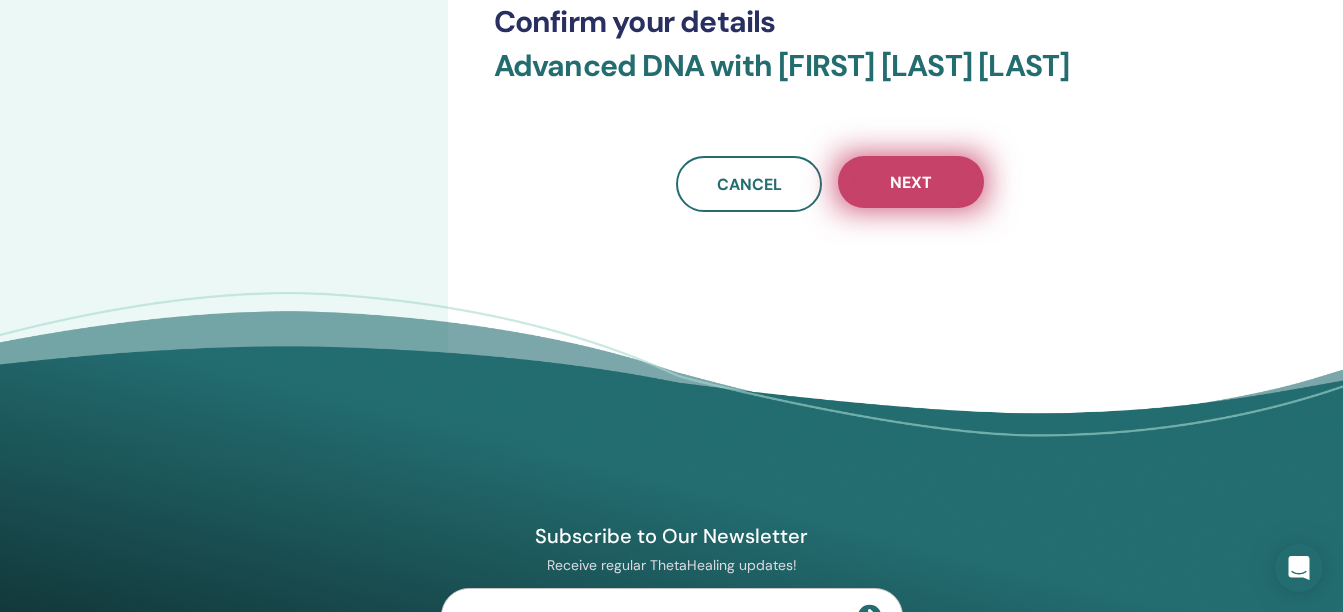 scroll, scrollTop: 698, scrollLeft: 0, axis: vertical 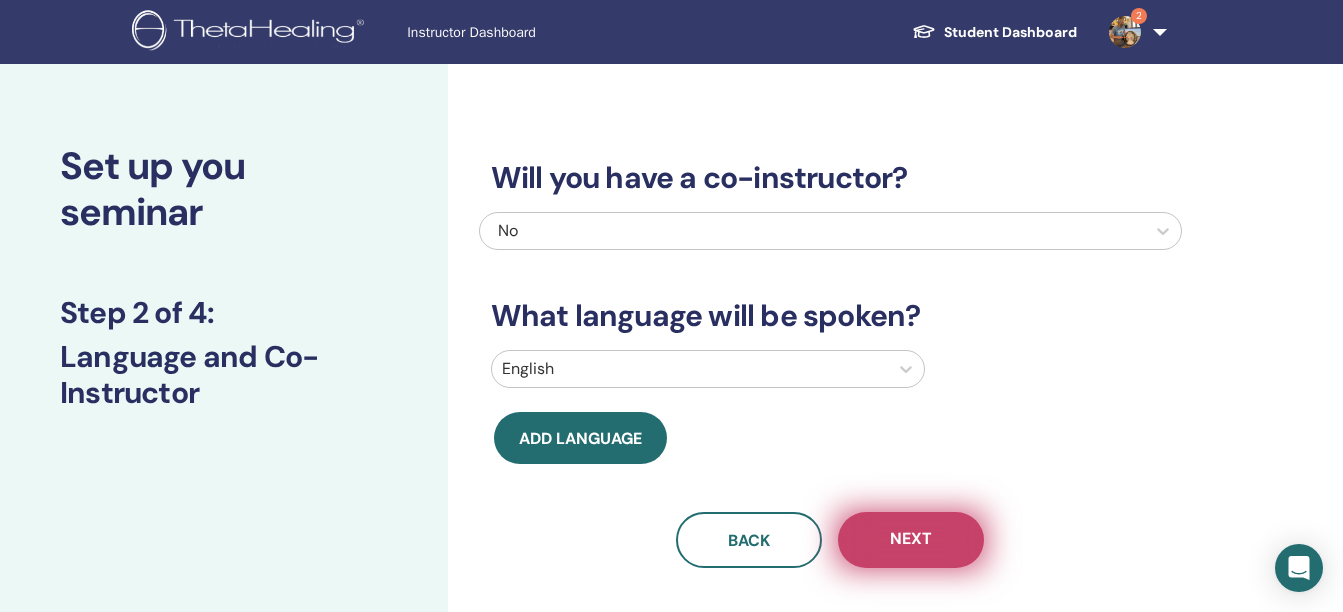click on "Next" at bounding box center [911, 540] 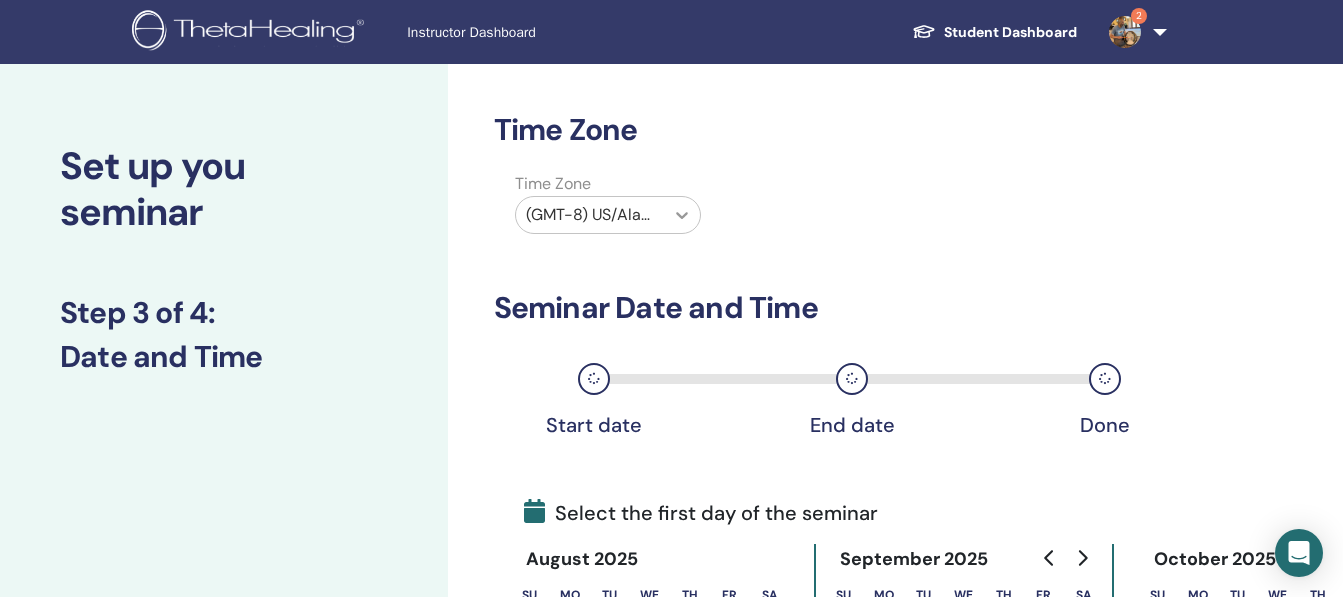 click at bounding box center [682, 215] 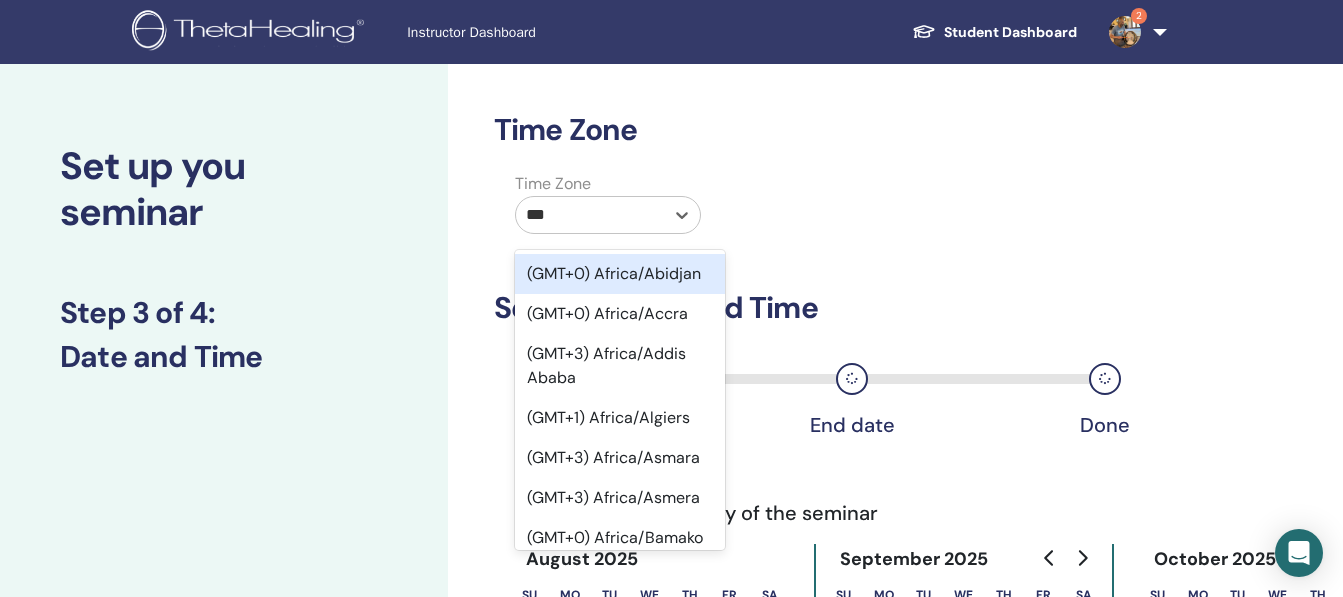 type on "****" 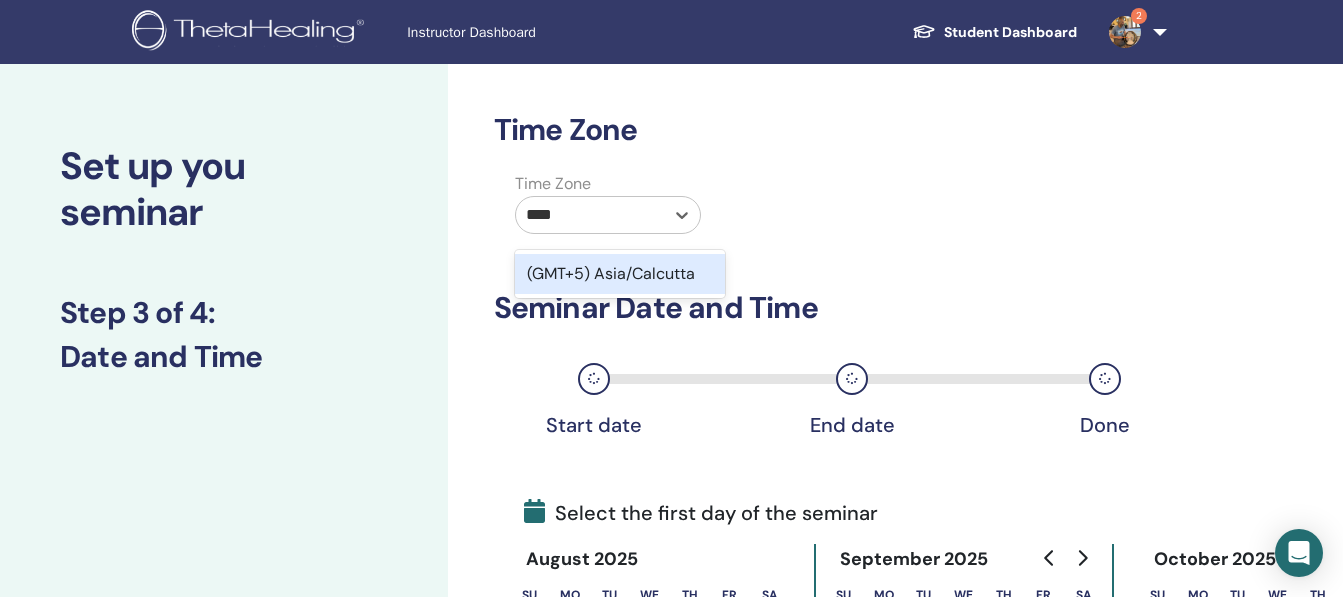 click on "(GMT+5) Asia/Calcutta" at bounding box center (620, 274) 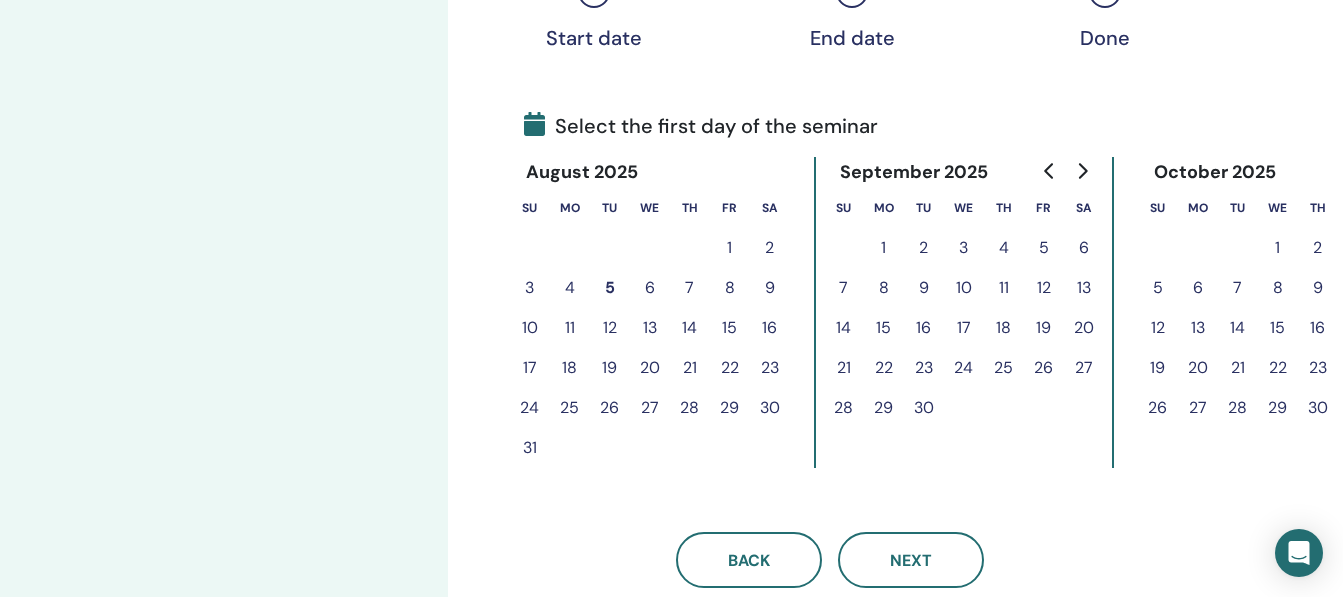 scroll, scrollTop: 390, scrollLeft: 0, axis: vertical 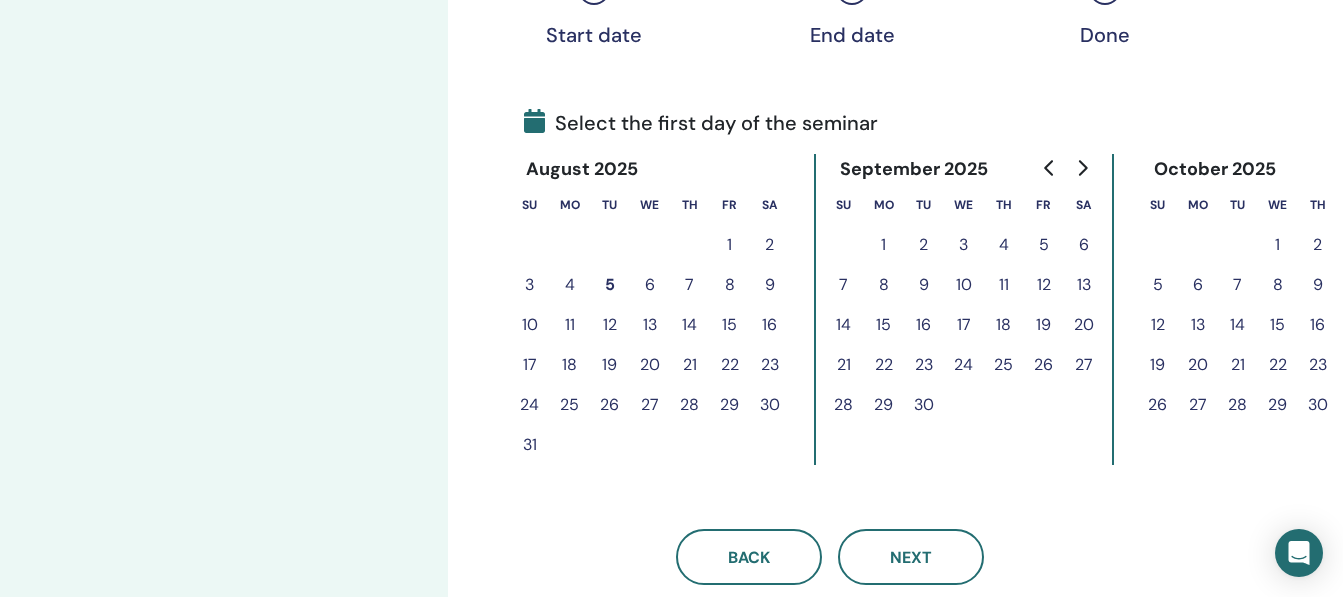 click on "29" at bounding box center [730, 405] 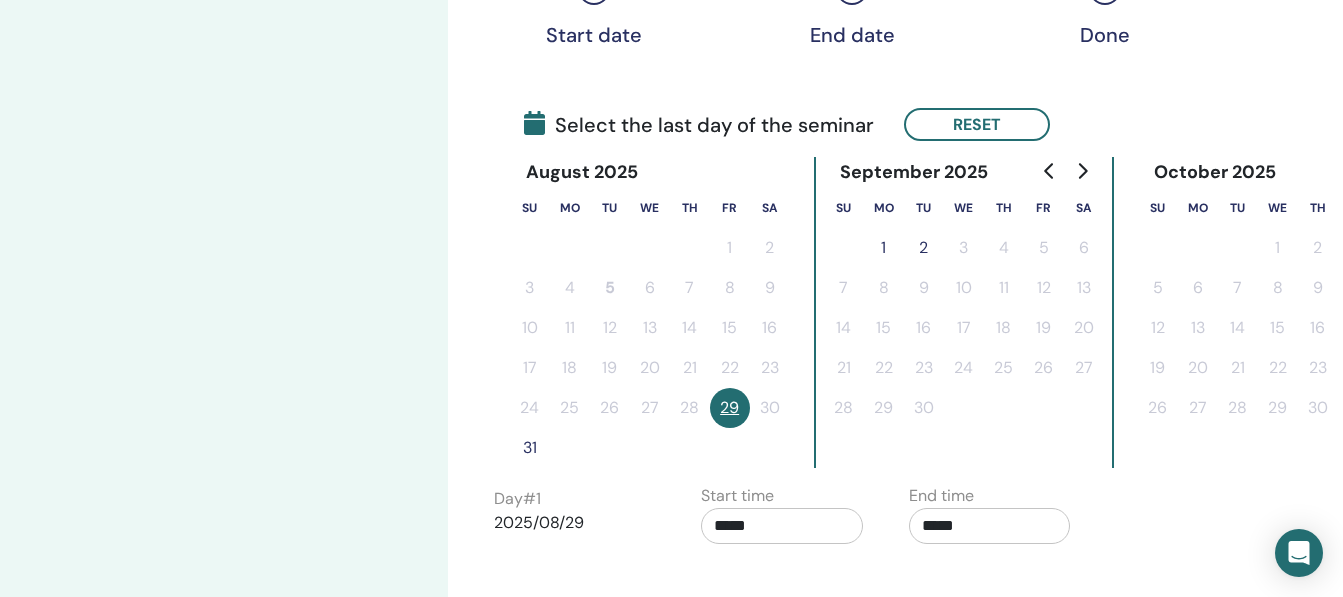 click on "31" at bounding box center (530, 448) 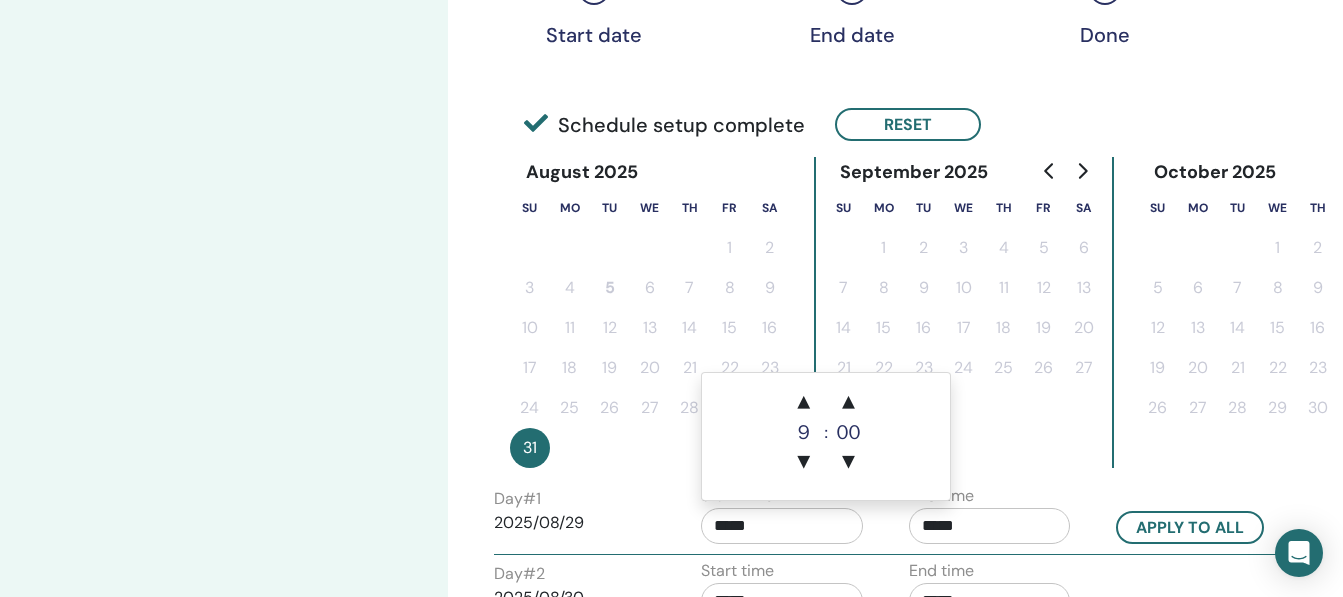click on "*****" at bounding box center [782, 526] 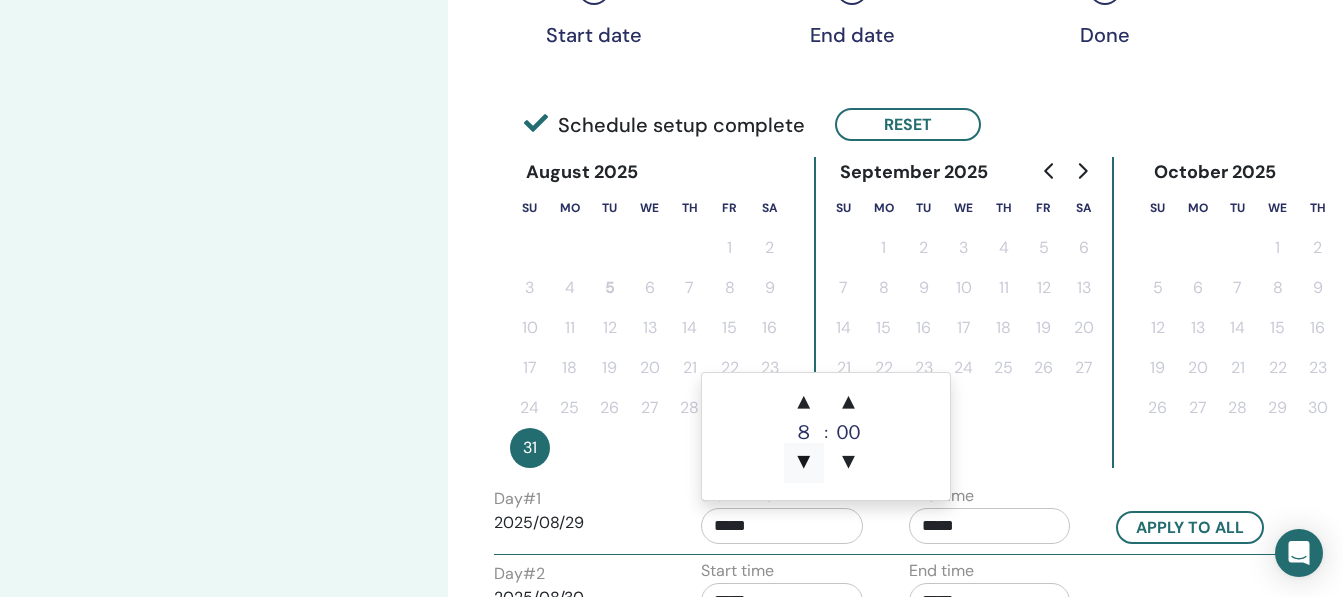 click on "▼" at bounding box center (804, 463) 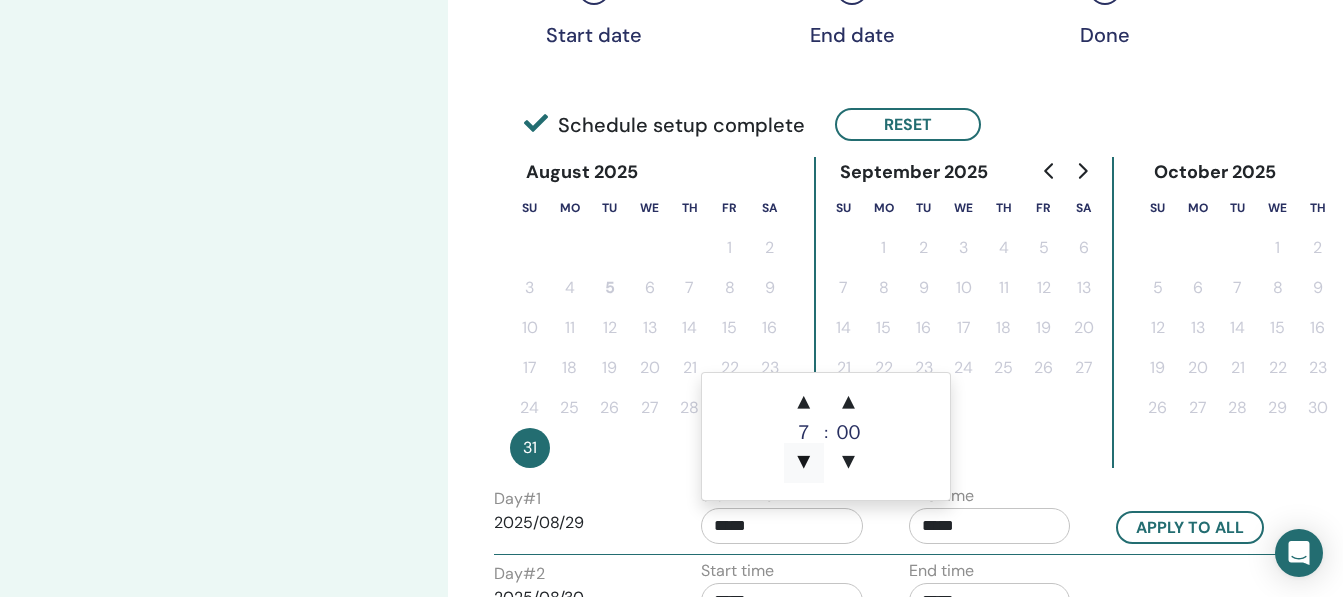 click on "▼" at bounding box center (804, 463) 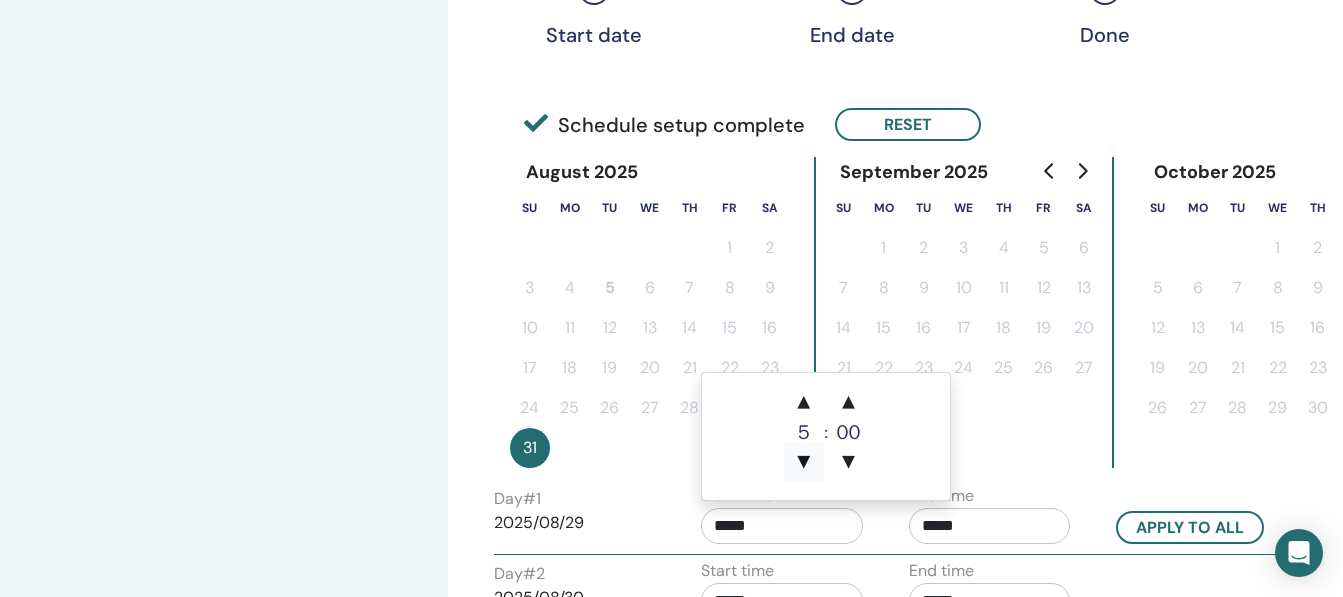 click on "▼" at bounding box center [804, 463] 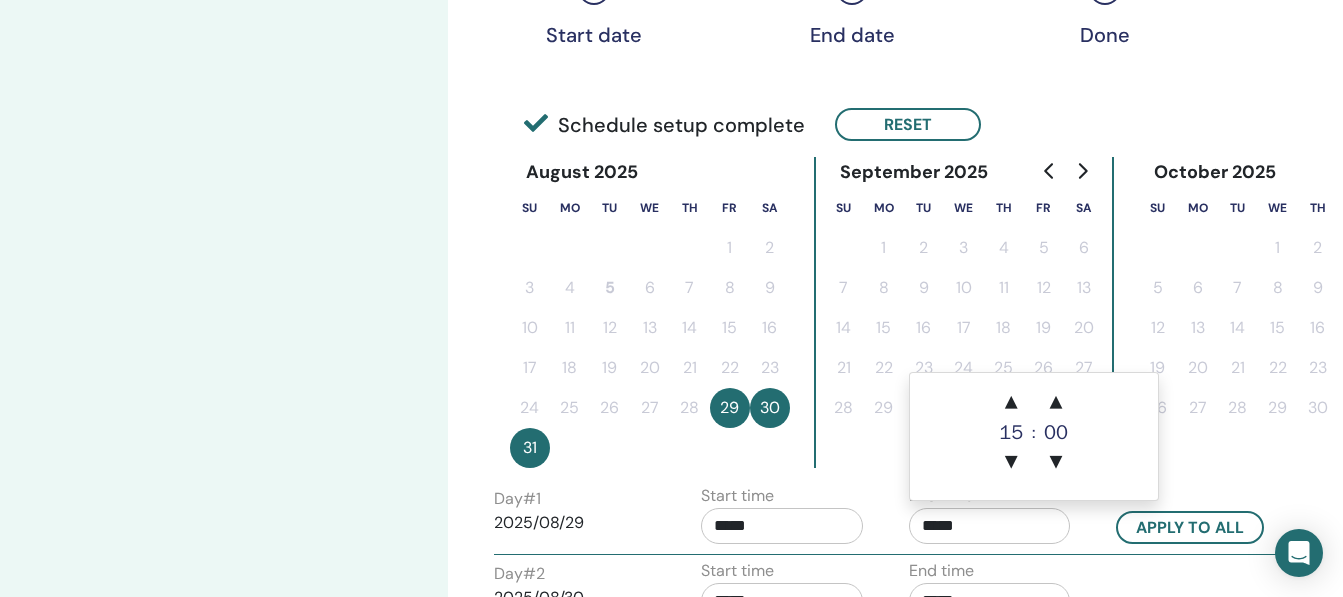 click on "*****" at bounding box center (990, 526) 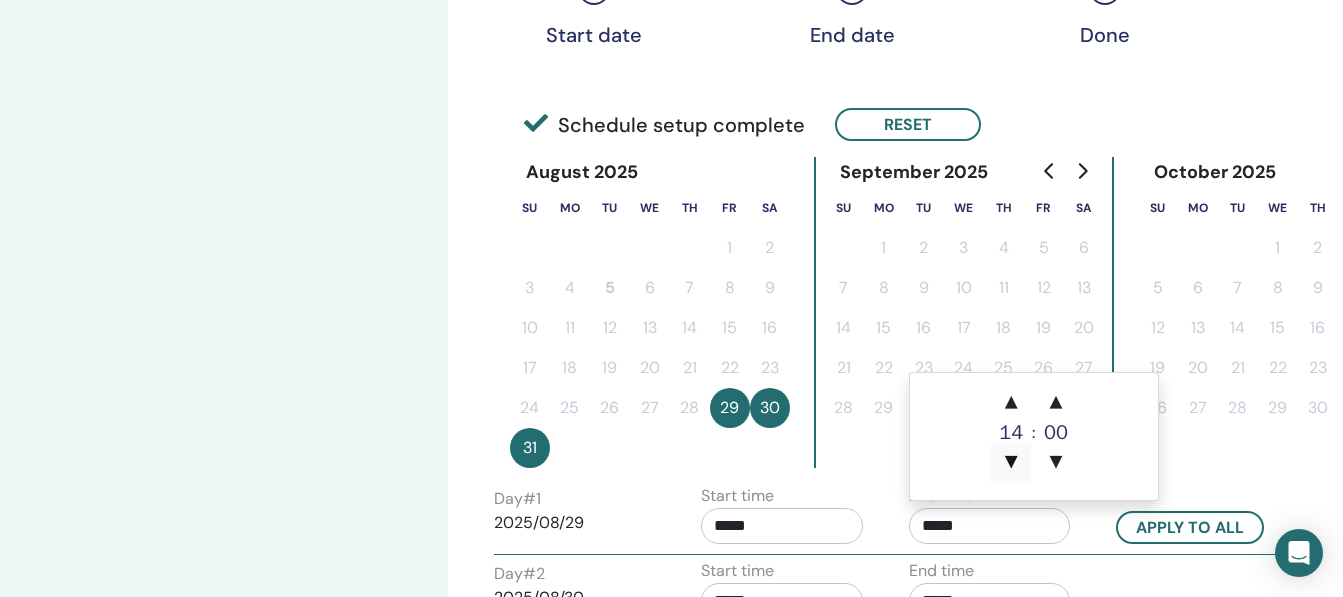 click on "▼" at bounding box center (1011, 463) 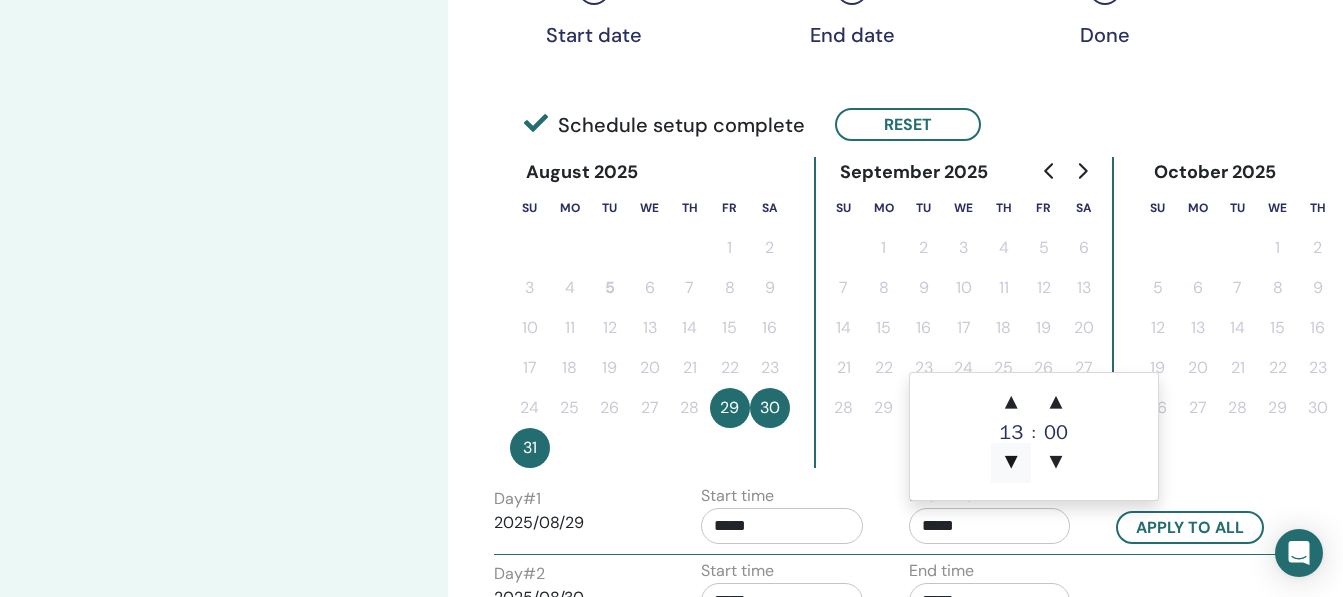 click on "▼" at bounding box center [1011, 463] 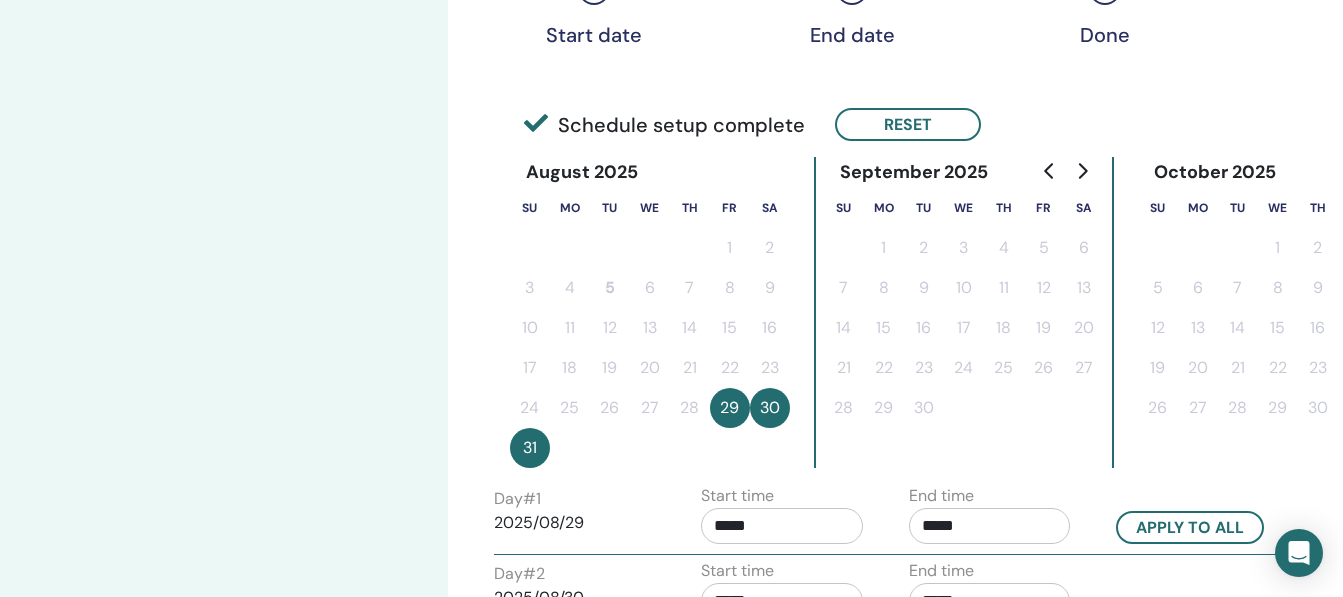 click on "October 2025 Su Mo Tu We Th Fr Sa 1 2 3 4 5 6 7 8 9 10 11 12 13 14 15 16 17 18 19 20 21 22 23 24 25 26 27 28 29 30 31" at bounding box center (1278, 312) 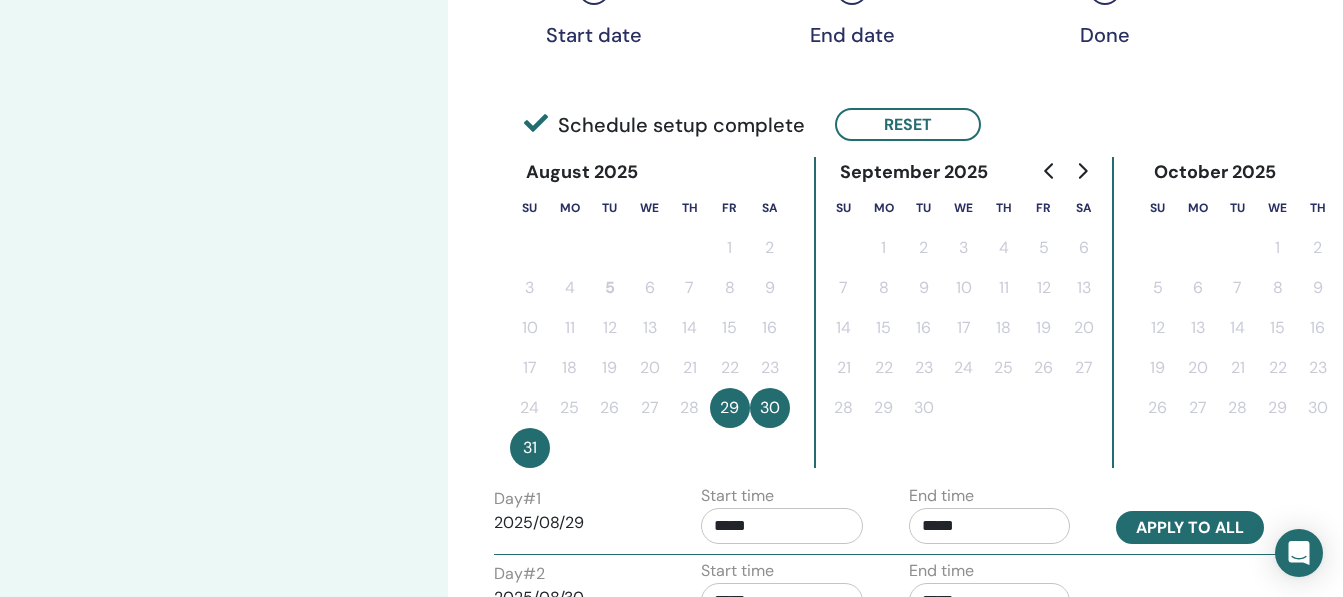 click on "Apply to all" at bounding box center (1190, 527) 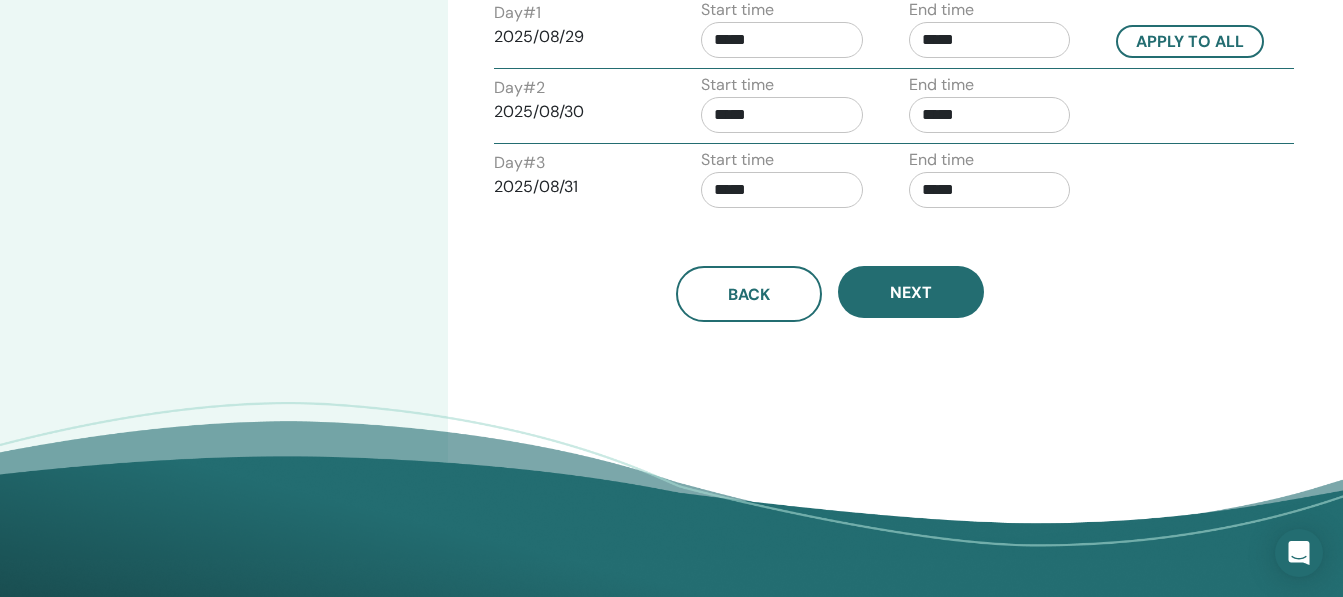 scroll, scrollTop: 891, scrollLeft: 0, axis: vertical 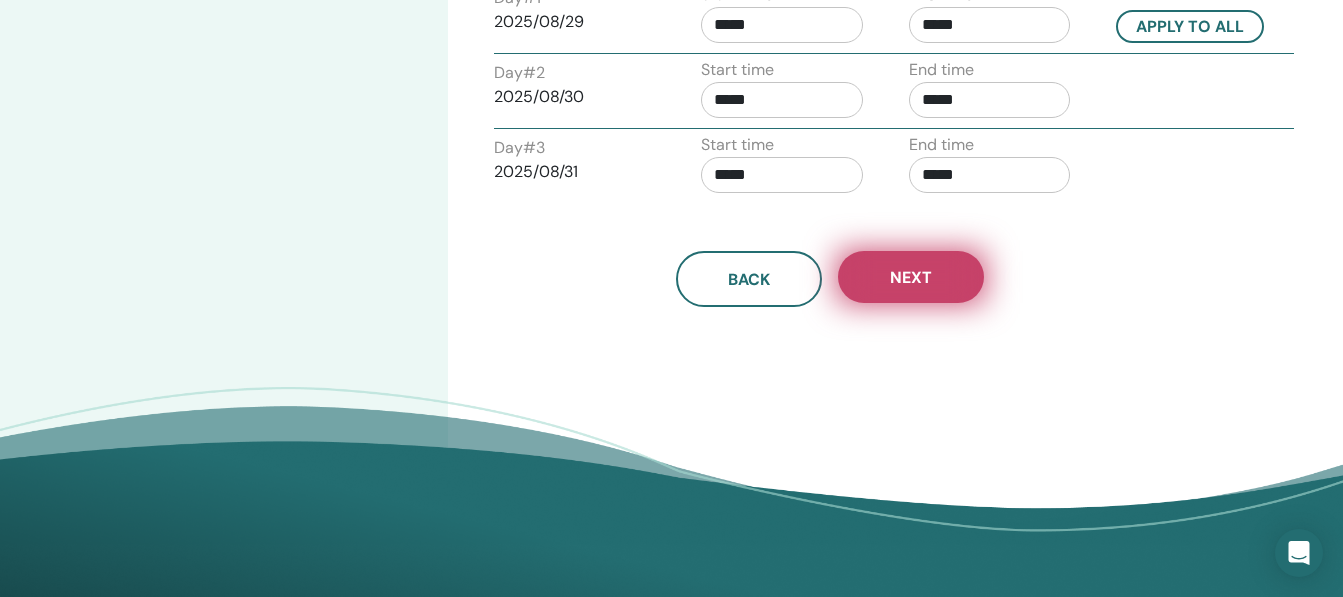click on "Next" at bounding box center (911, 277) 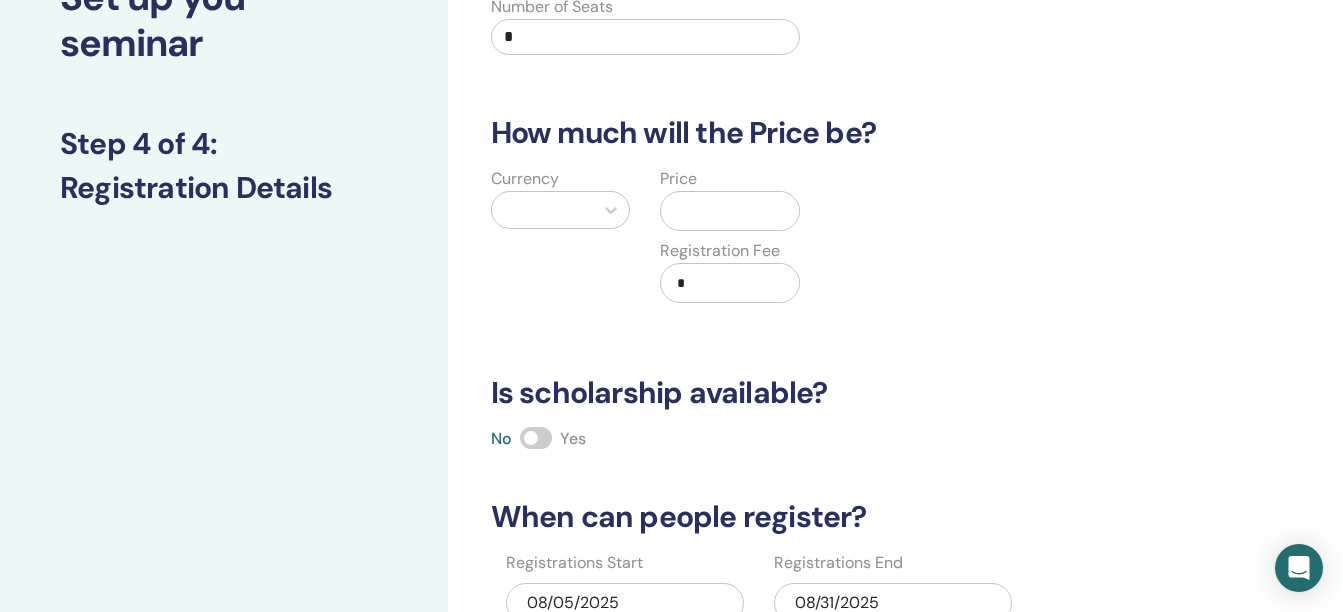 scroll, scrollTop: 151, scrollLeft: 0, axis: vertical 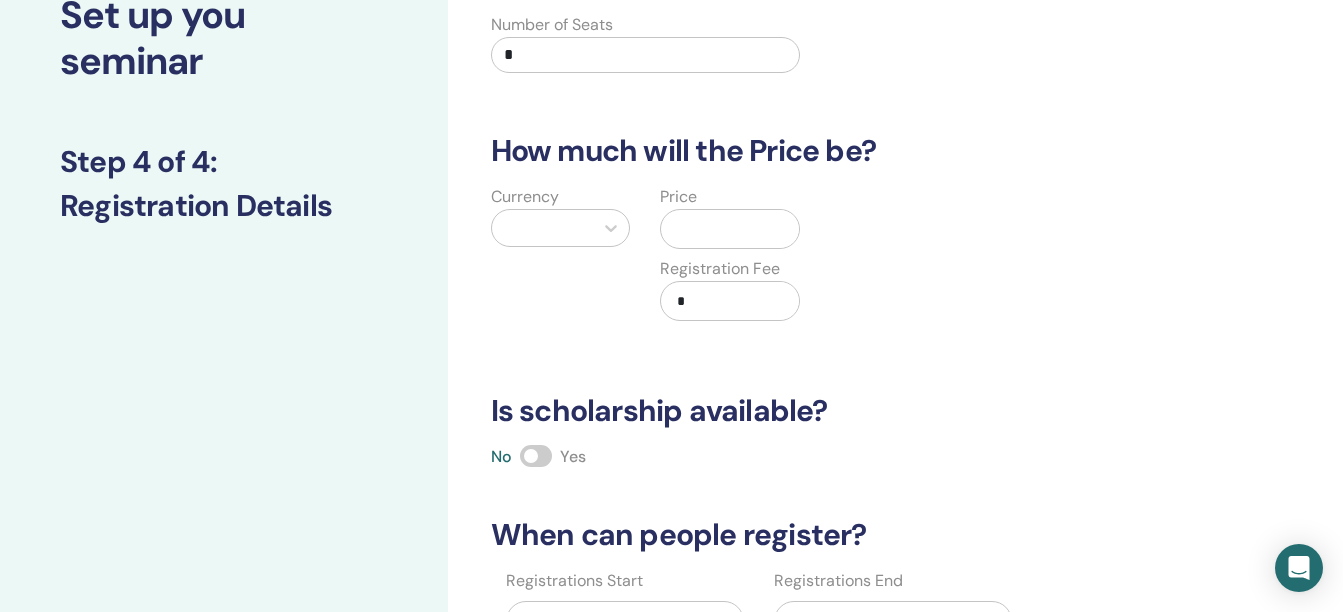 drag, startPoint x: 741, startPoint y: 64, endPoint x: 418, endPoint y: 110, distance: 326.2591 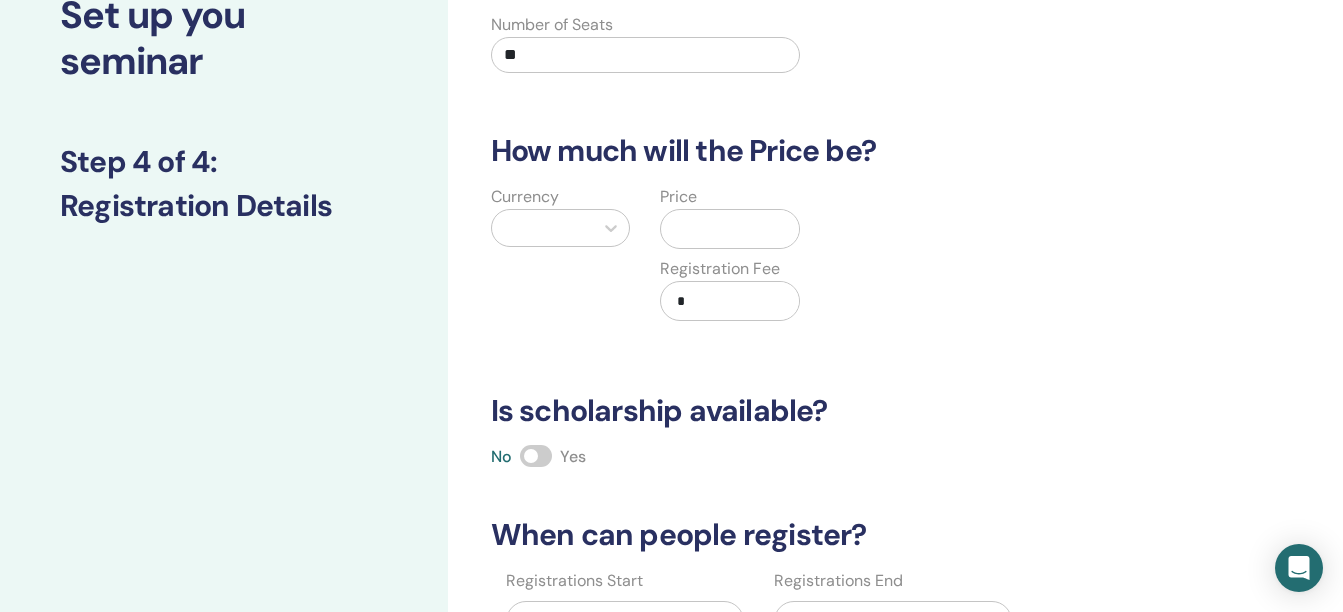type on "**" 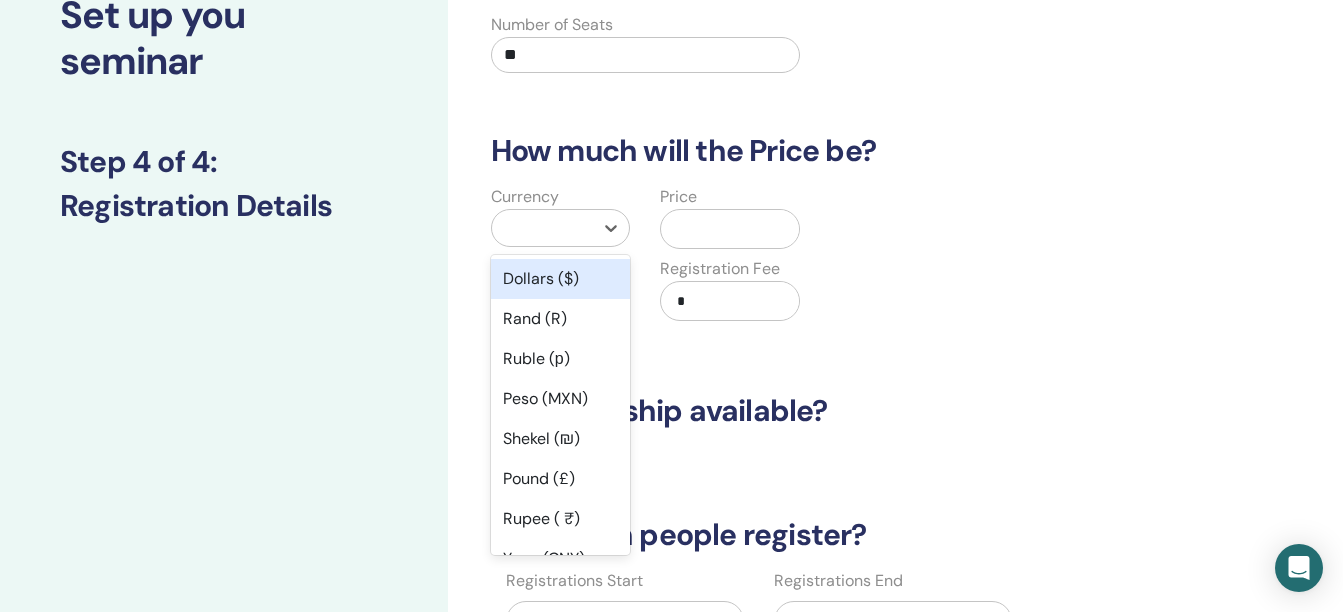 click on "Dollars ($)" at bounding box center (561, 279) 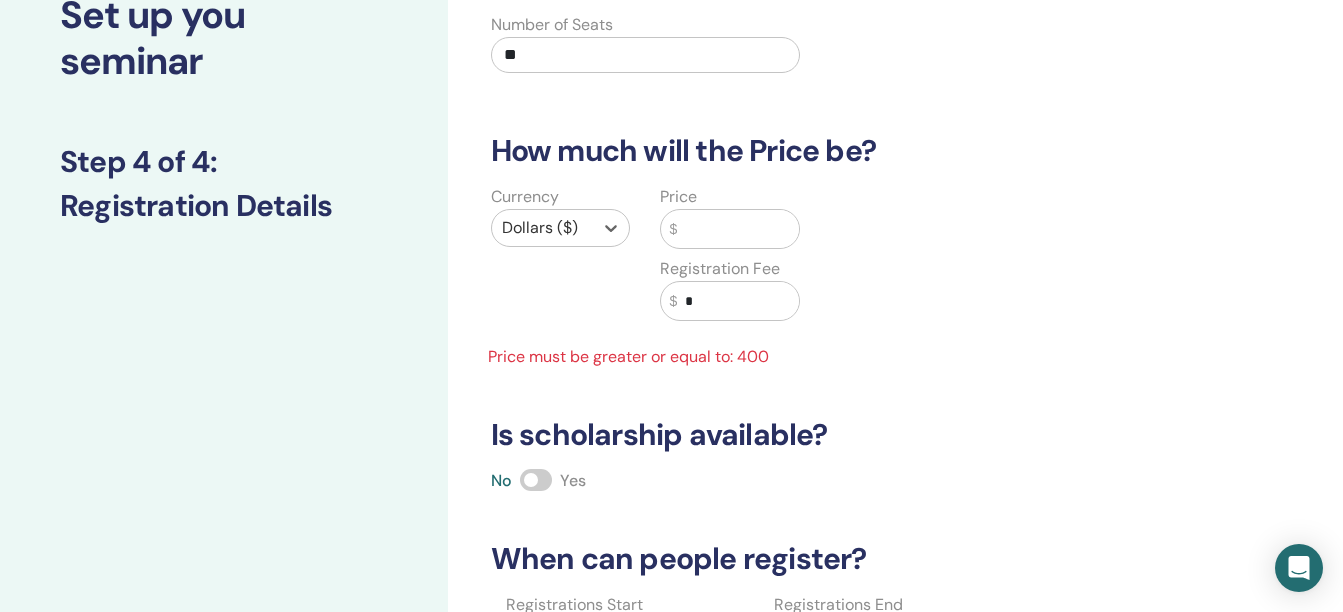 click at bounding box center (738, 229) 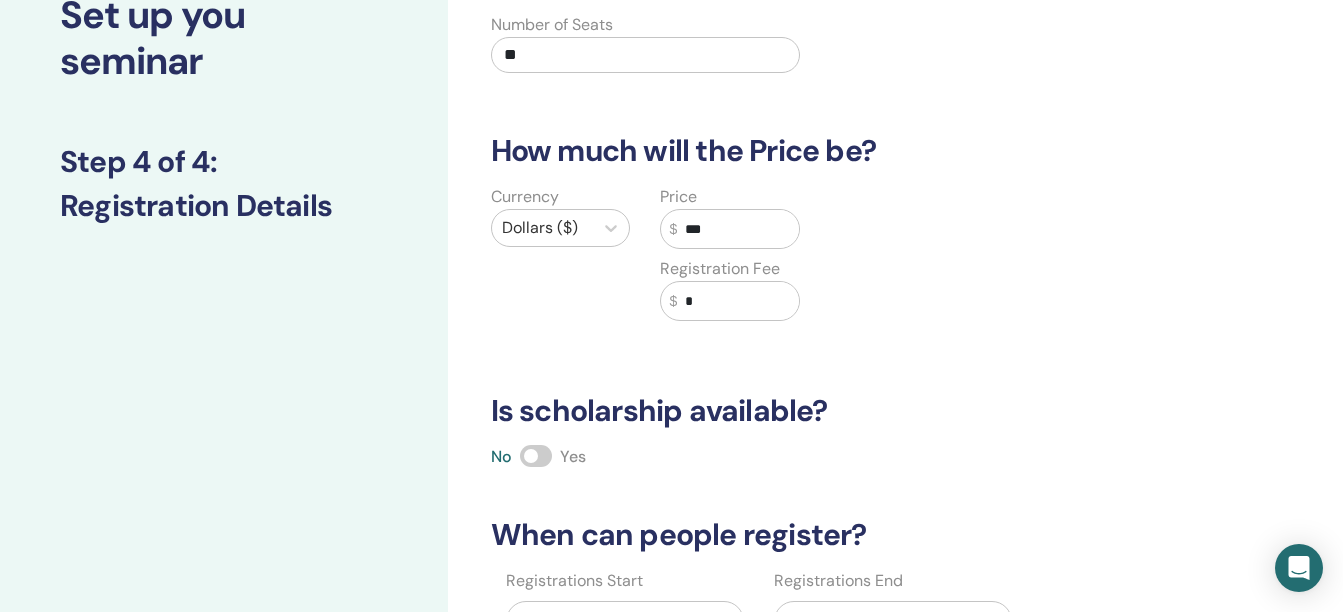 type on "***" 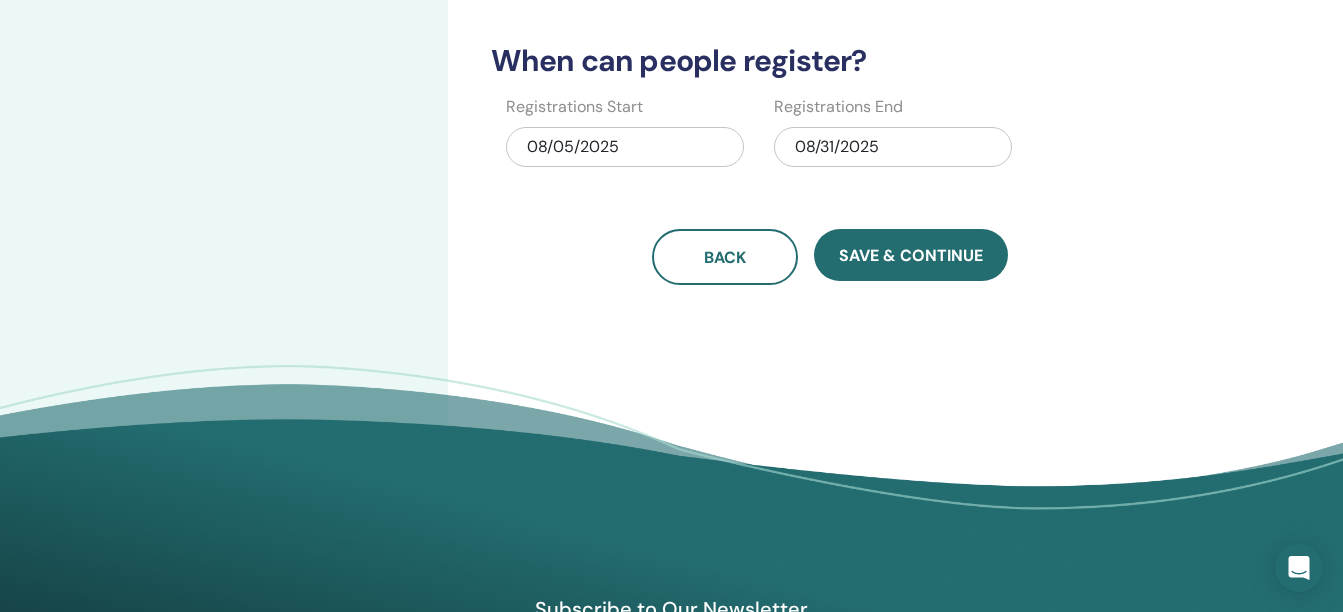 scroll, scrollTop: 631, scrollLeft: 0, axis: vertical 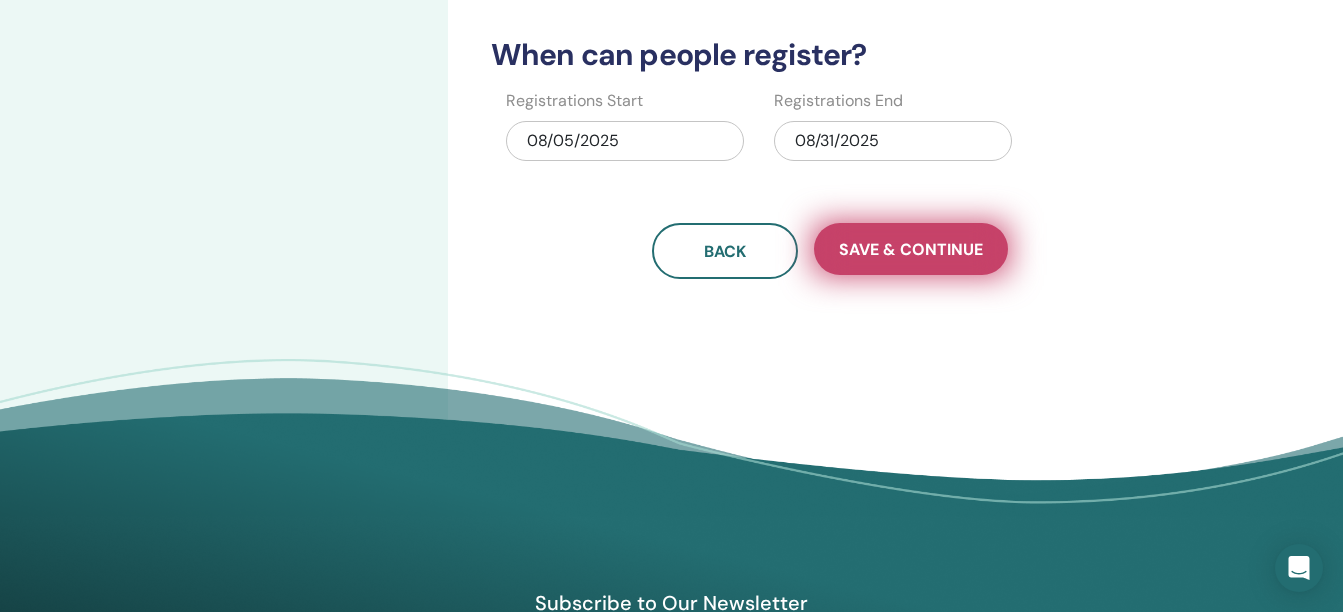 click on "Save & Continue" at bounding box center (911, 249) 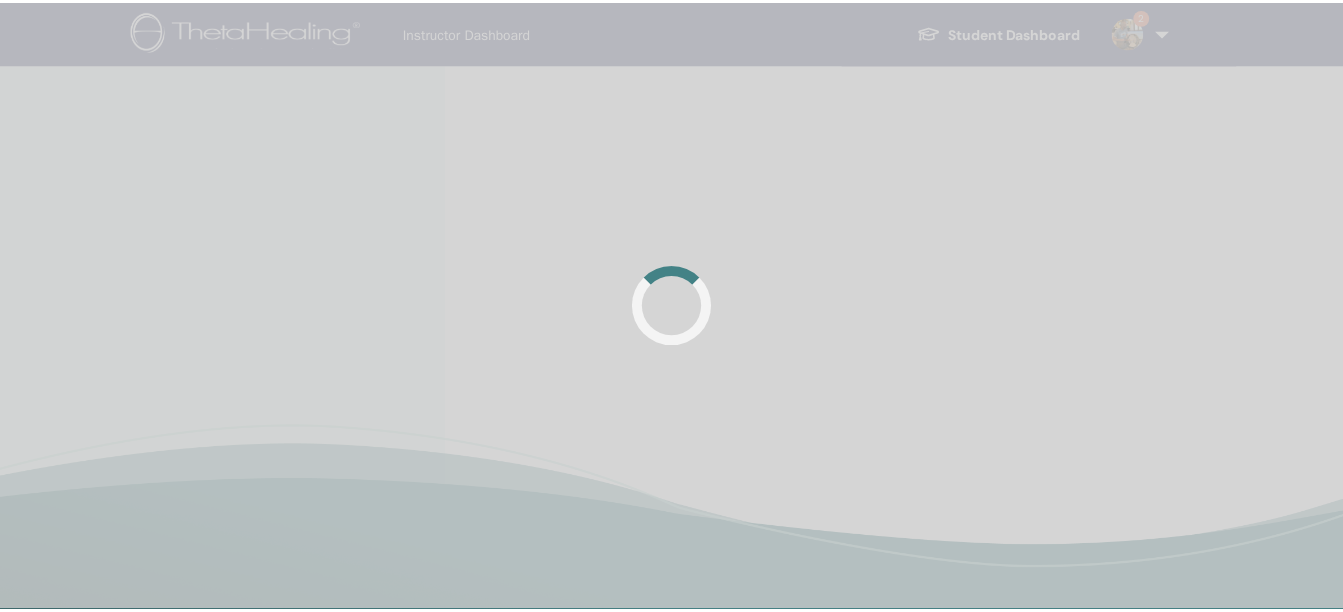 scroll, scrollTop: 0, scrollLeft: 0, axis: both 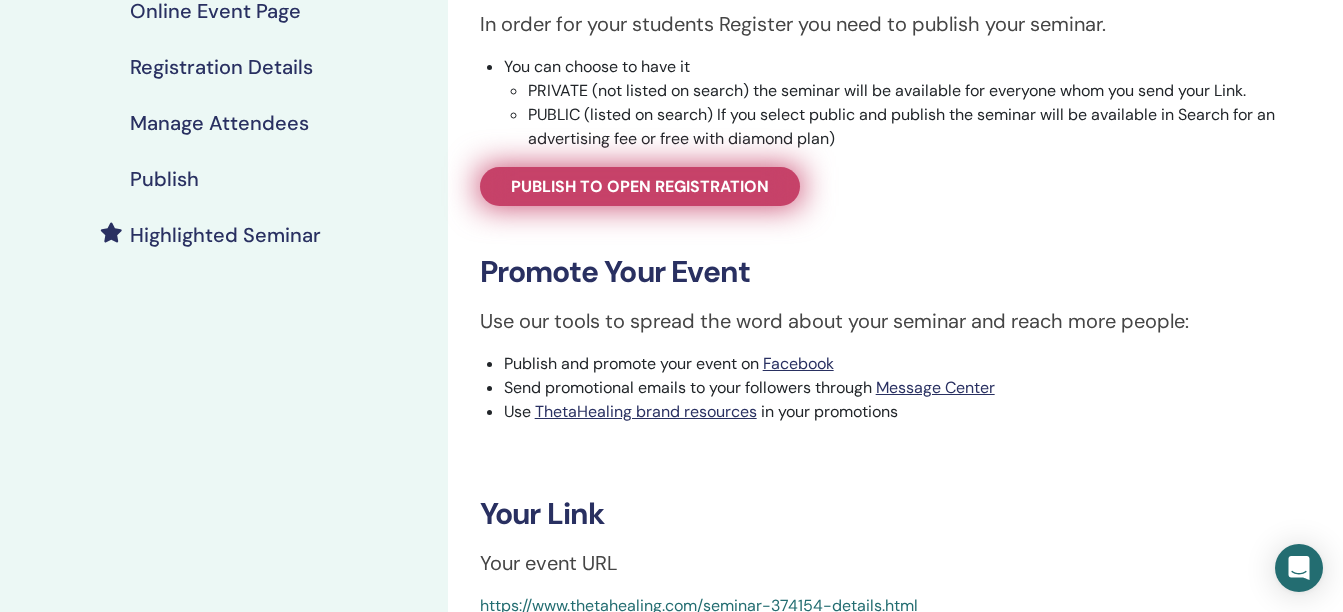 click on "Publish to open registration" at bounding box center (640, 186) 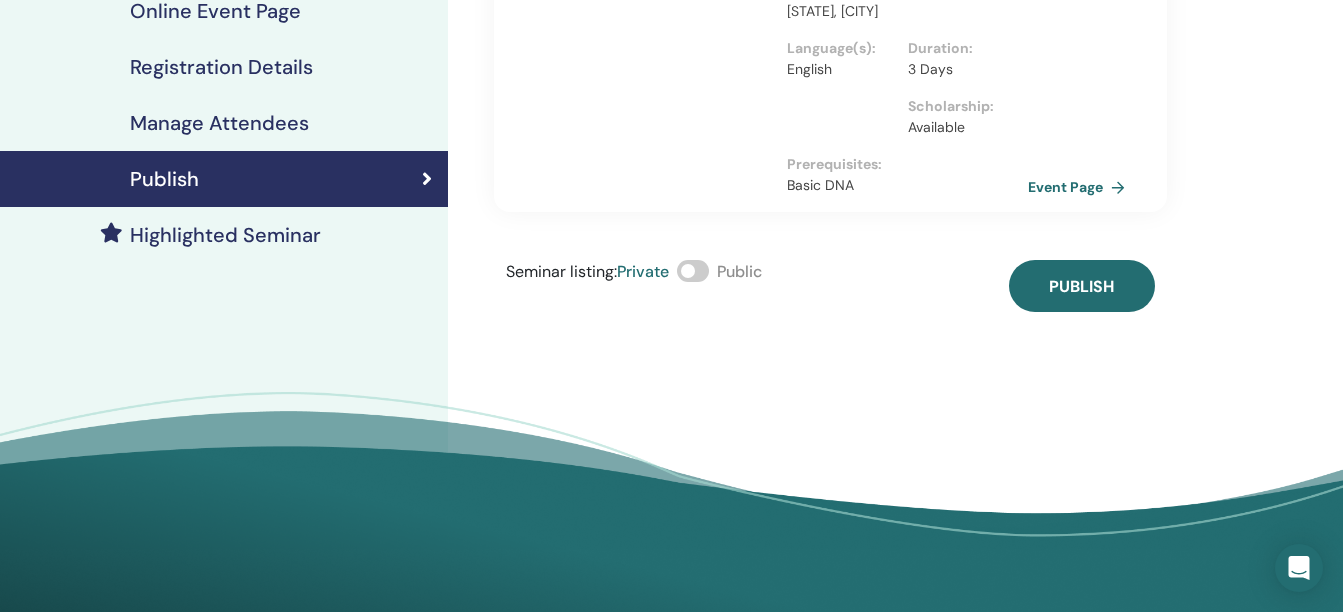 click at bounding box center (693, 271) 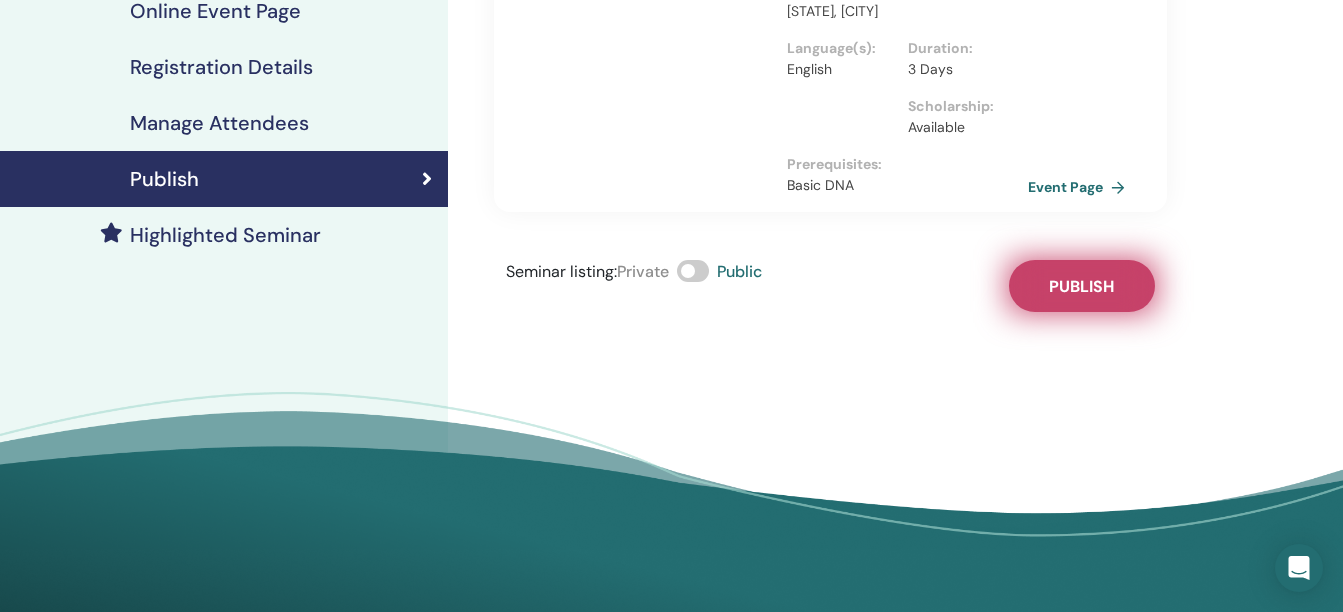click on "Publish" at bounding box center [1081, 286] 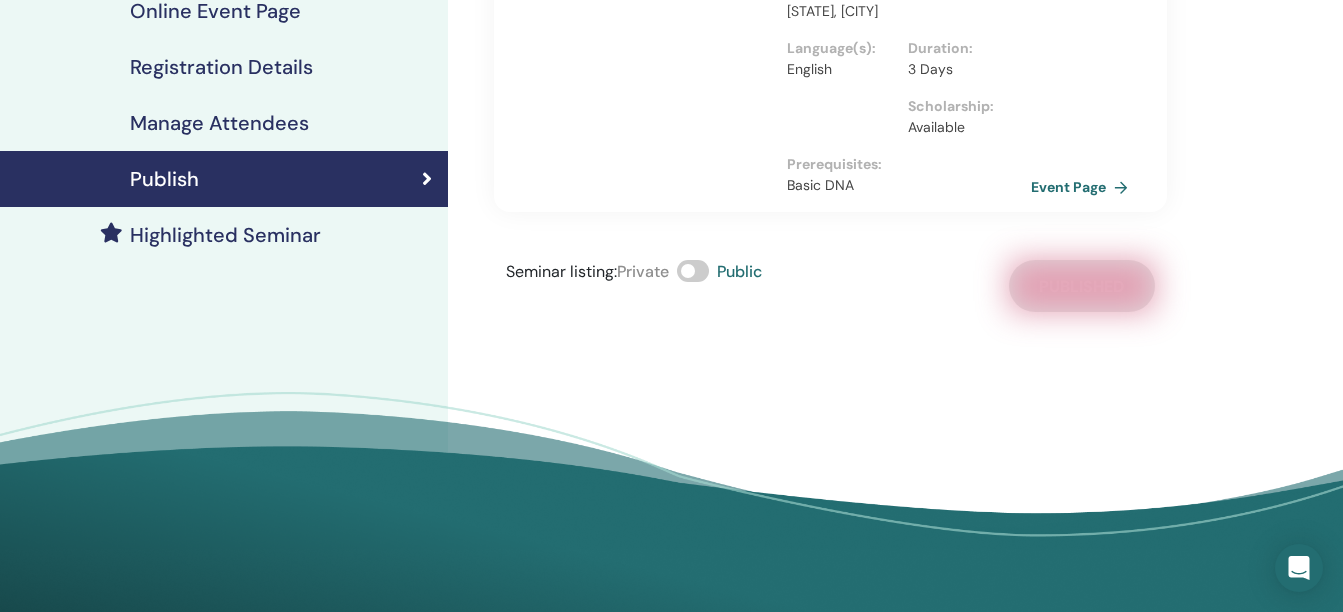 click on "Event Page" at bounding box center (1083, 187) 